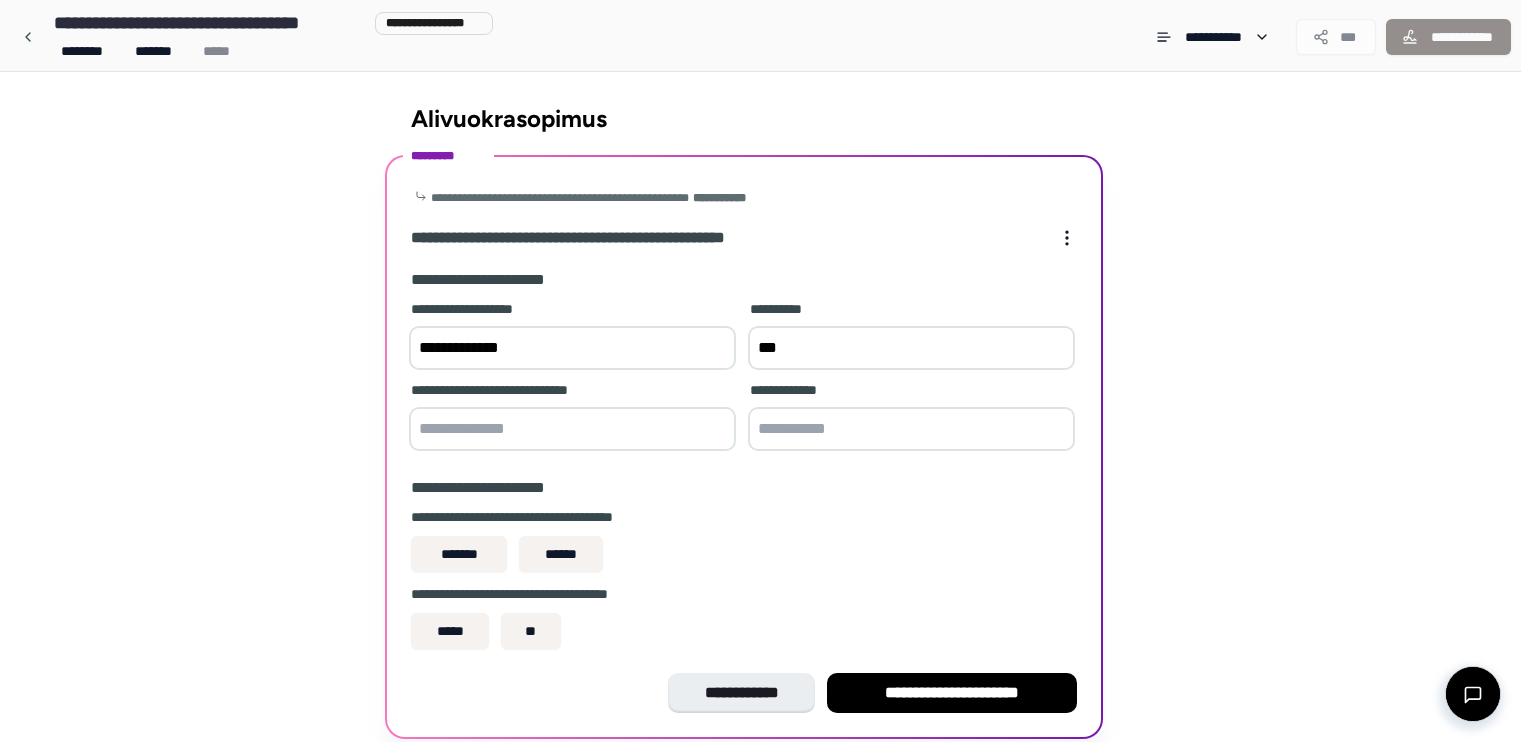scroll, scrollTop: 0, scrollLeft: 0, axis: both 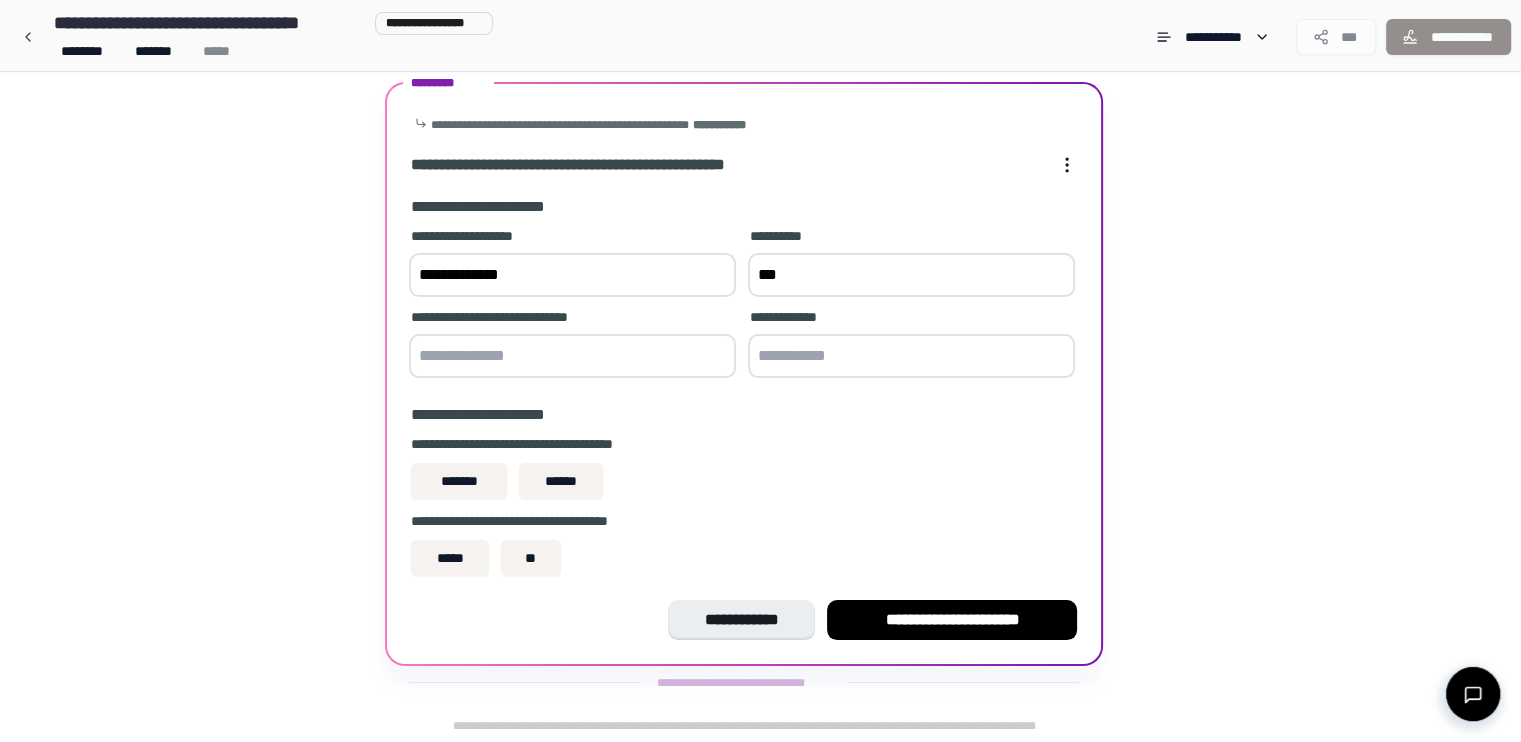 click on "***" at bounding box center [911, 275] 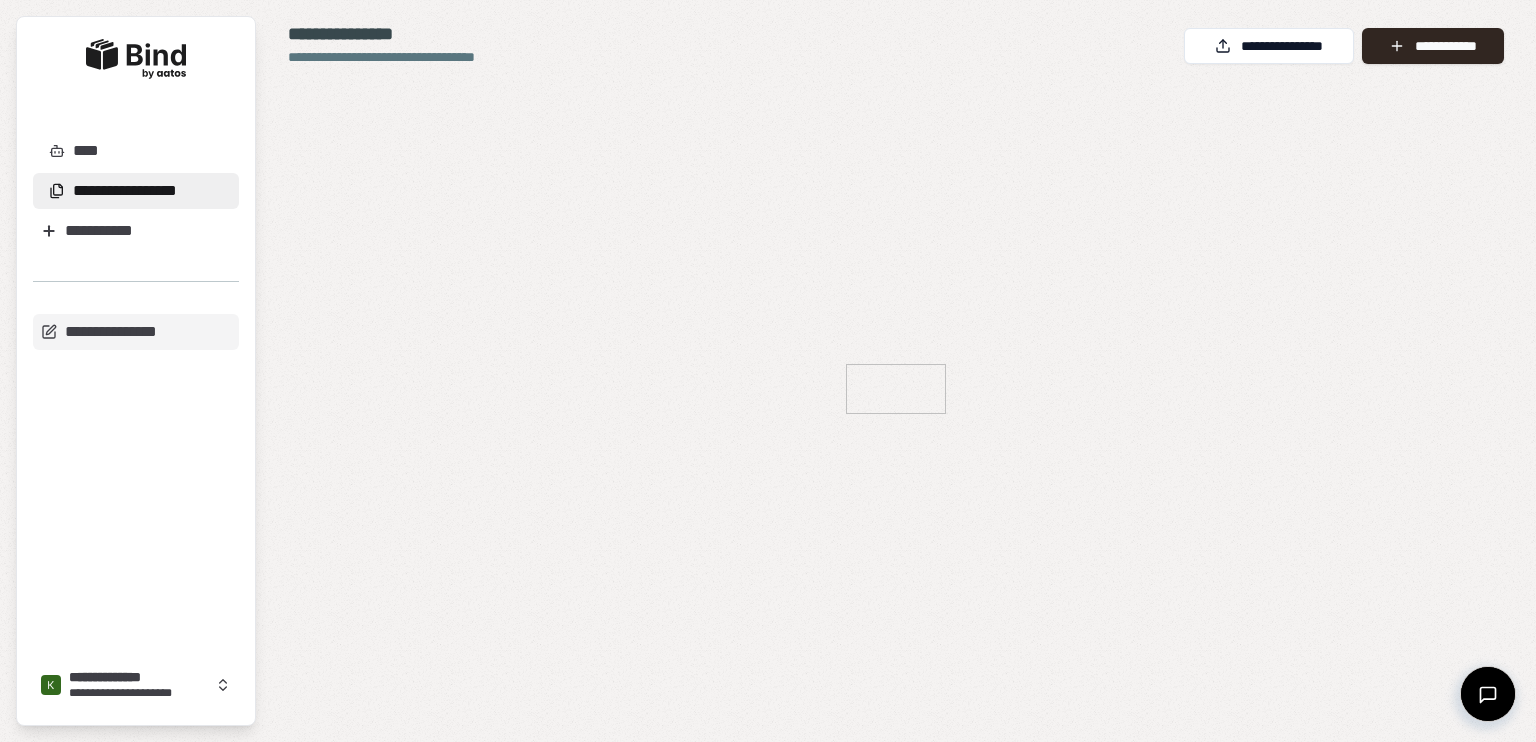 scroll, scrollTop: 0, scrollLeft: 0, axis: both 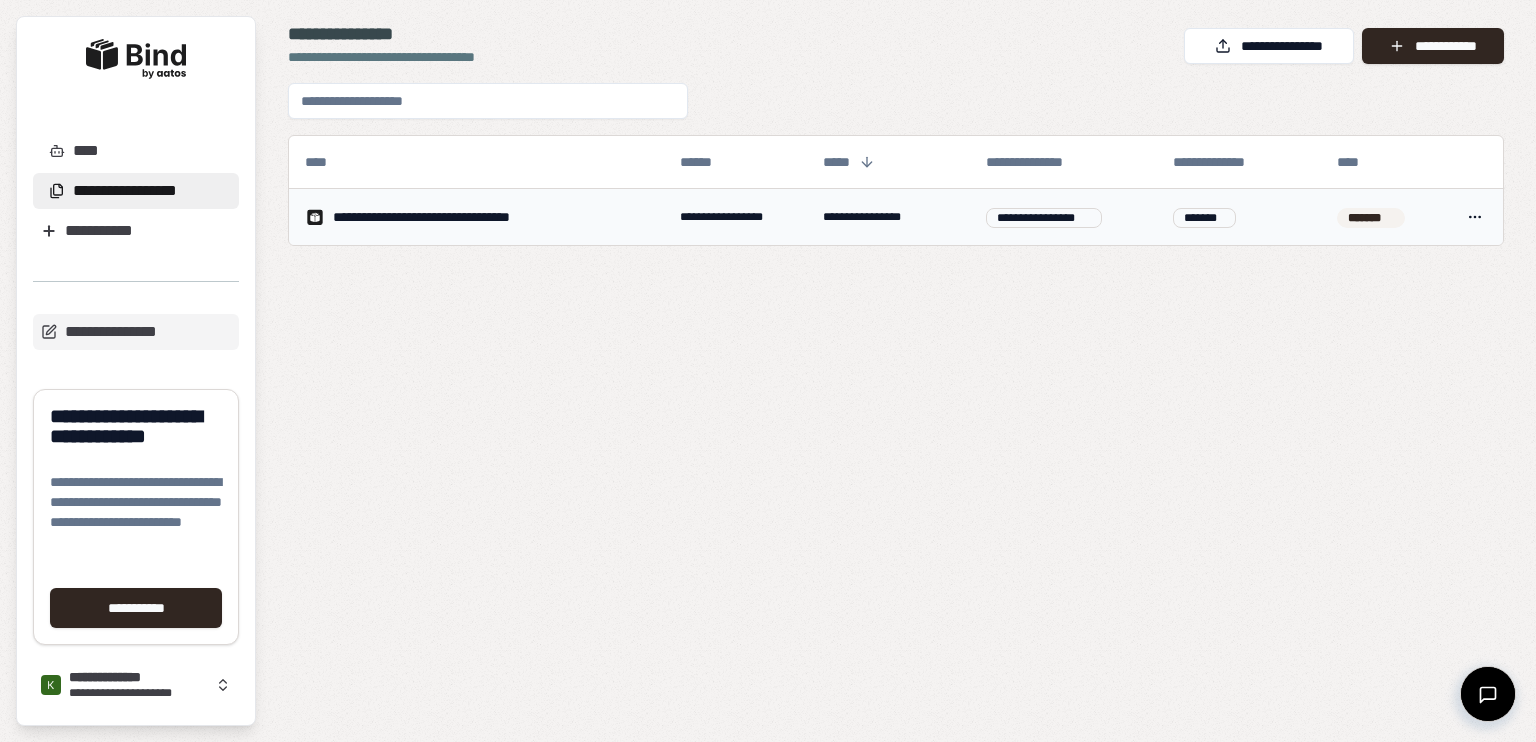click on "**********" at bounding box center (451, 217) 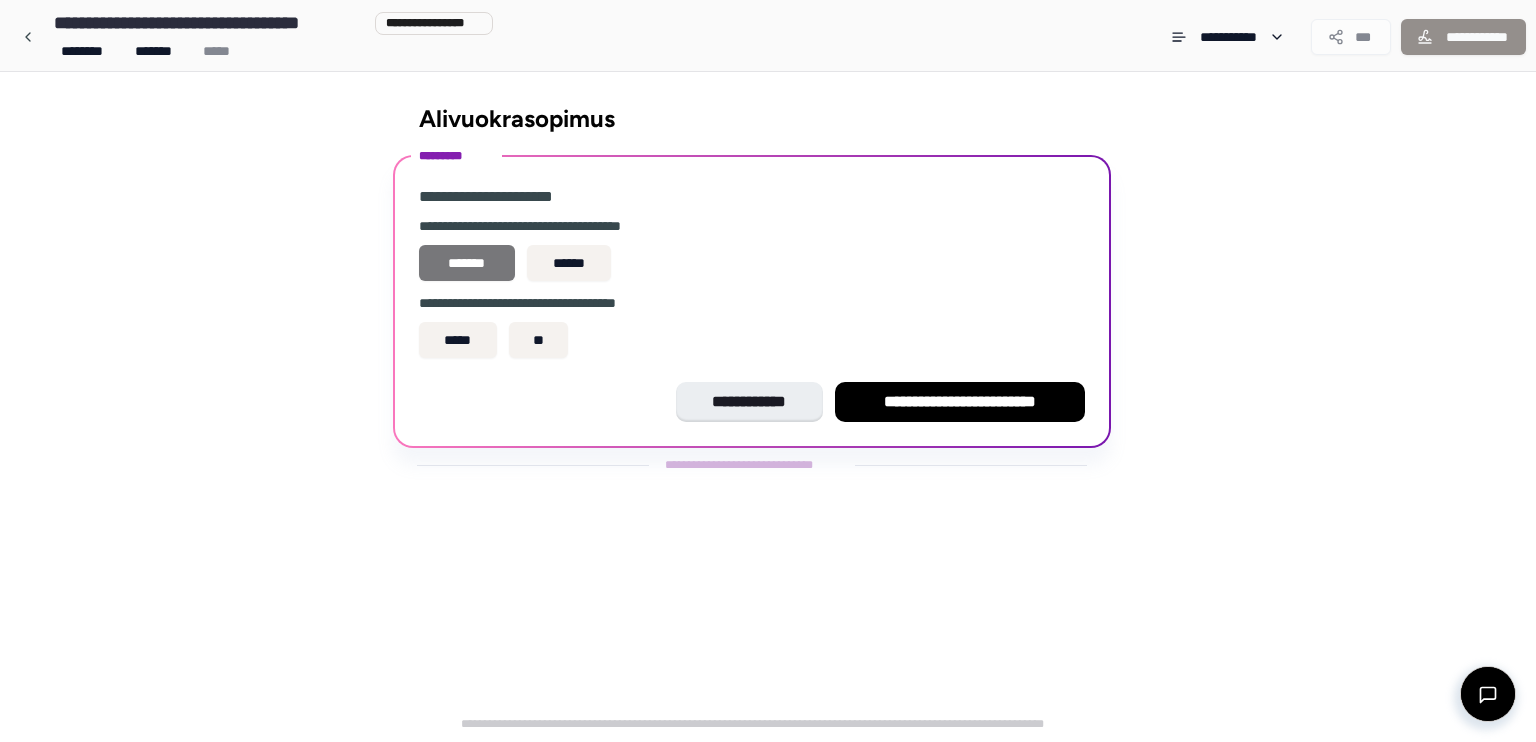 click on "*******" at bounding box center [467, 263] 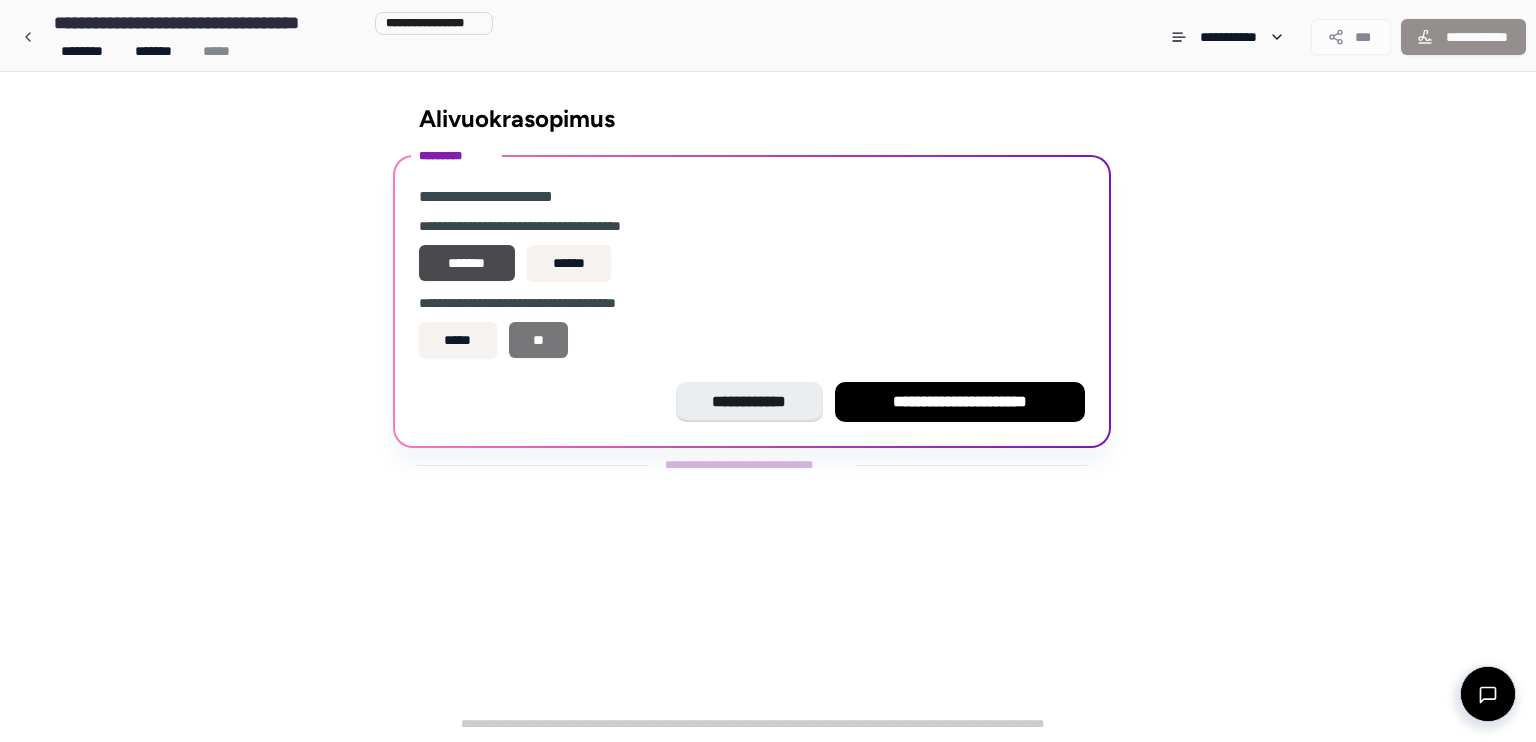click on "**" at bounding box center [539, 340] 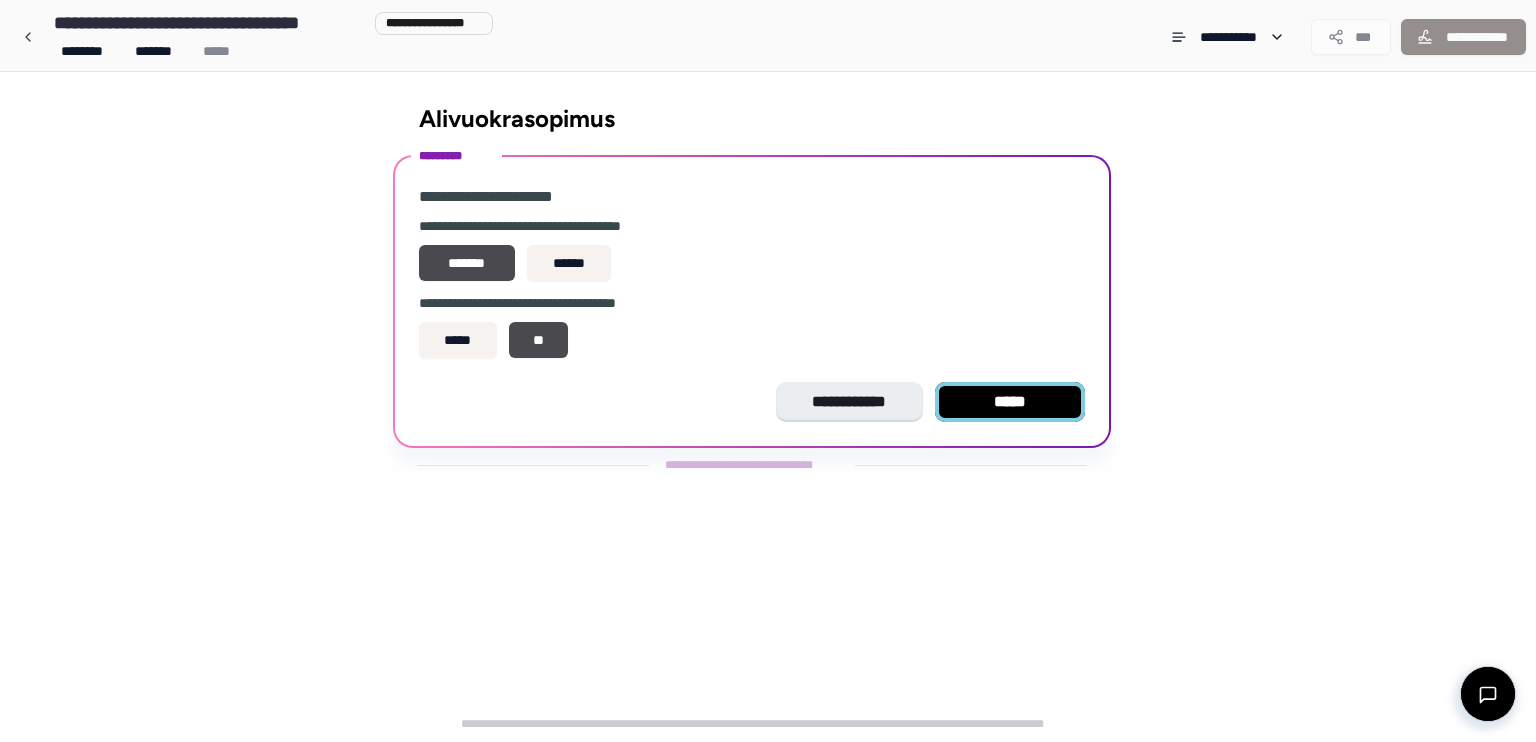 click on "*****" at bounding box center [1010, 402] 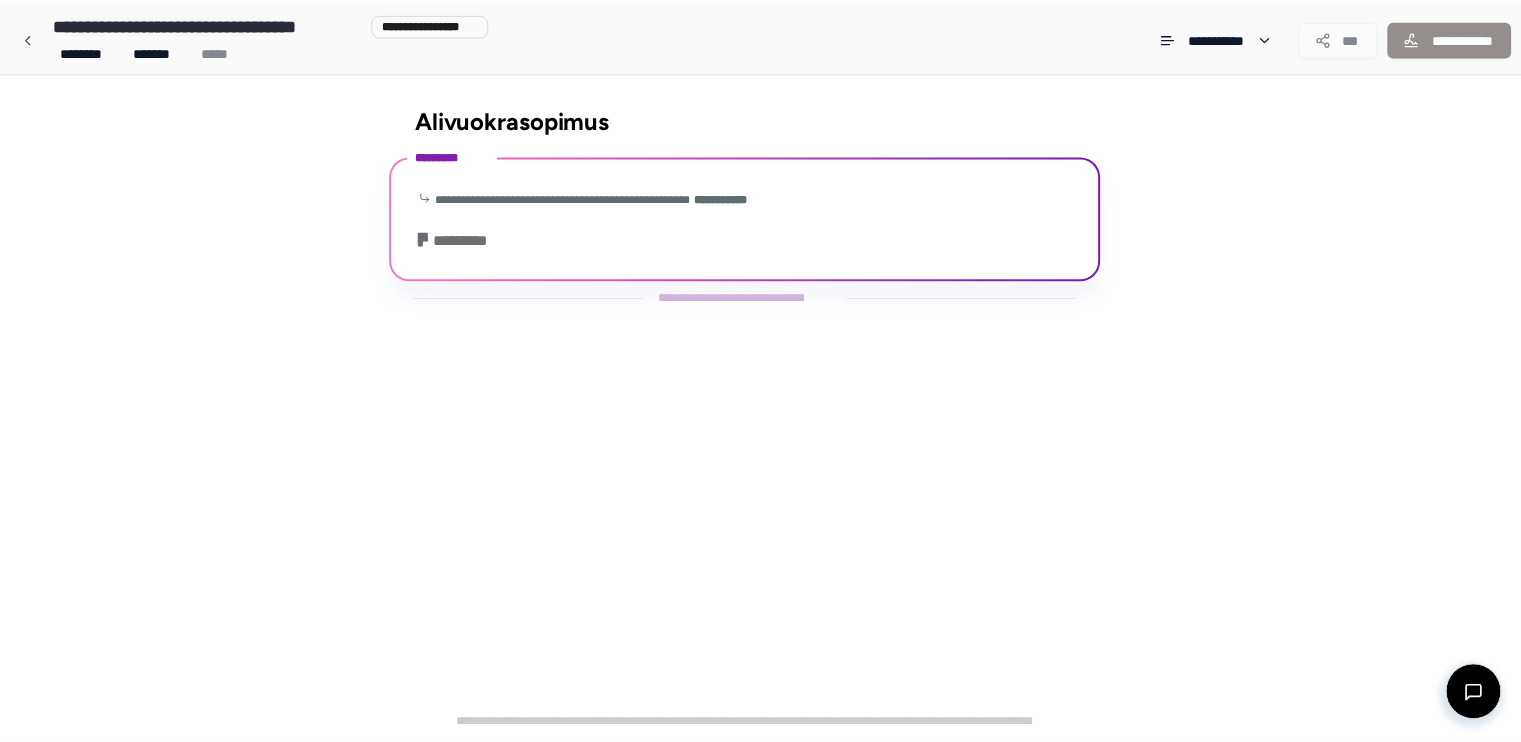 scroll, scrollTop: 73, scrollLeft: 0, axis: vertical 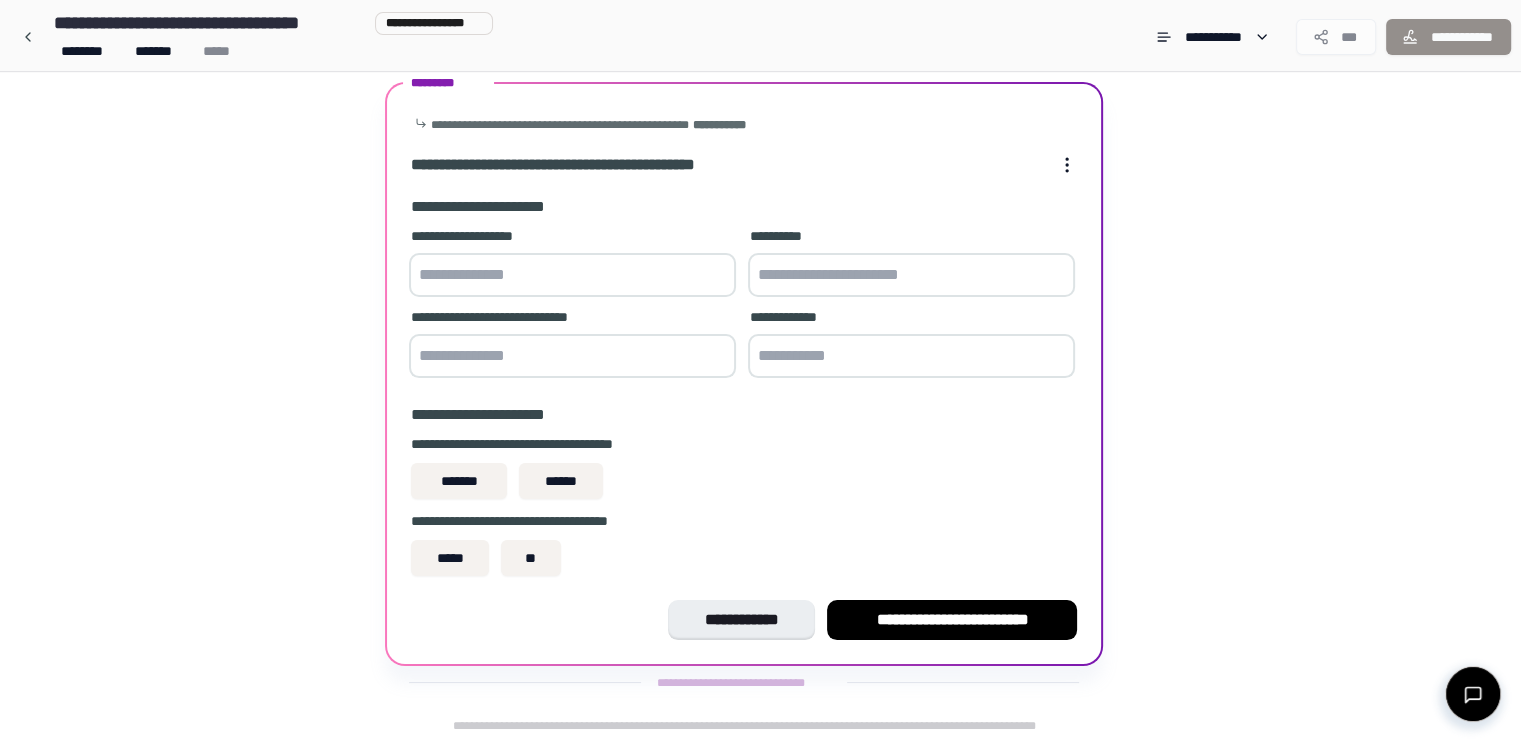 click at bounding box center (572, 275) 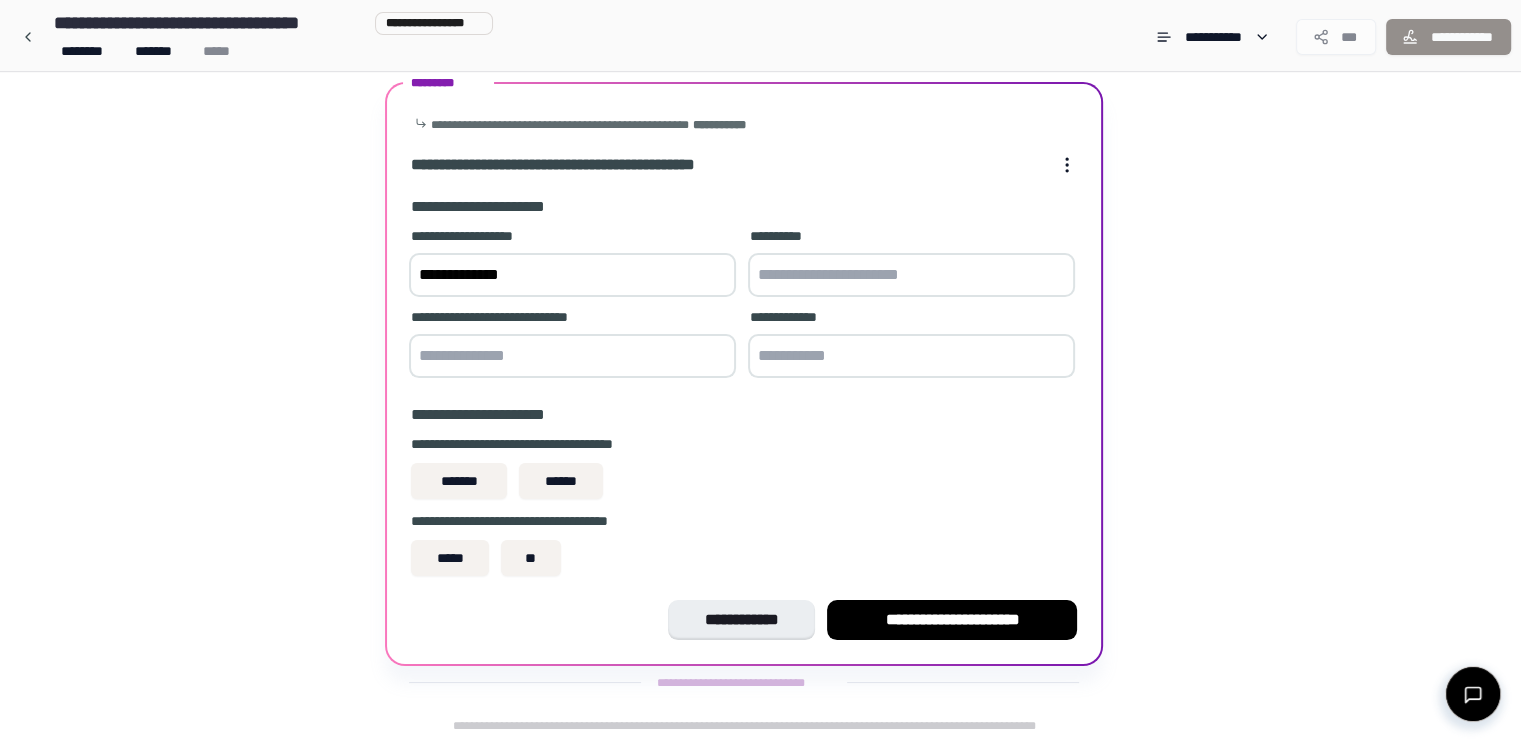 type on "**********" 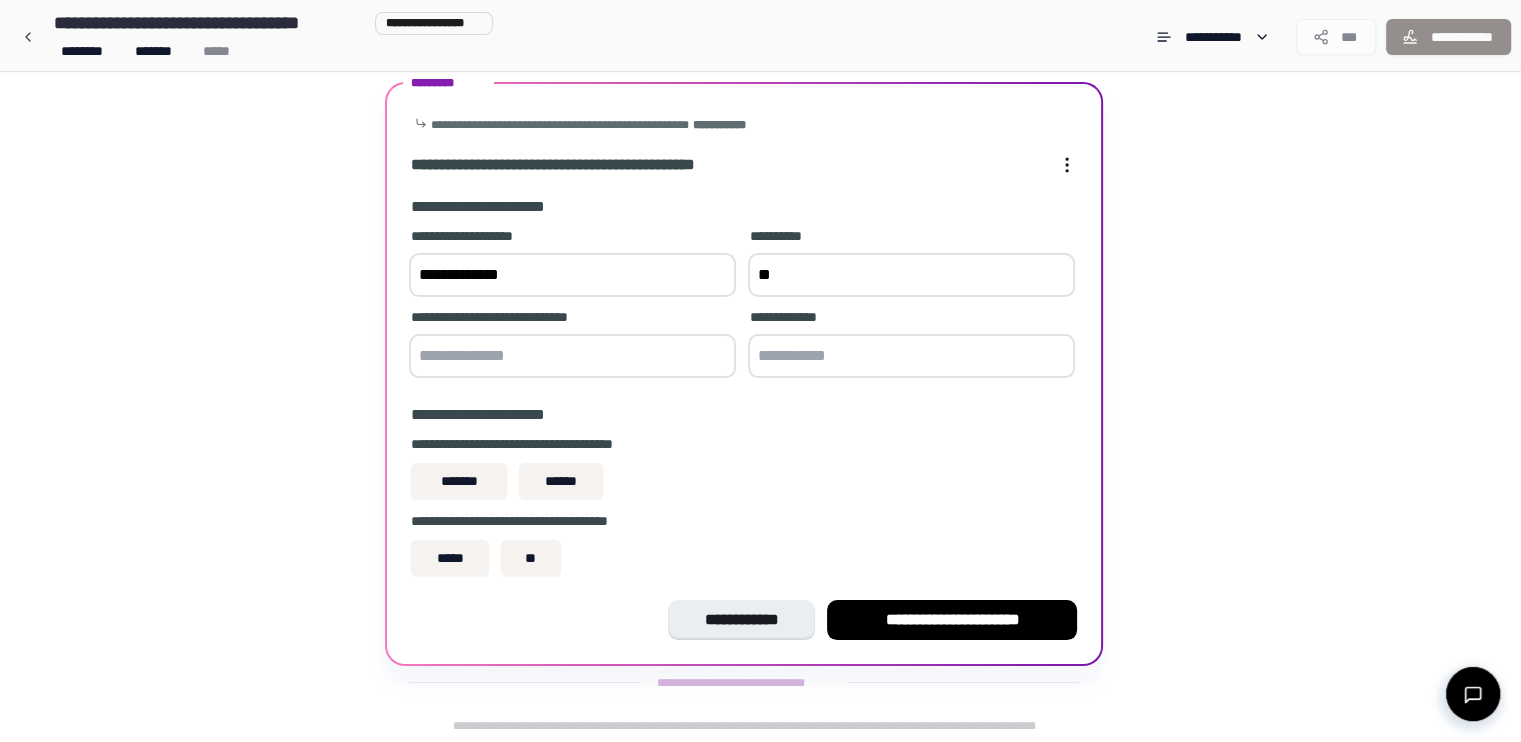 type on "*" 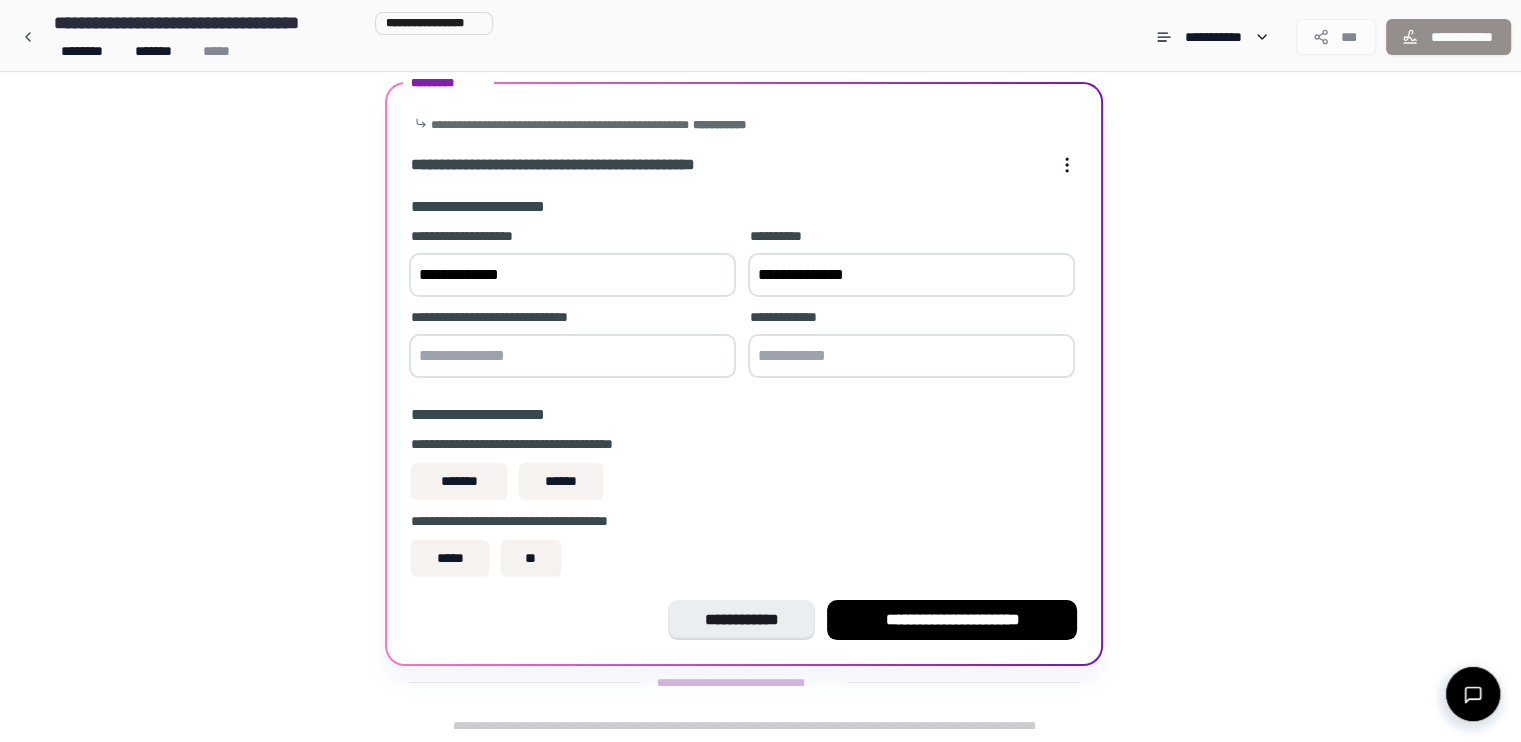 type on "**********" 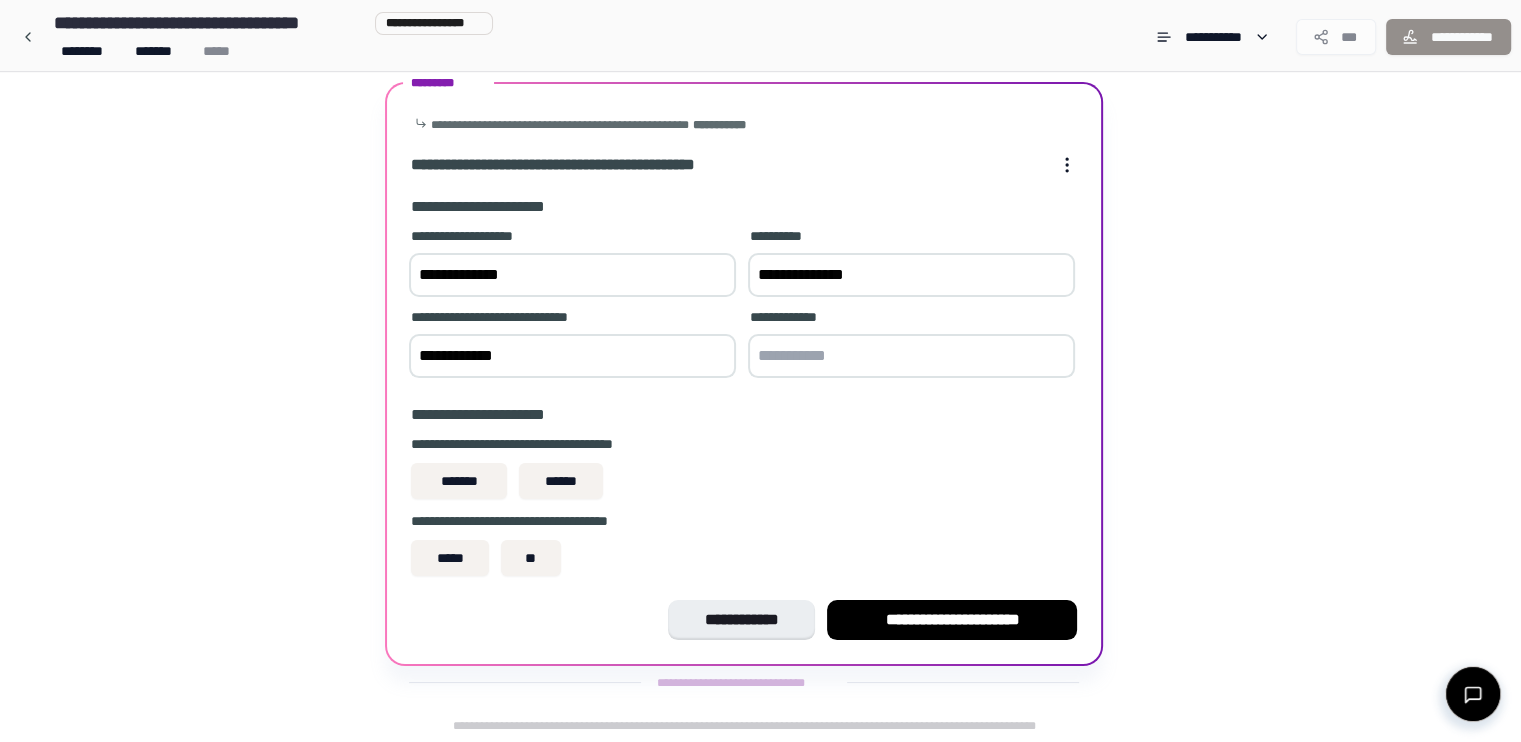 type on "**********" 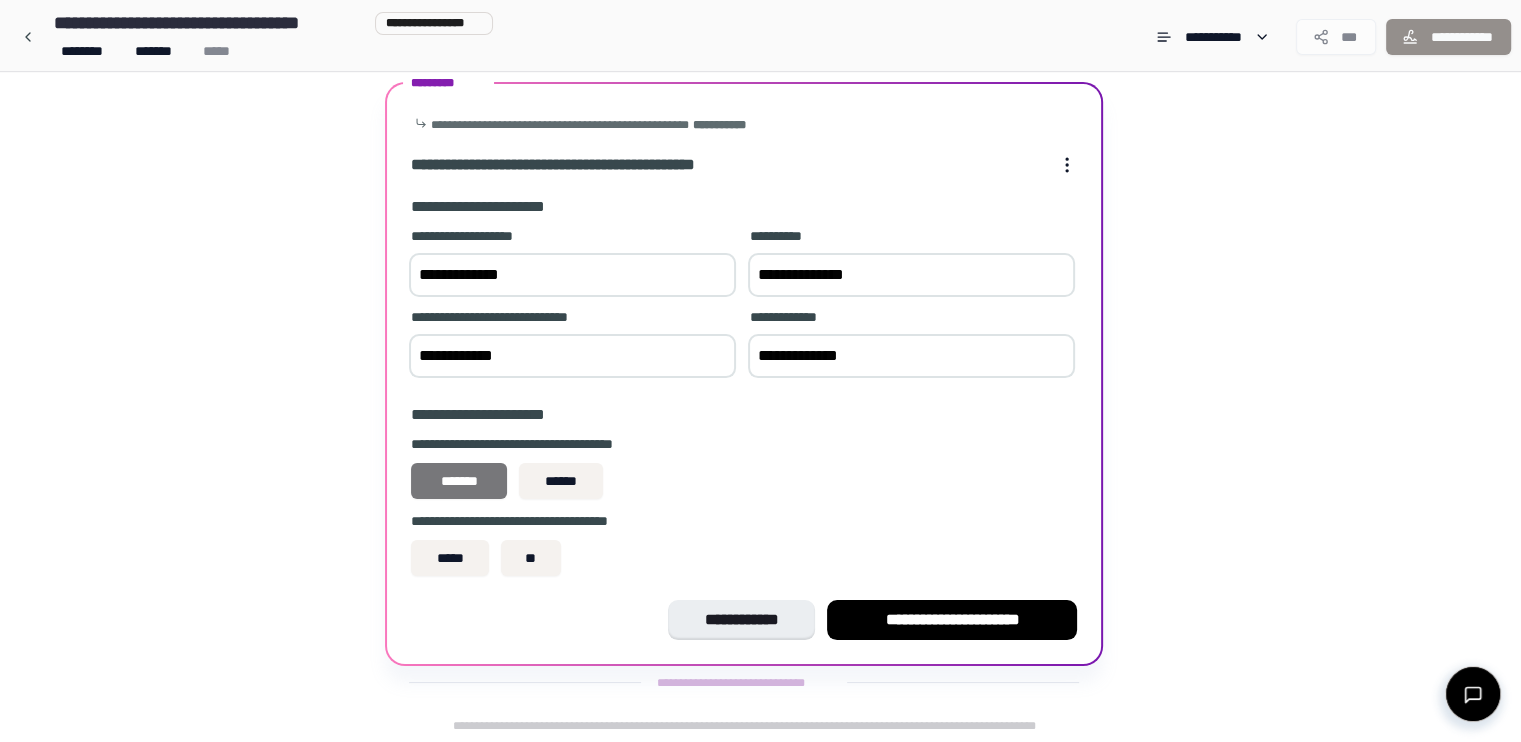 type on "**********" 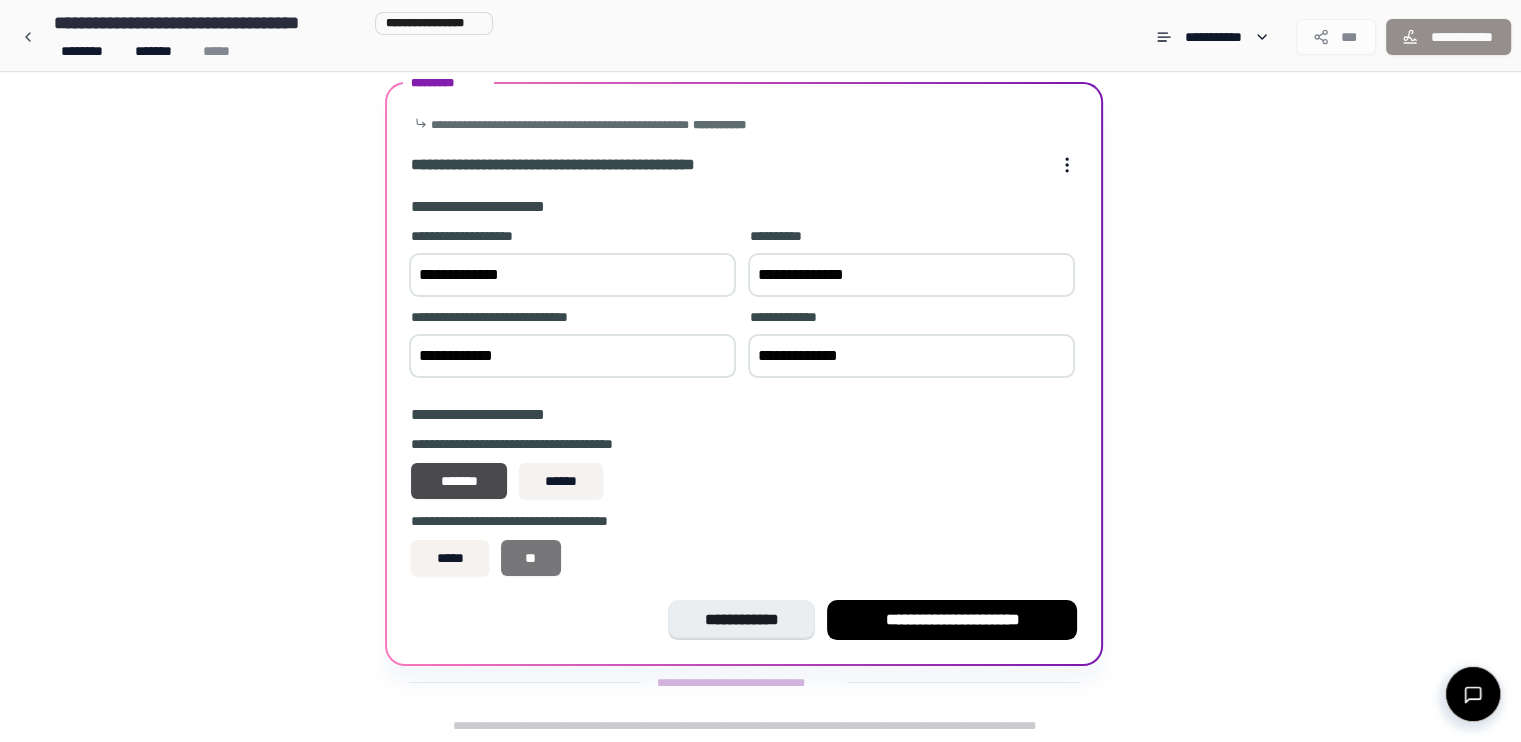 click on "**" at bounding box center (531, 558) 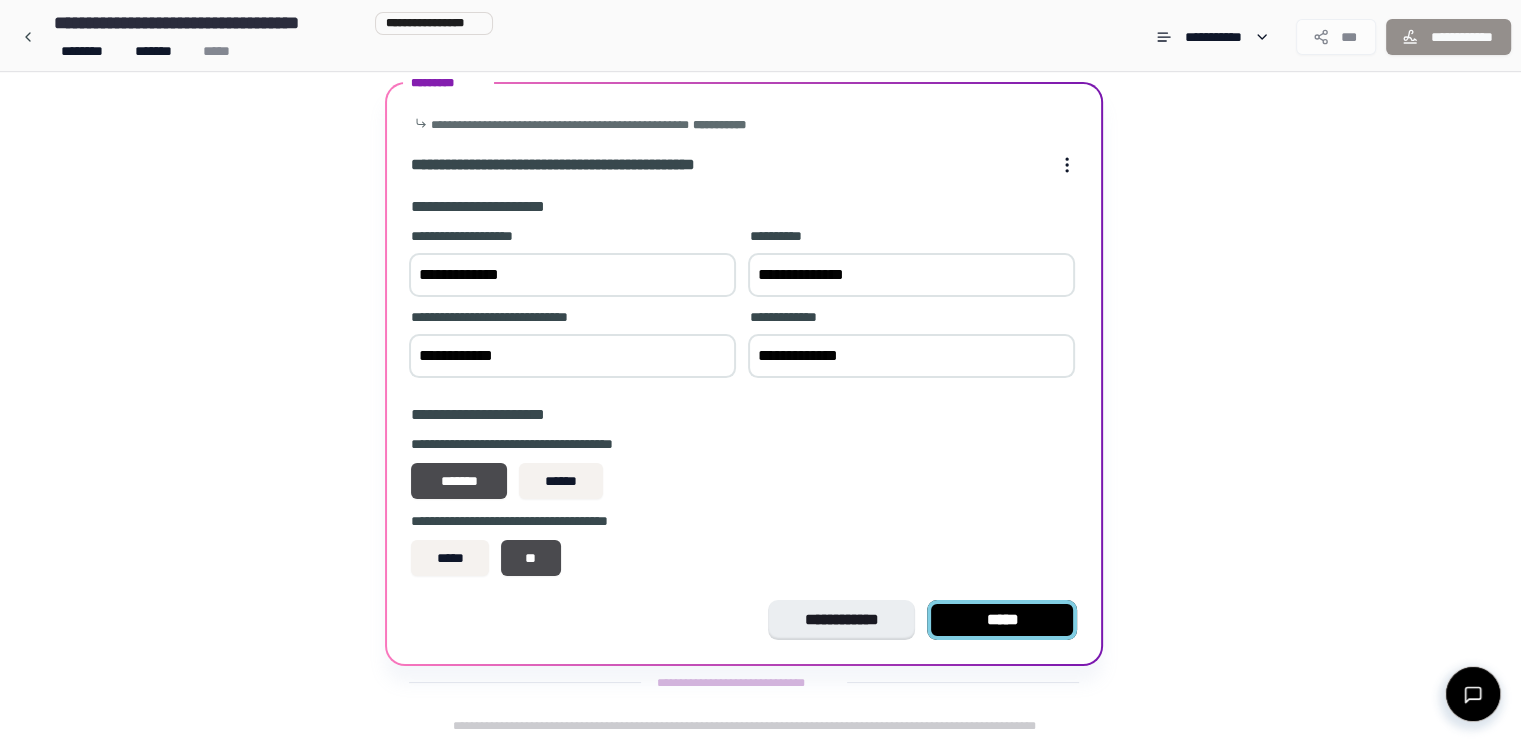 click on "*****" at bounding box center (1002, 620) 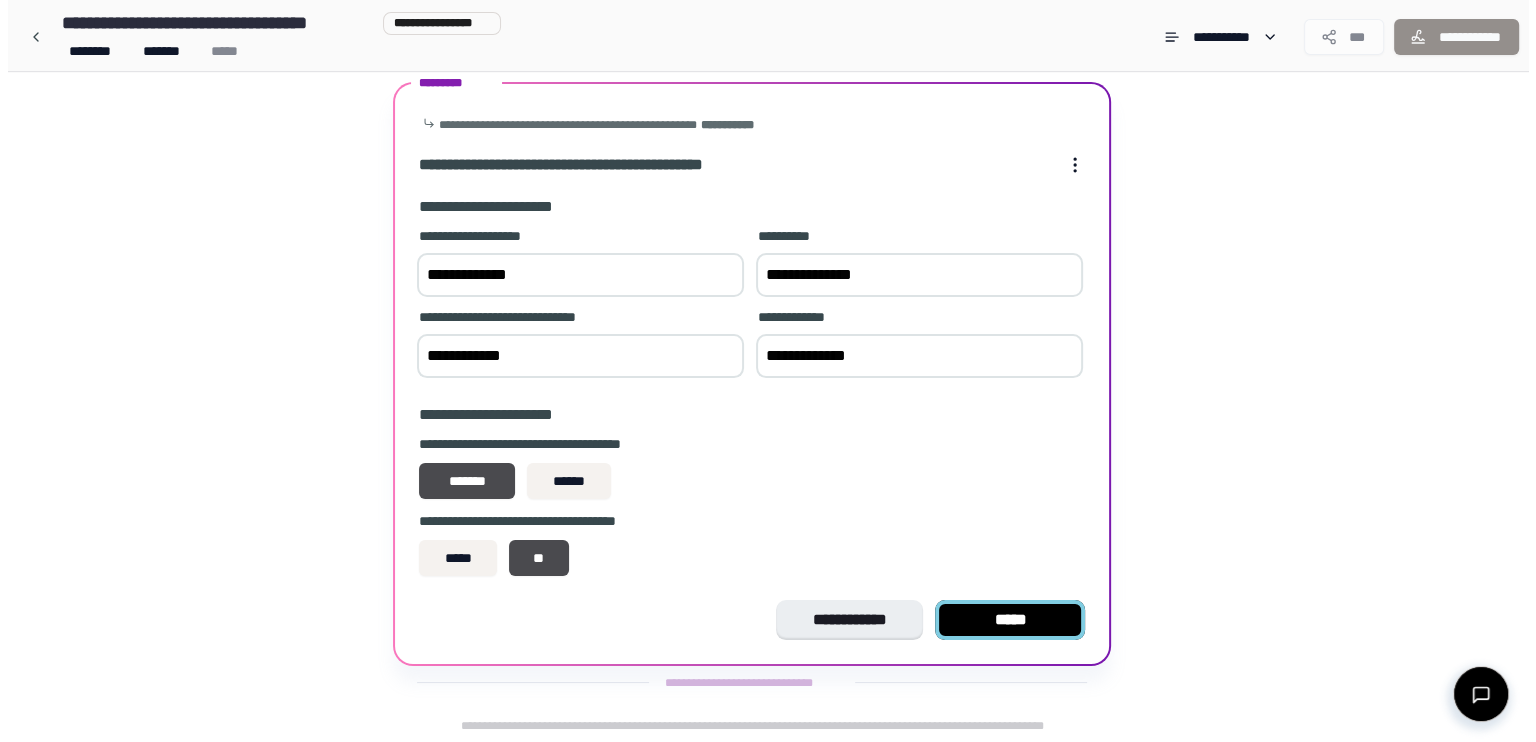 scroll, scrollTop: 0, scrollLeft: 0, axis: both 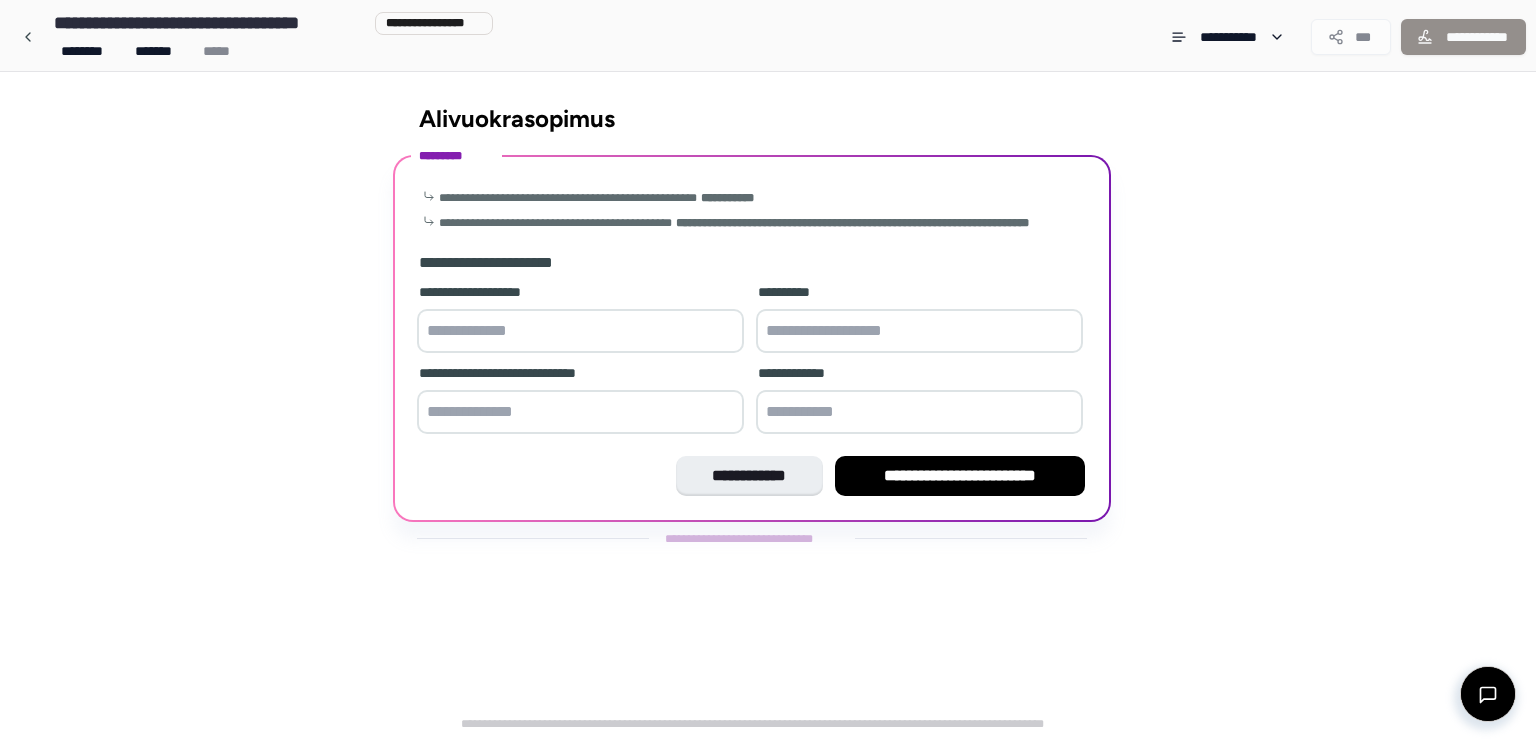 click at bounding box center [580, 331] 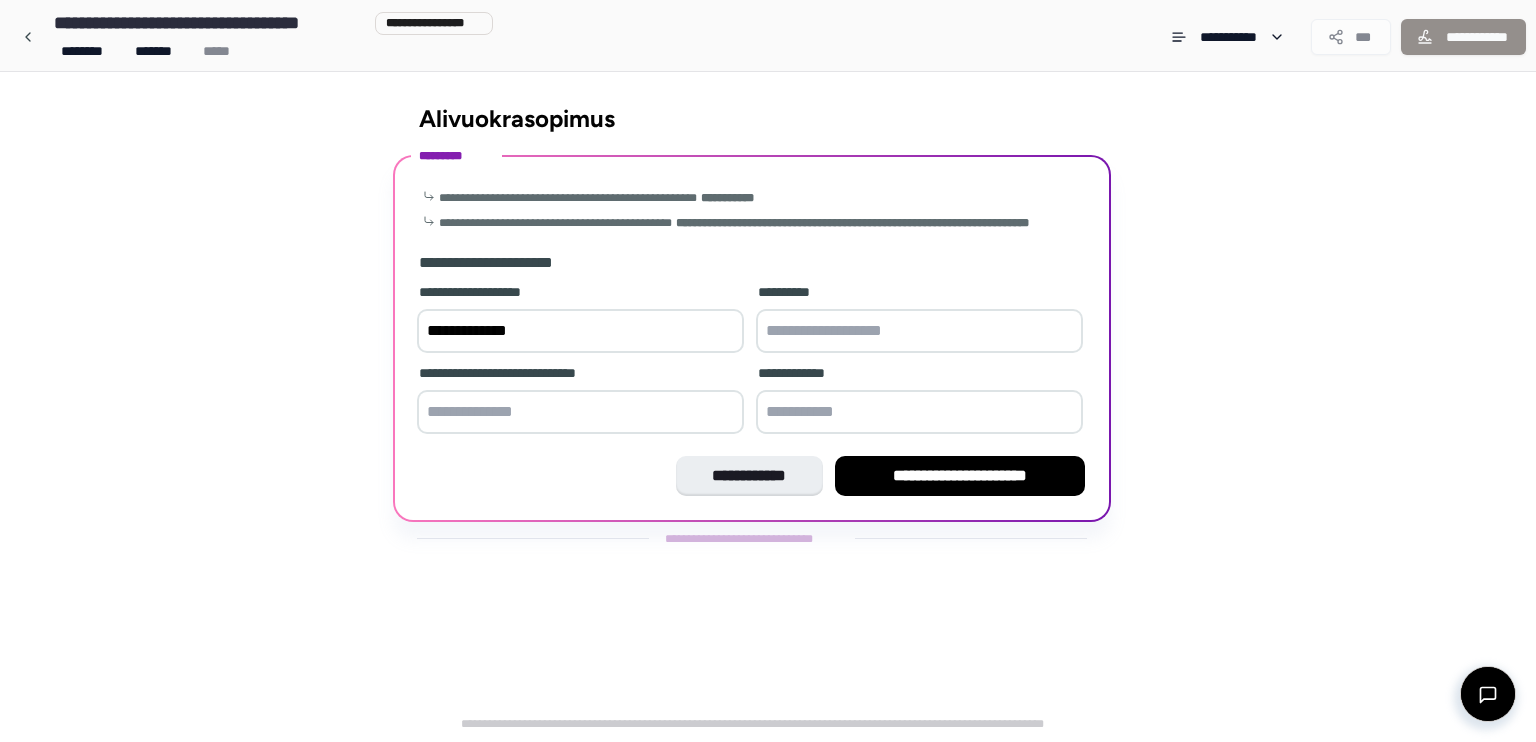 click on "**********" at bounding box center [580, 331] 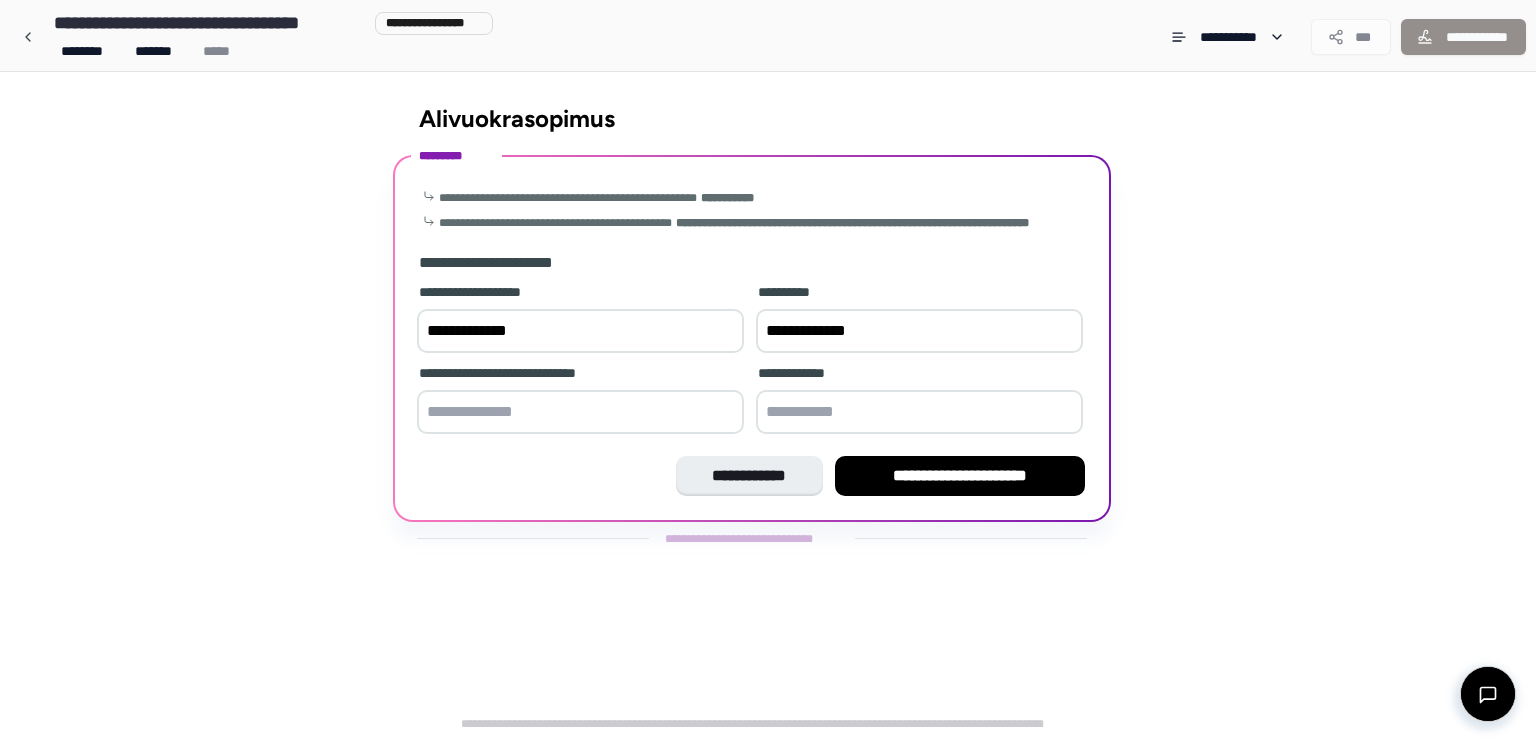 type on "**********" 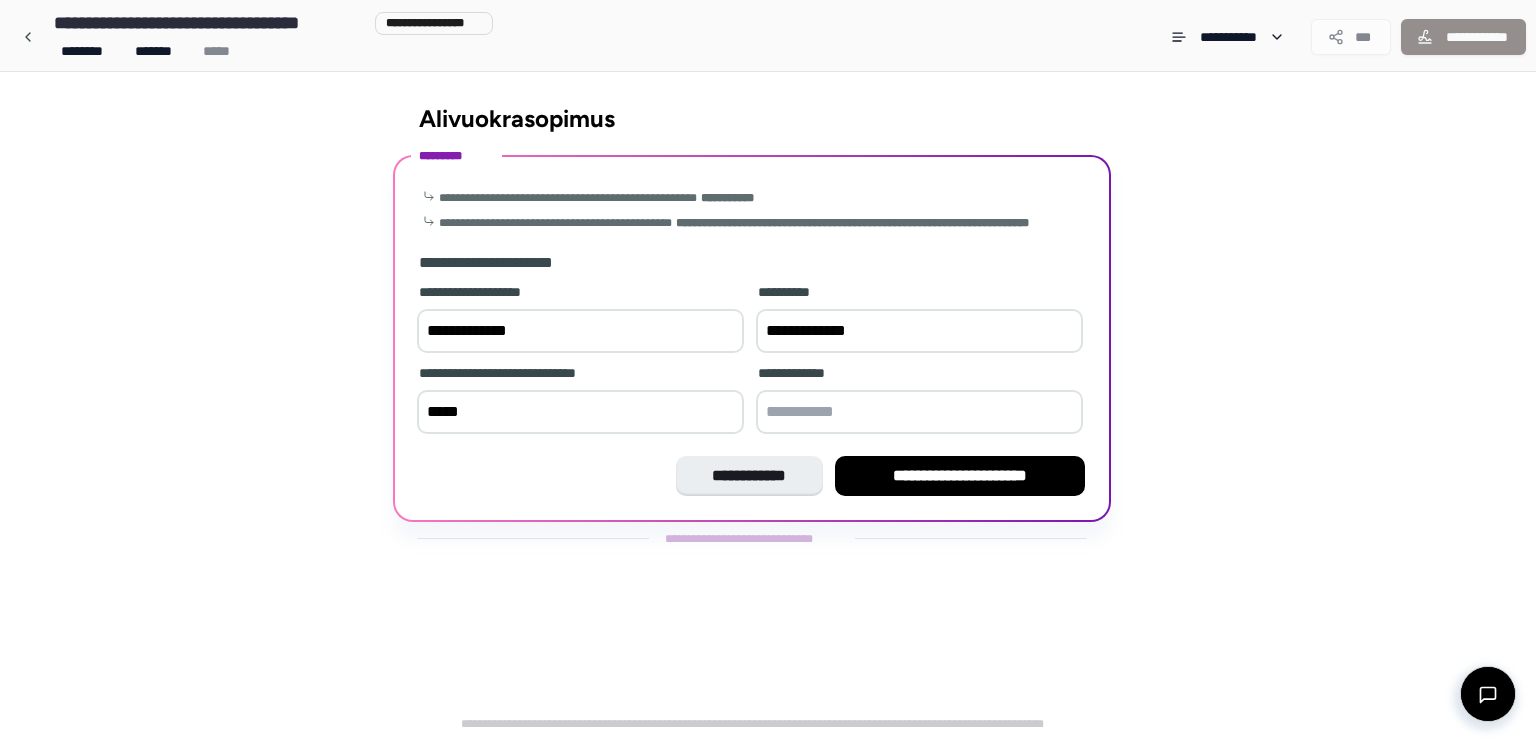 type on "*****" 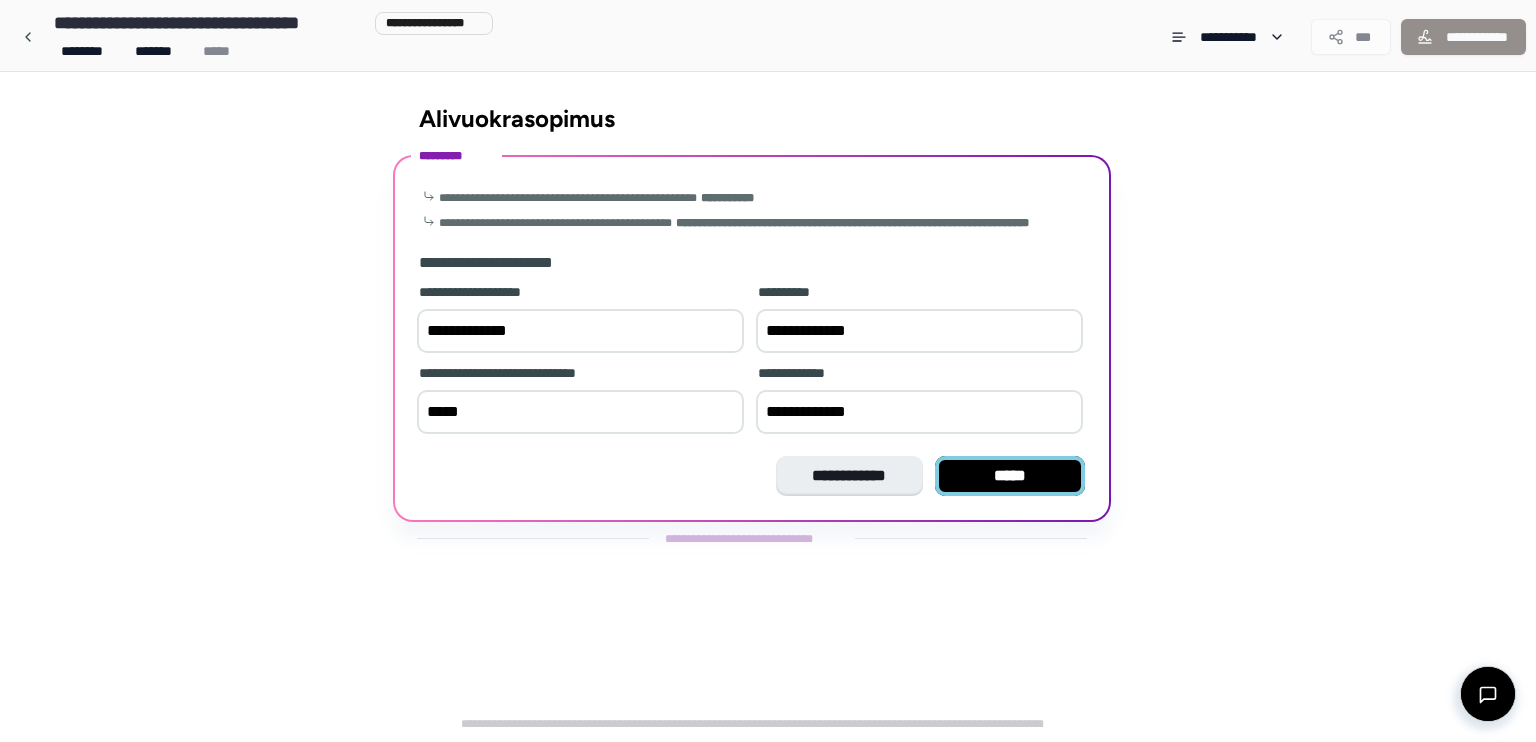 type on "**********" 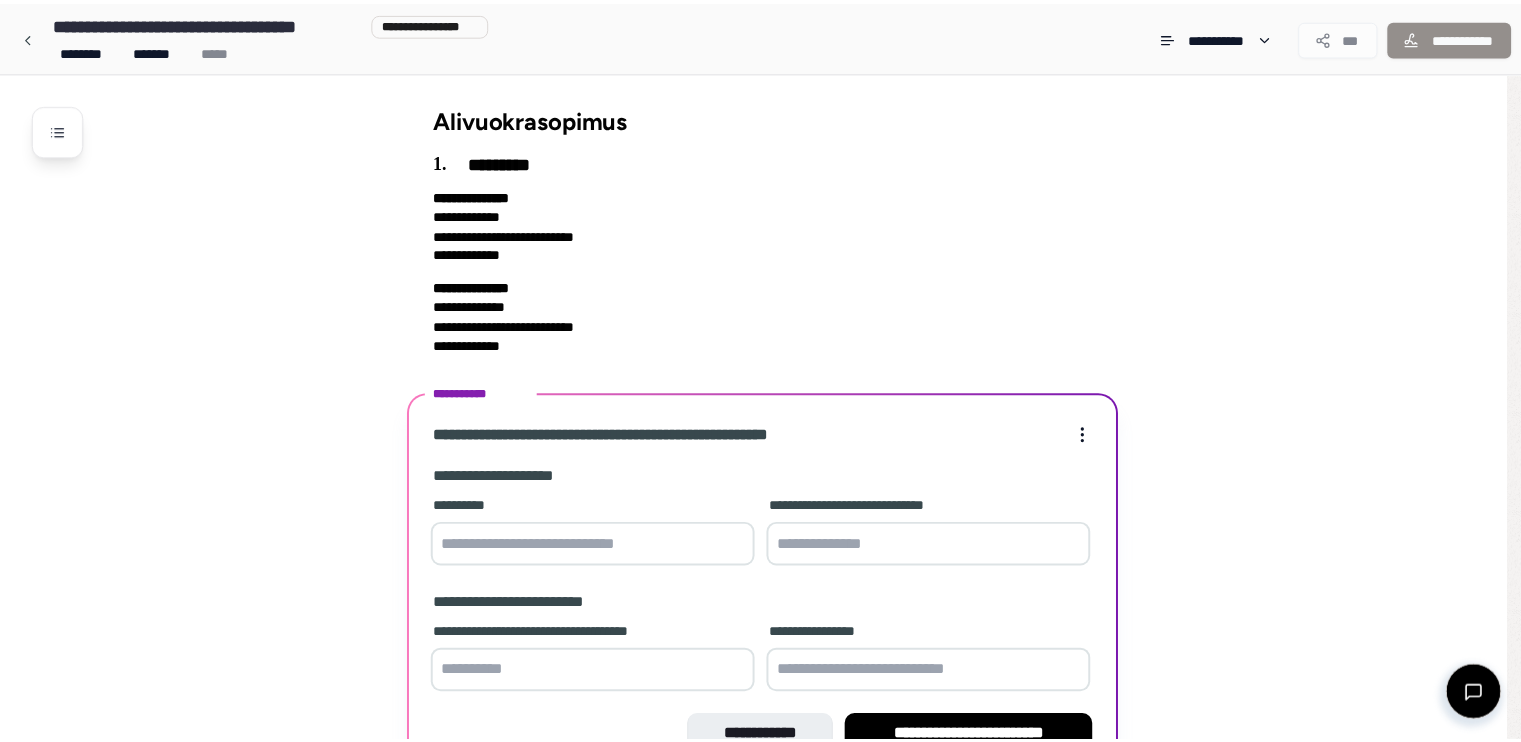 scroll, scrollTop: 116, scrollLeft: 0, axis: vertical 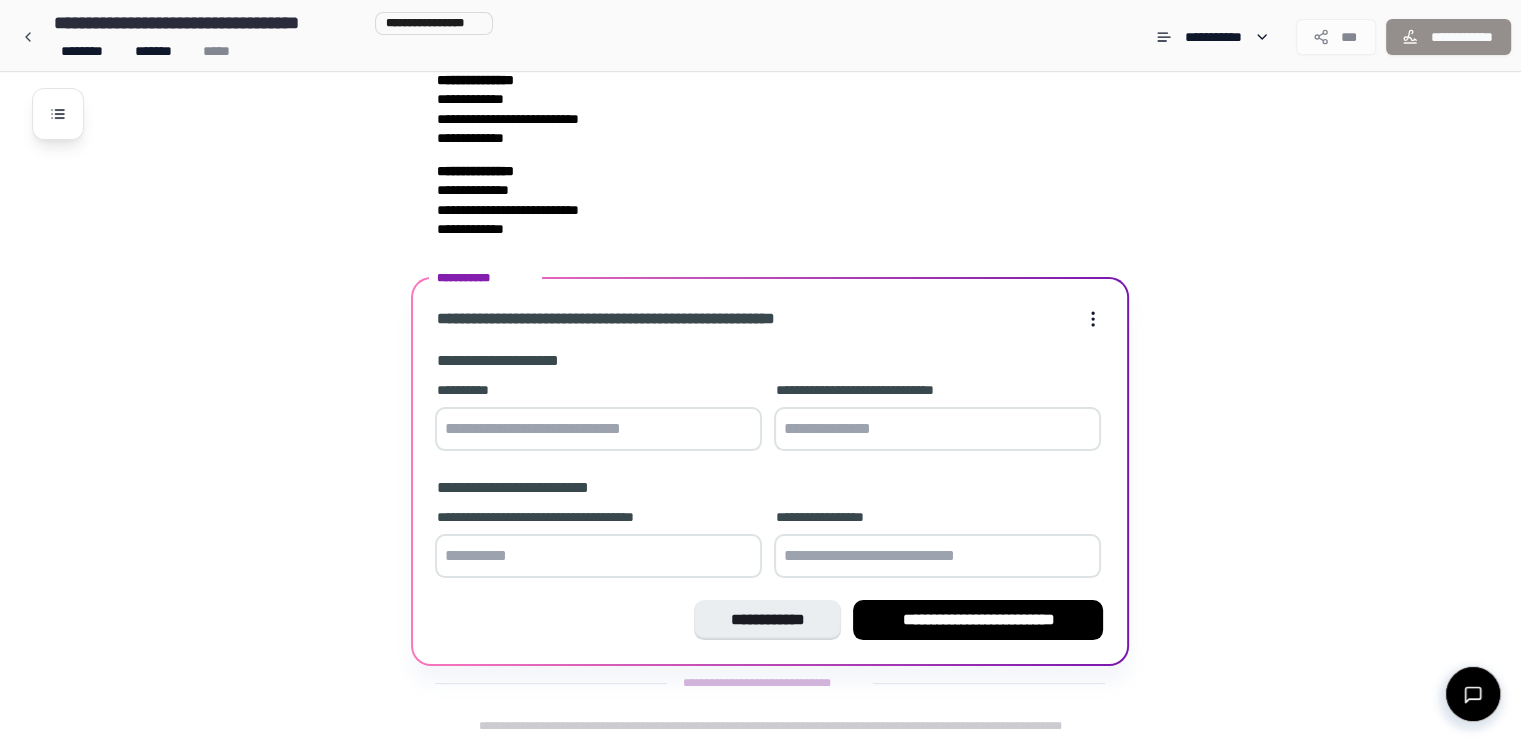 click at bounding box center (598, 429) 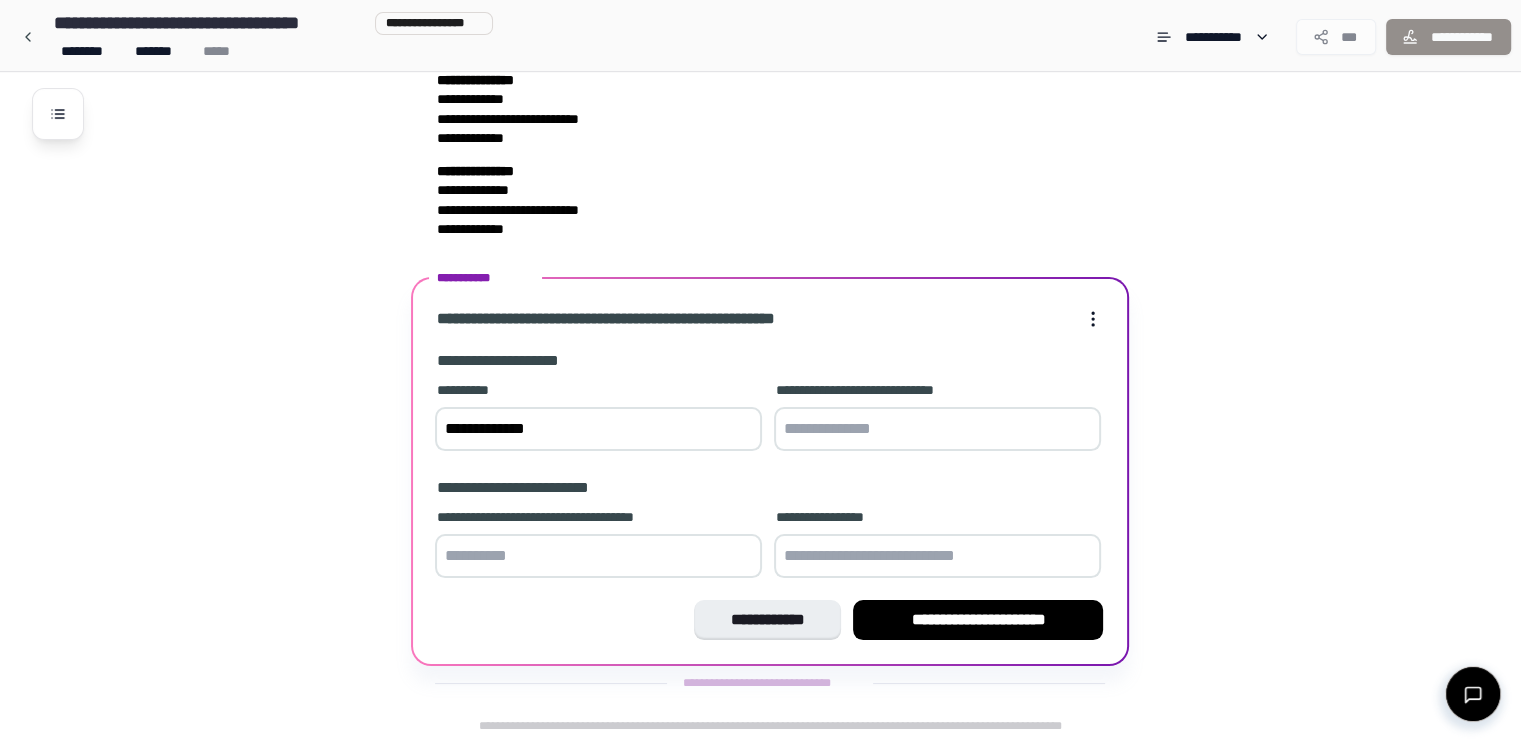 type on "**********" 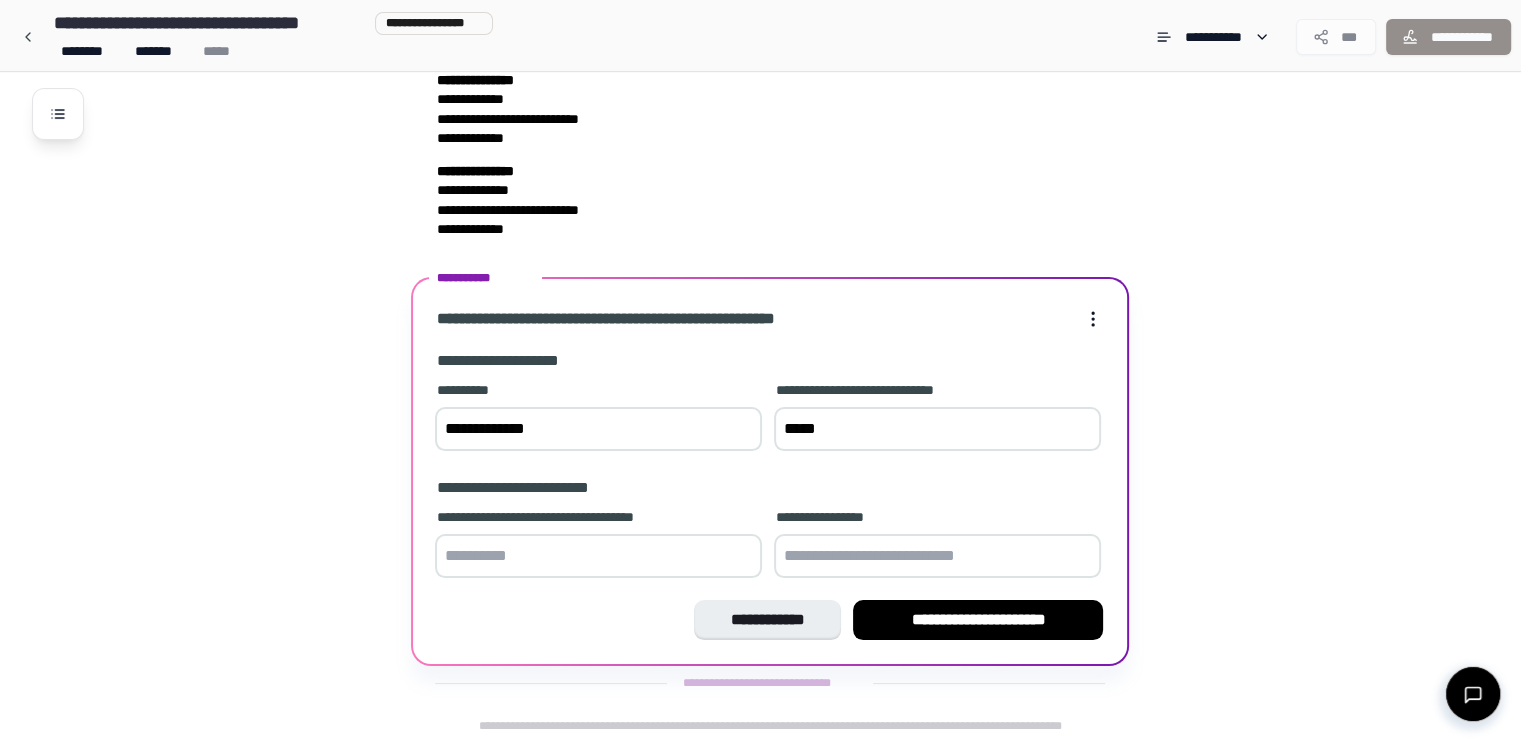 click on "*****" at bounding box center (937, 429) 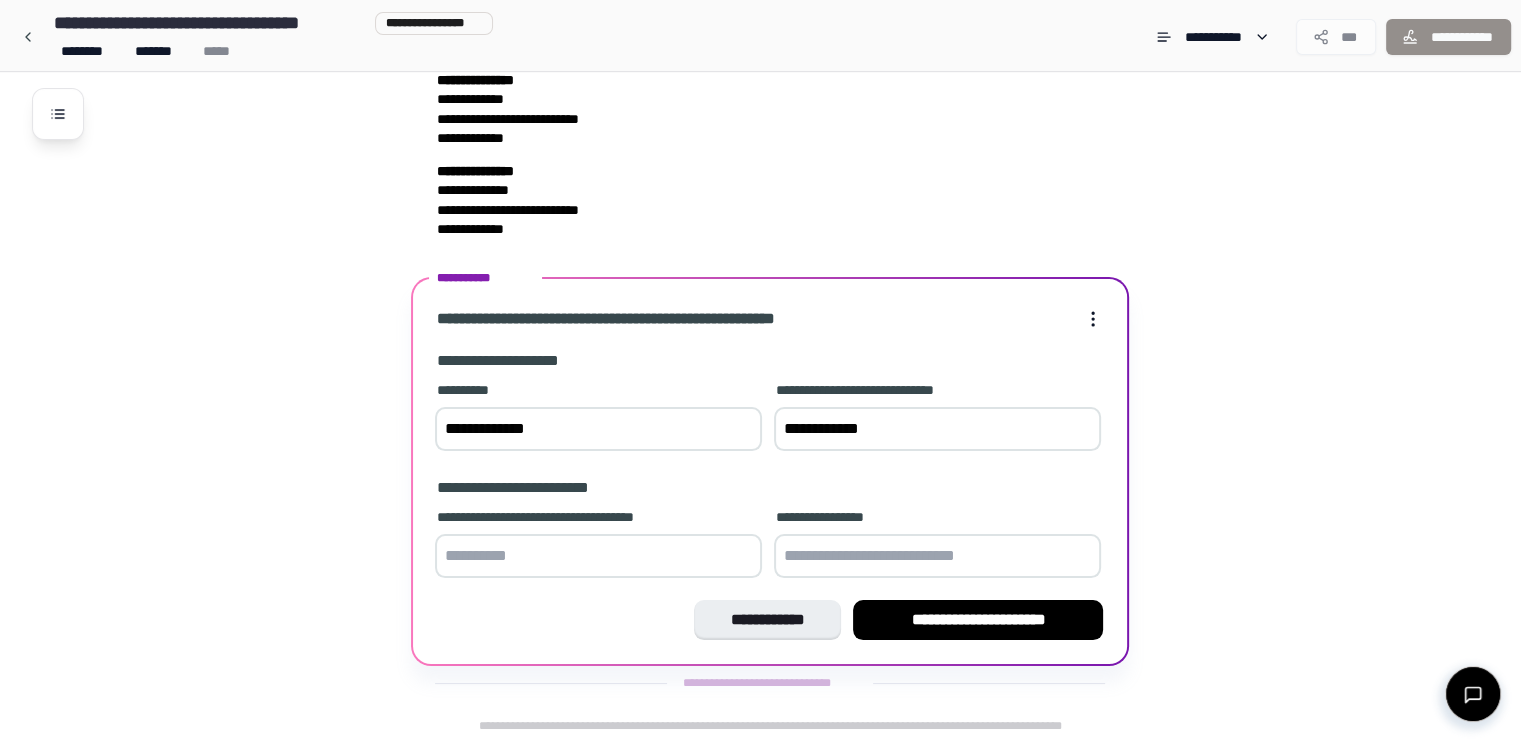 type on "**********" 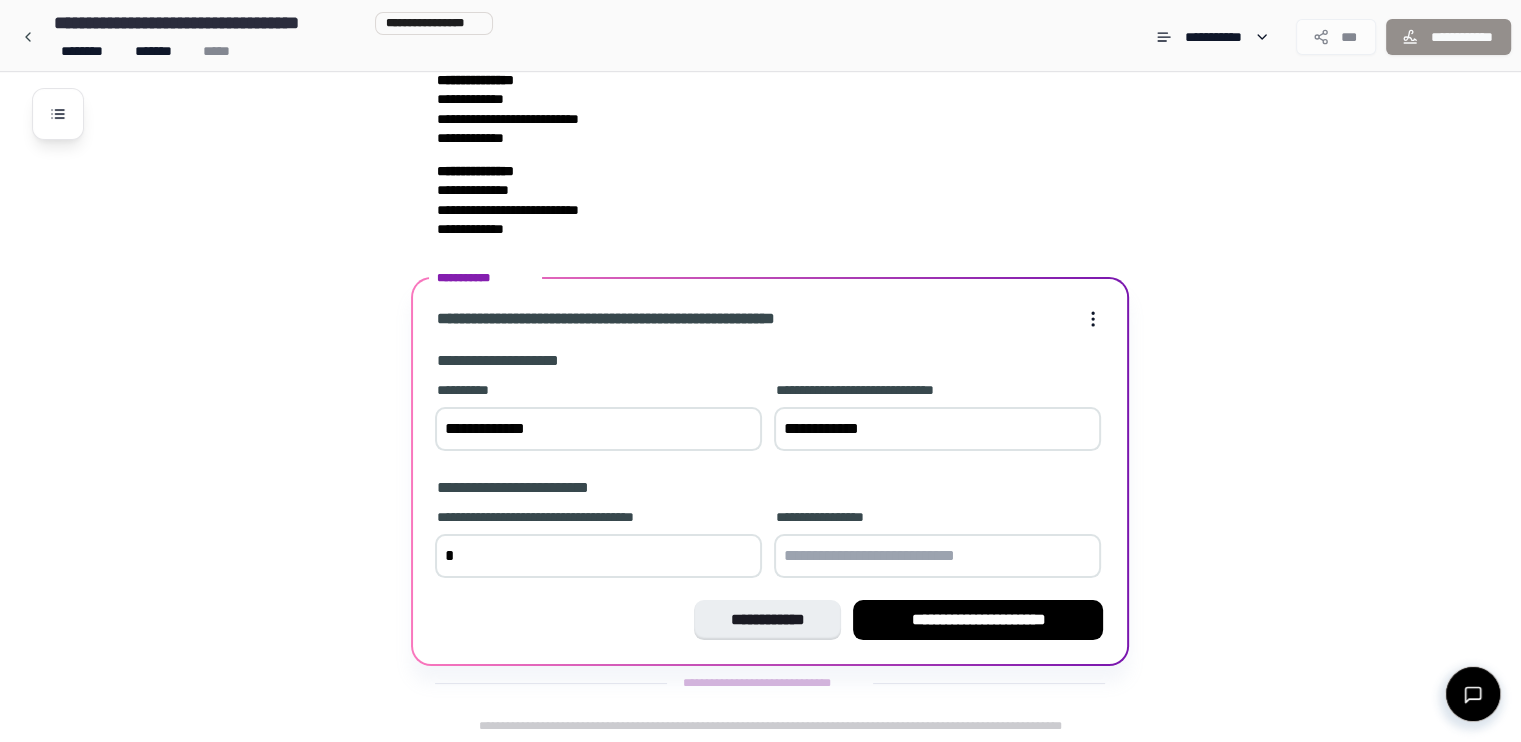 type on "*" 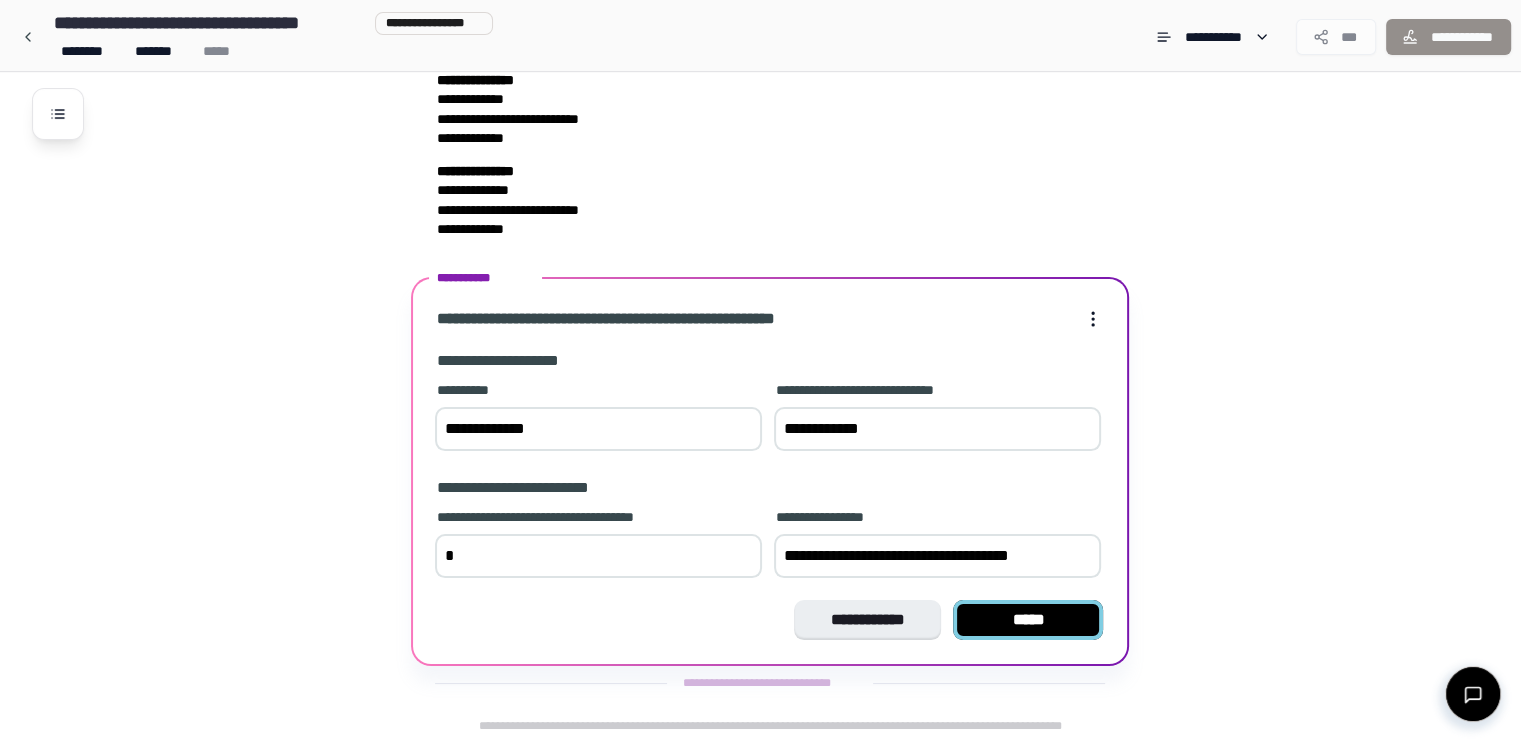 type on "**********" 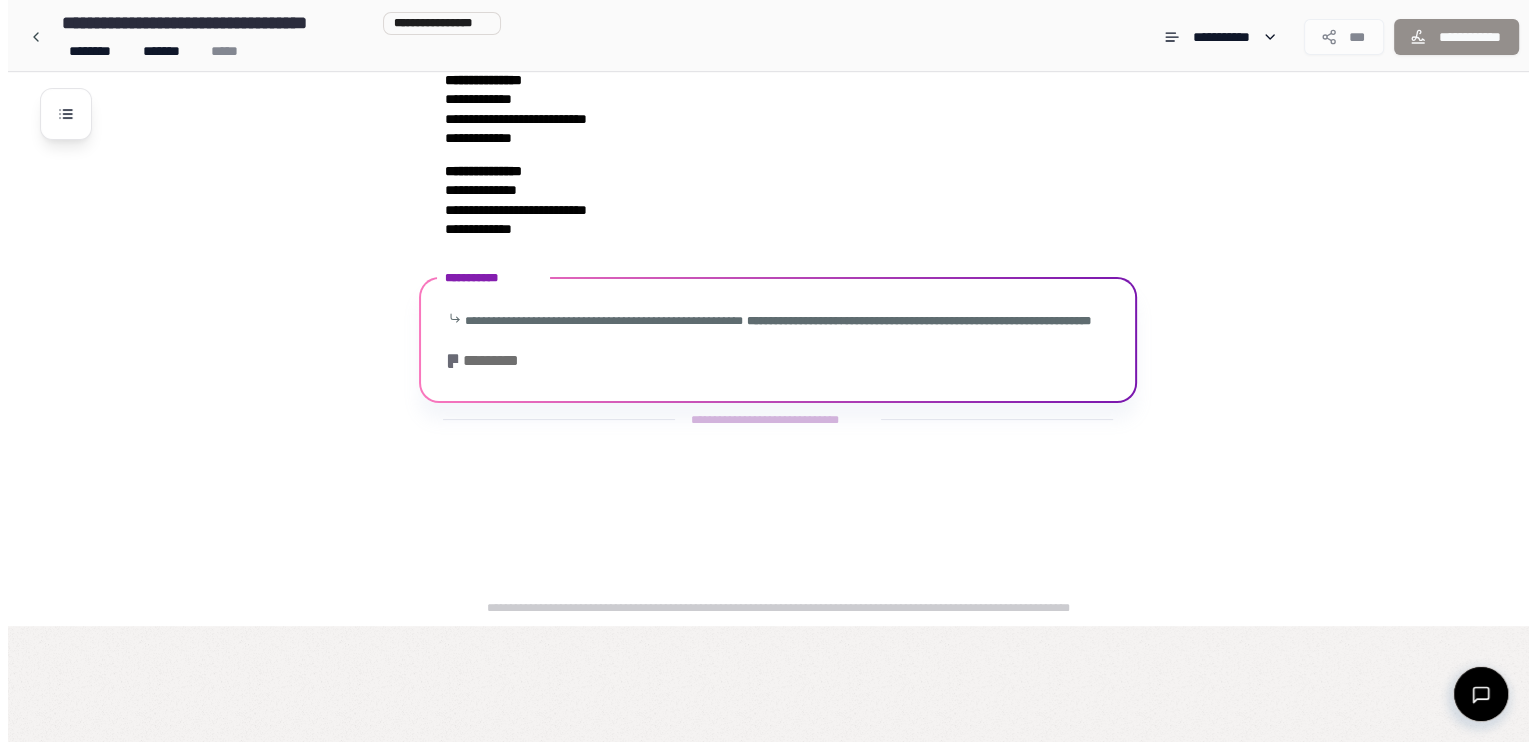 scroll, scrollTop: 0, scrollLeft: 0, axis: both 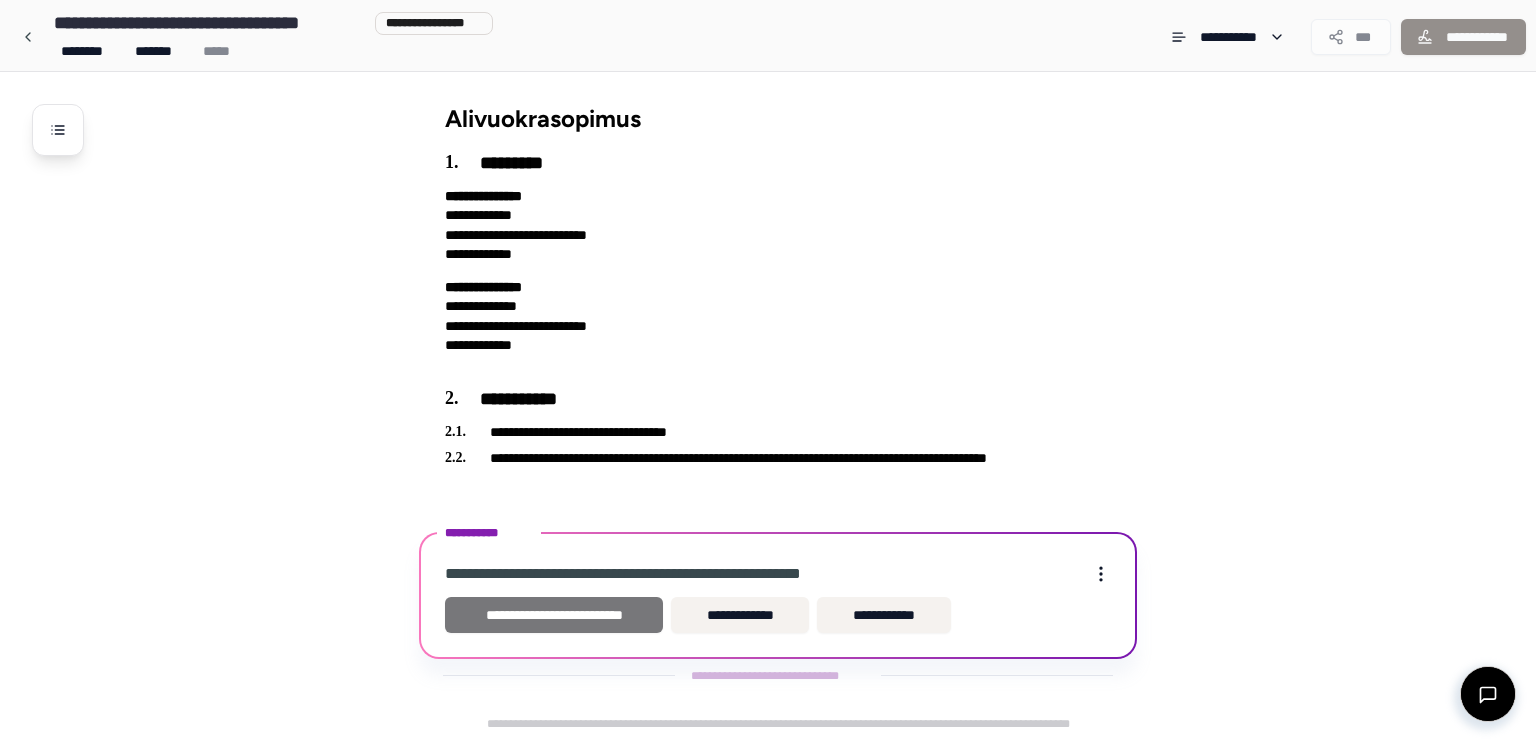 click on "**********" at bounding box center [554, 615] 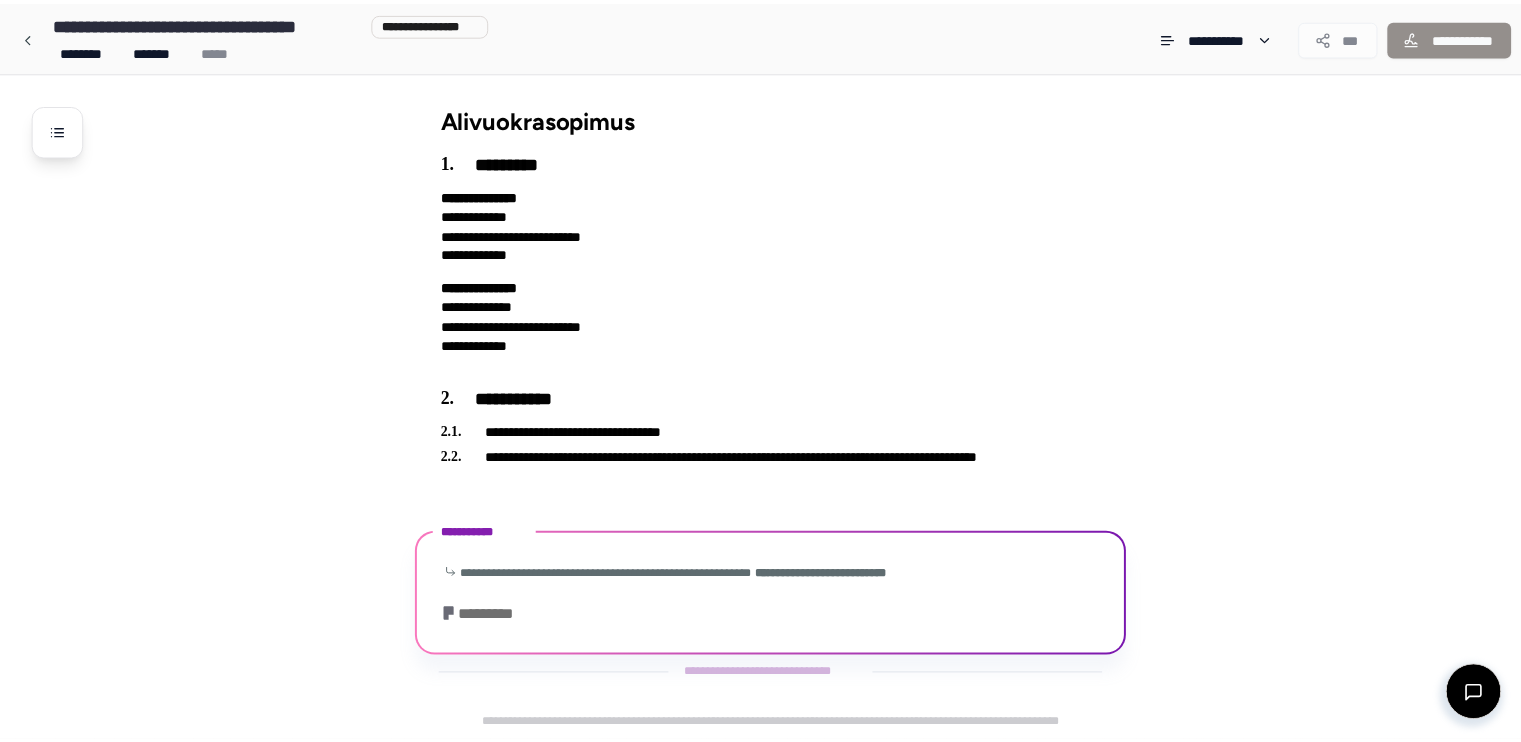 scroll, scrollTop: 268, scrollLeft: 0, axis: vertical 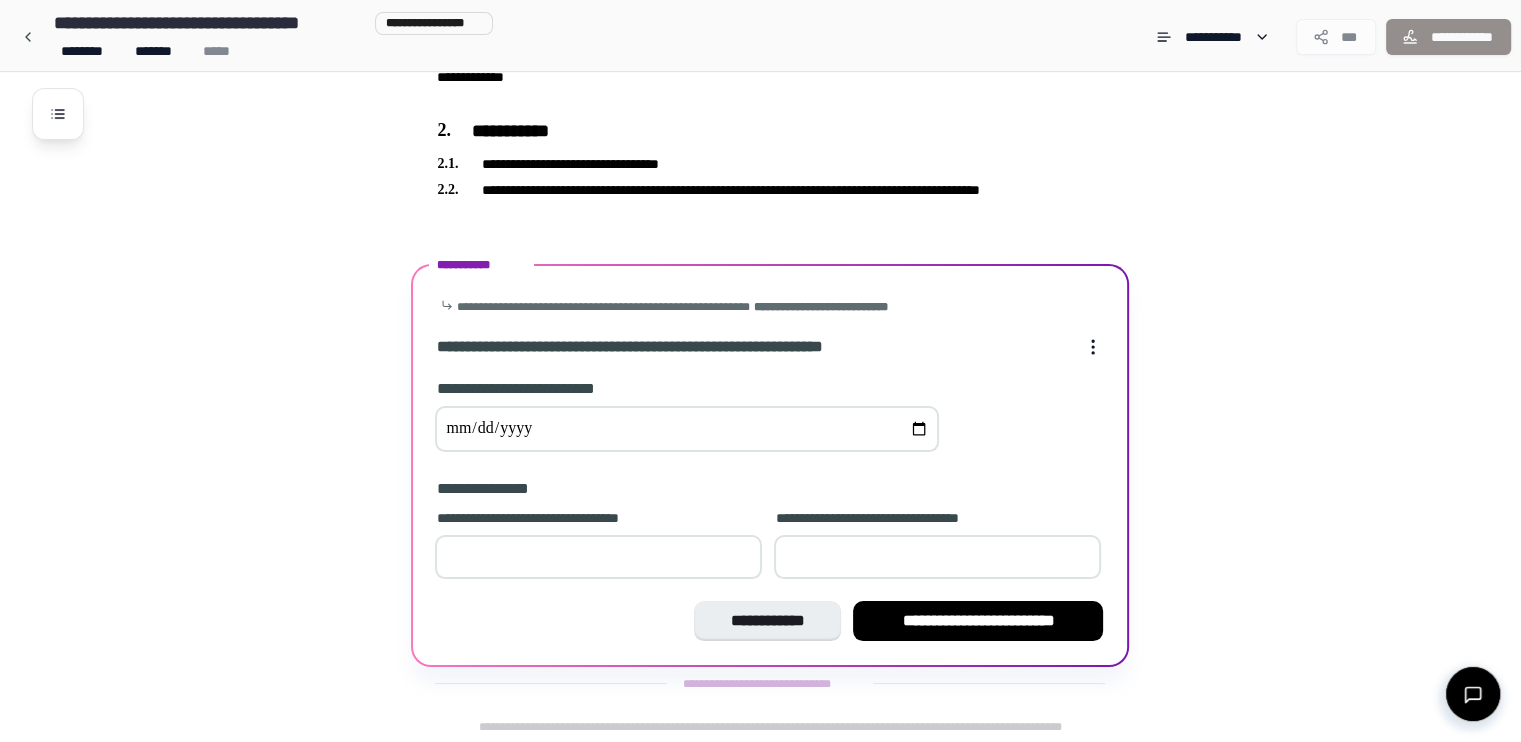 click at bounding box center [687, 429] 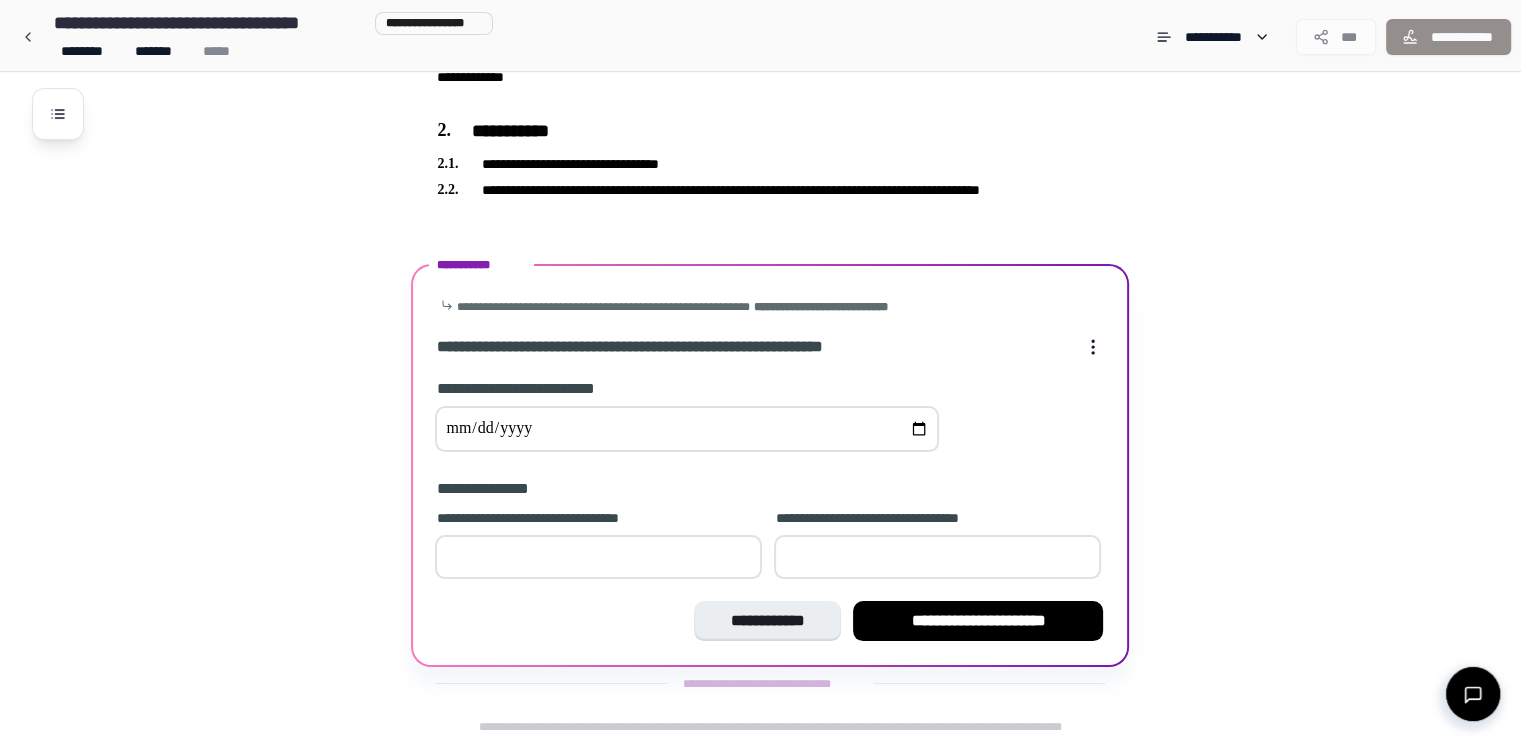 type on "**********" 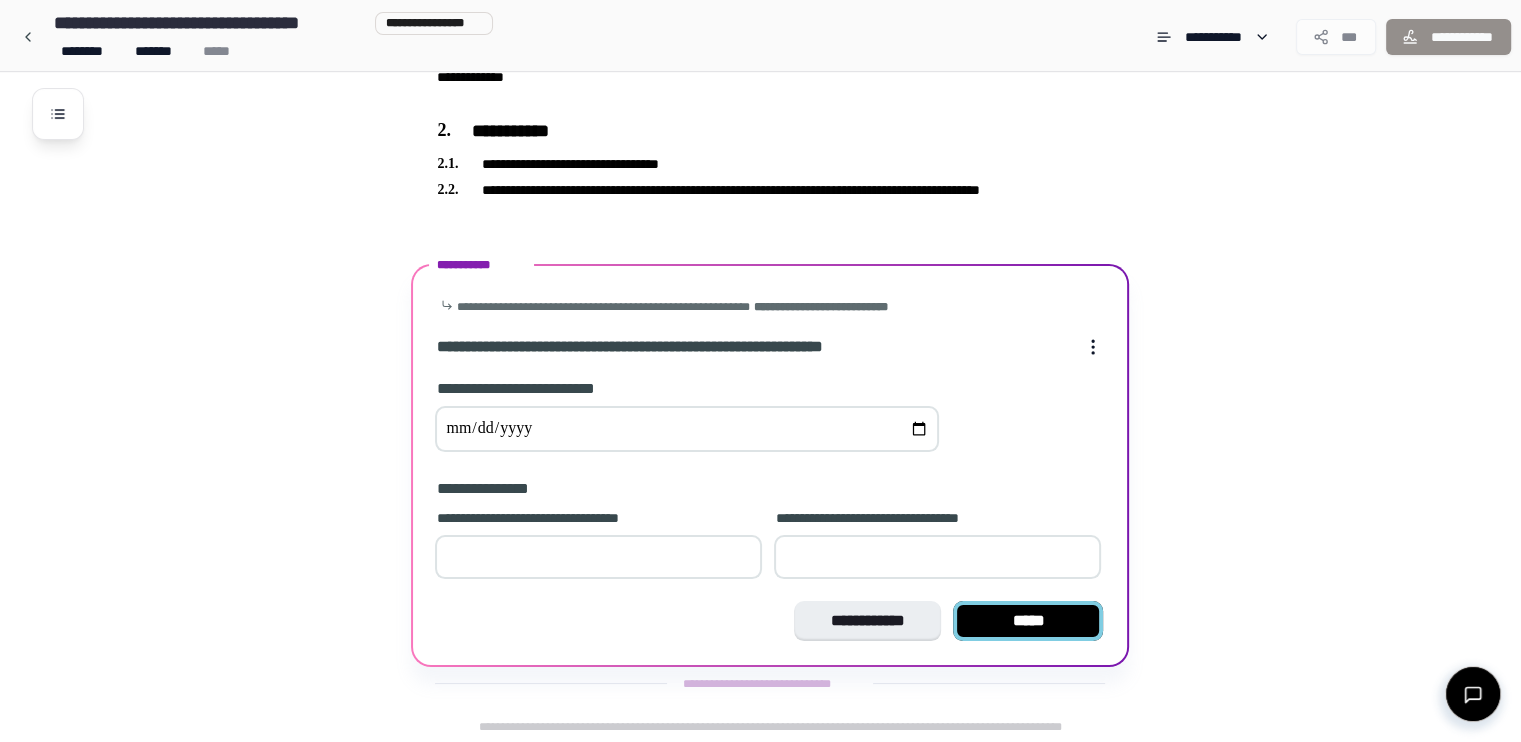 type on "*" 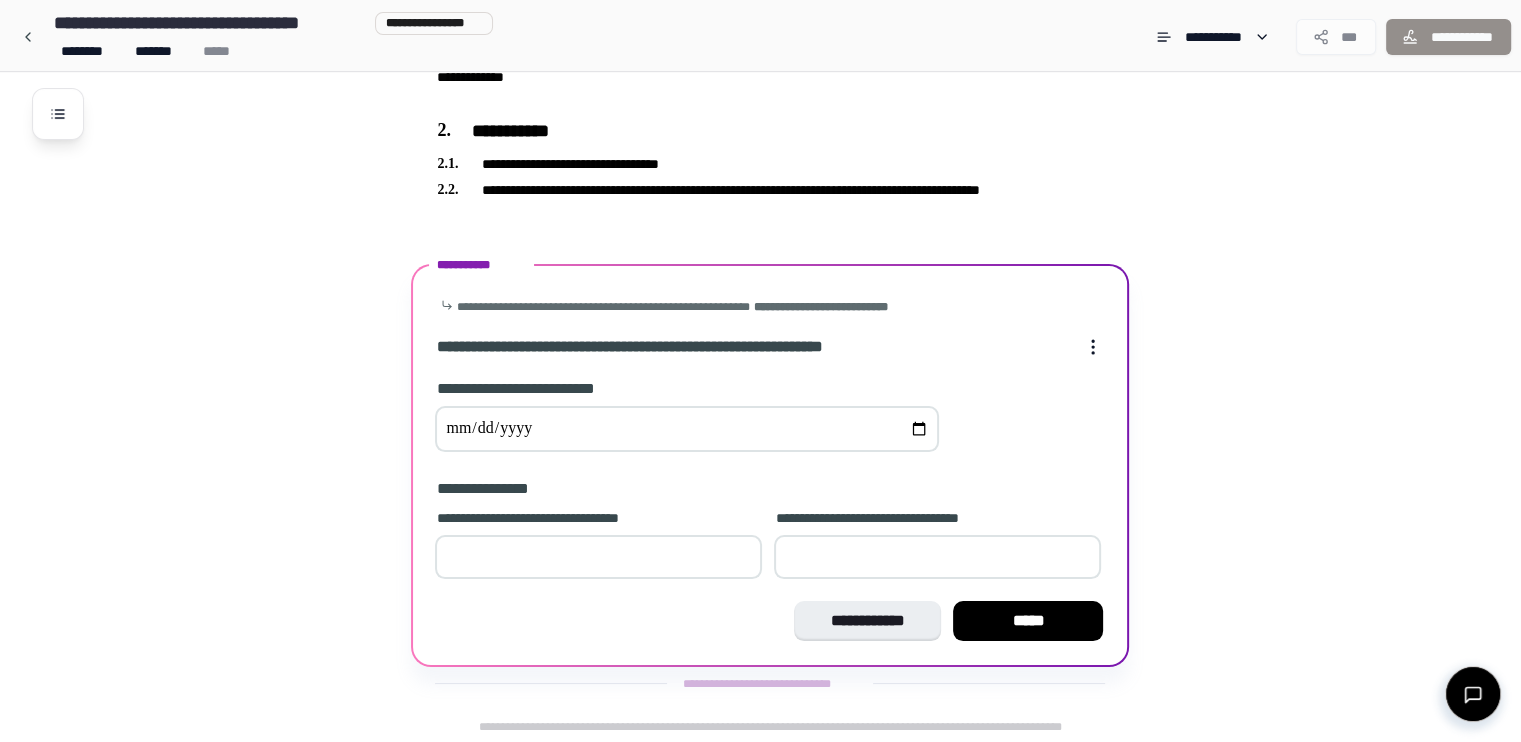 click on "*****" at bounding box center [1028, 621] 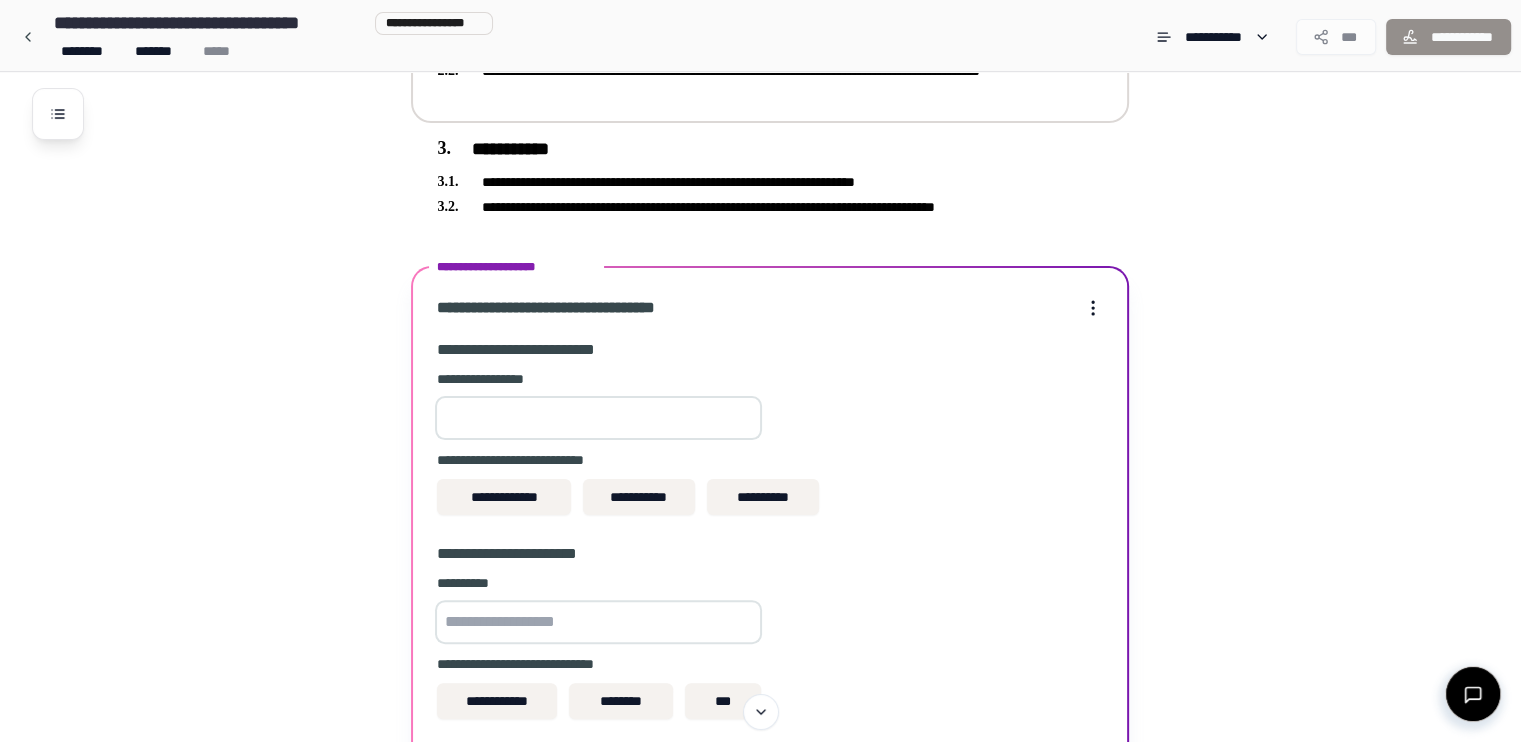 scroll, scrollTop: 422, scrollLeft: 0, axis: vertical 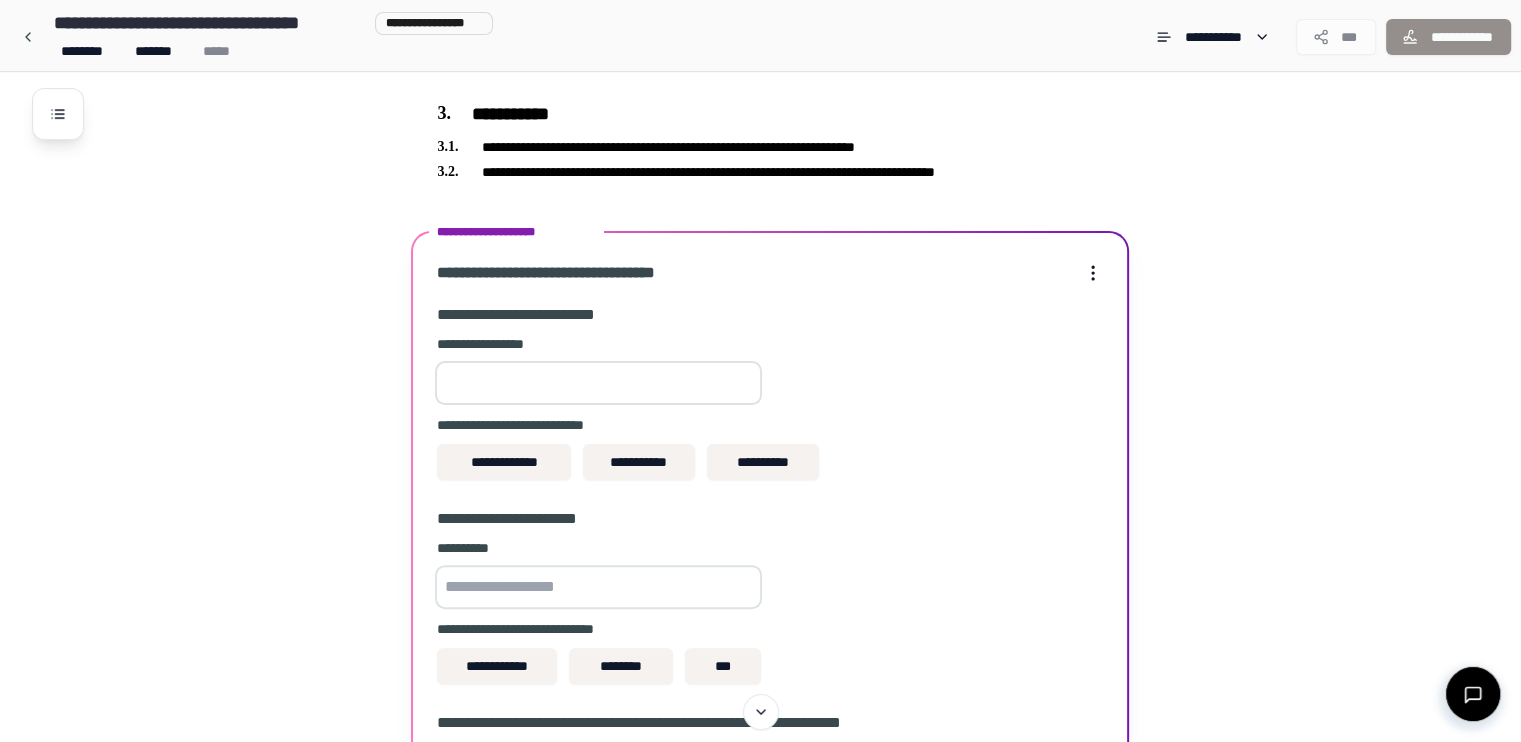 click at bounding box center [598, 383] 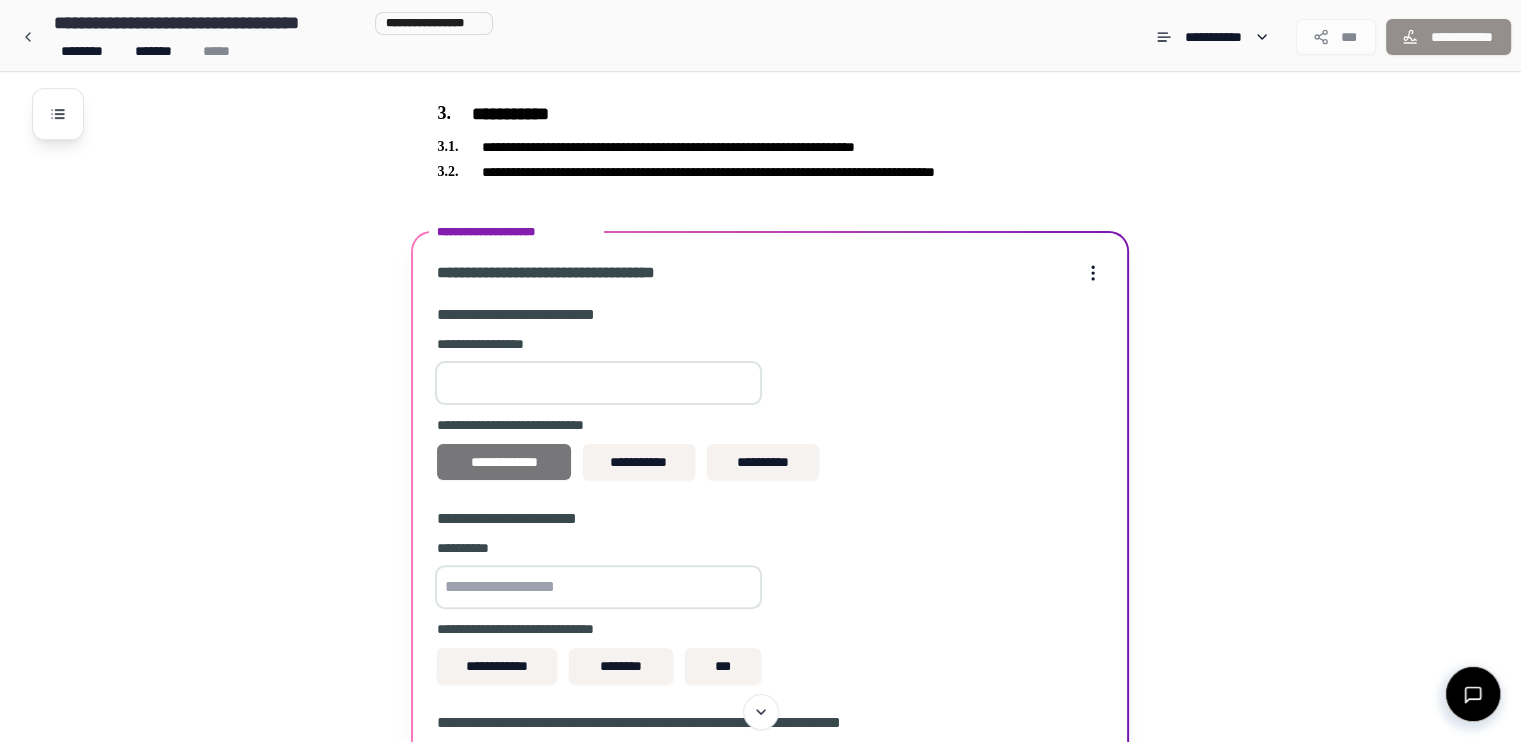 type on "*****" 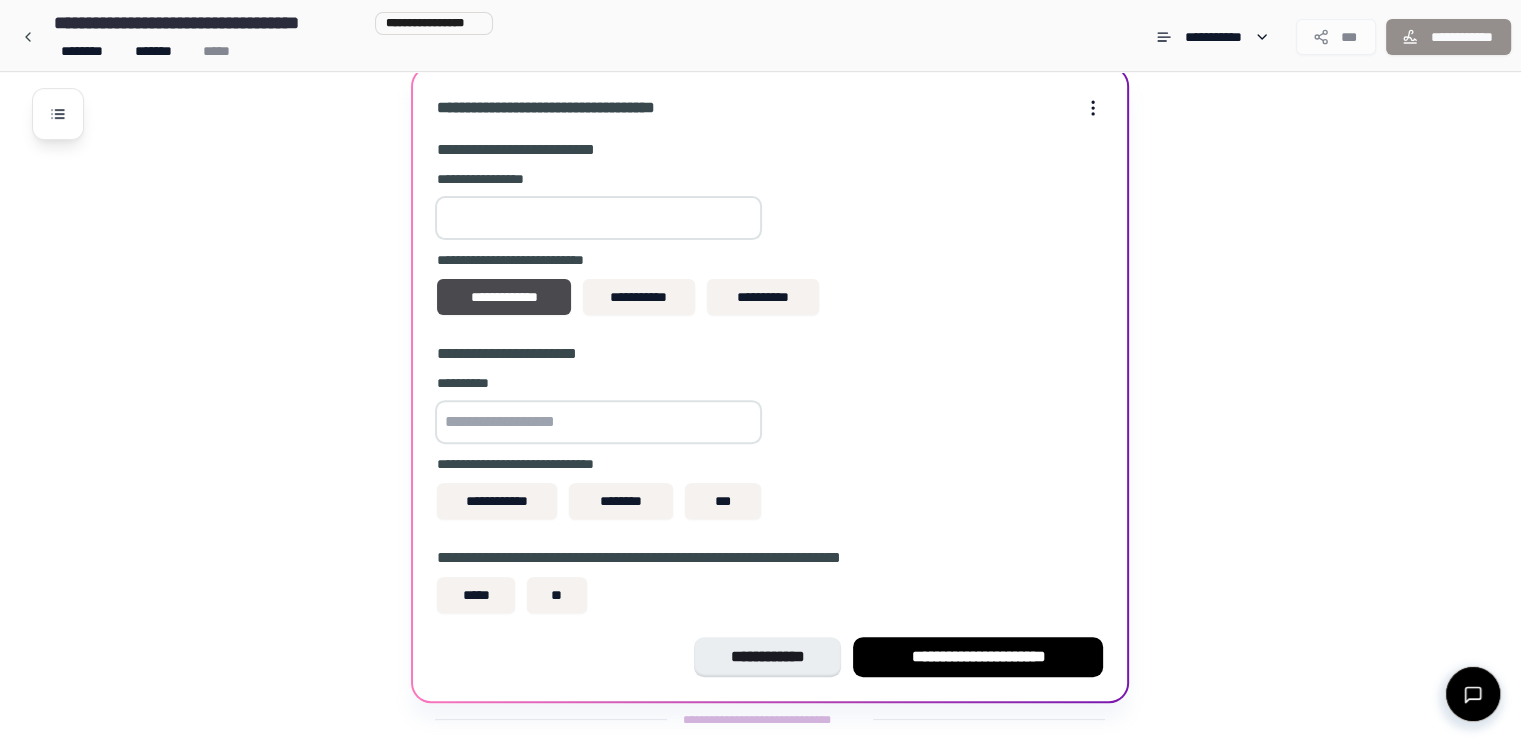 scroll, scrollTop: 622, scrollLeft: 0, axis: vertical 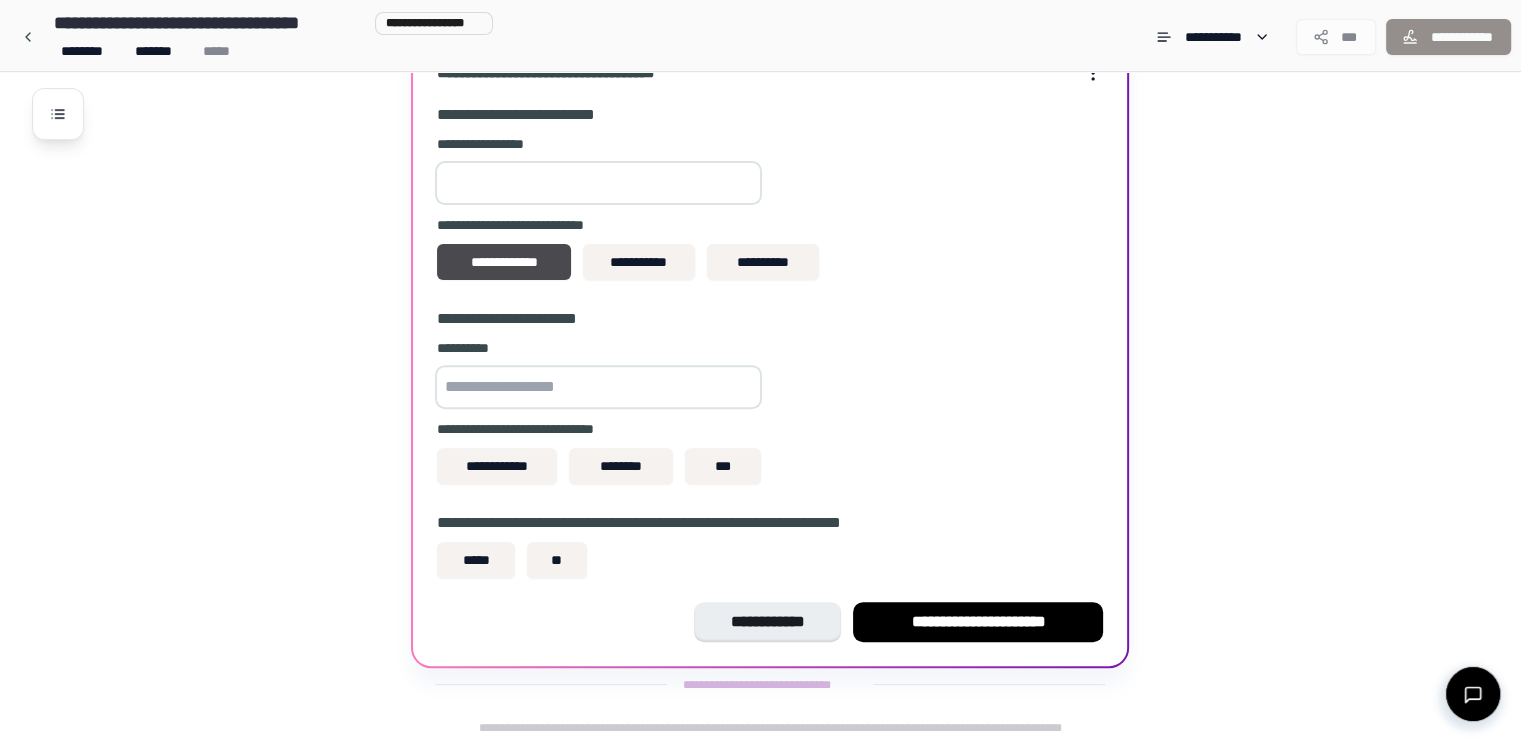 drag, startPoint x: 528, startPoint y: 379, endPoint x: 521, endPoint y: 367, distance: 13.892444 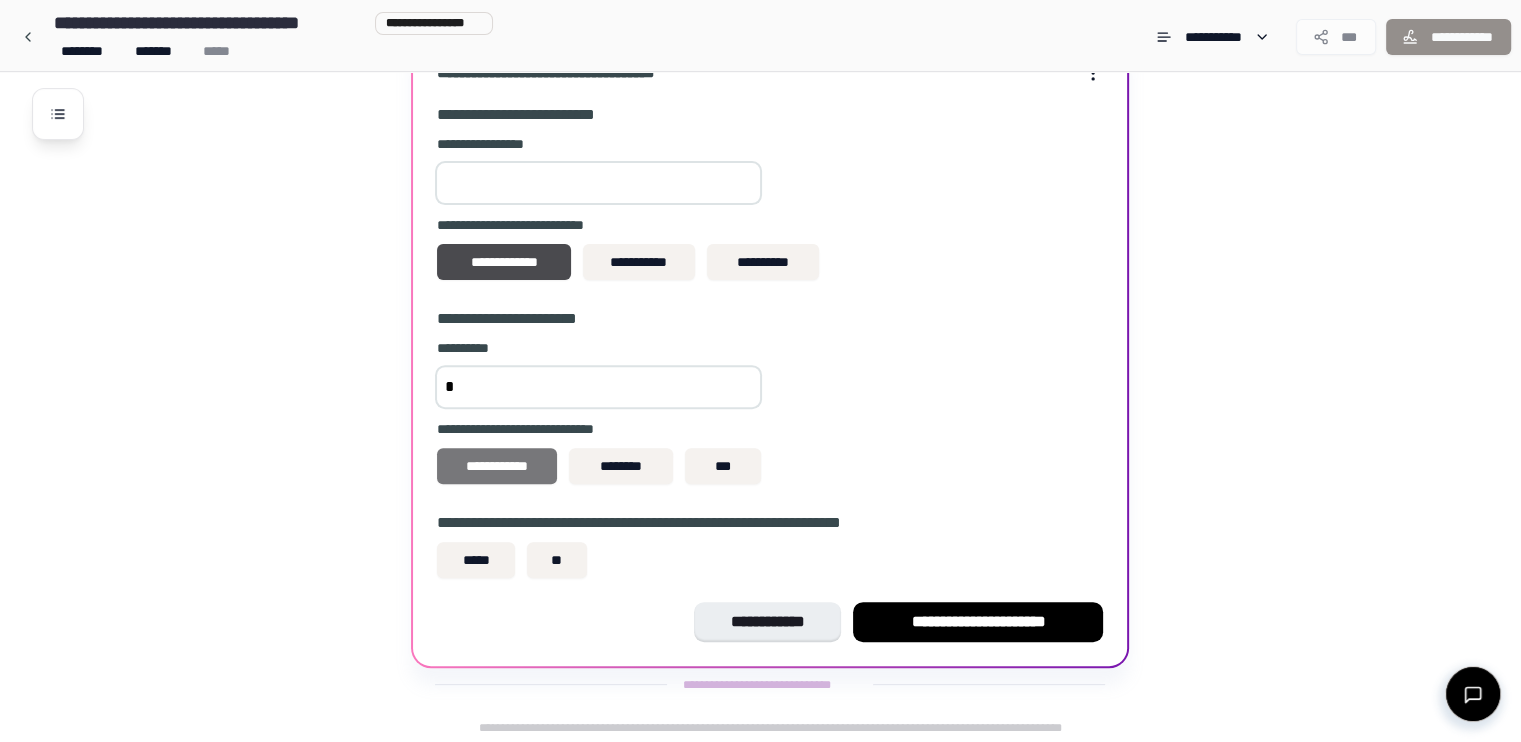 type on "*" 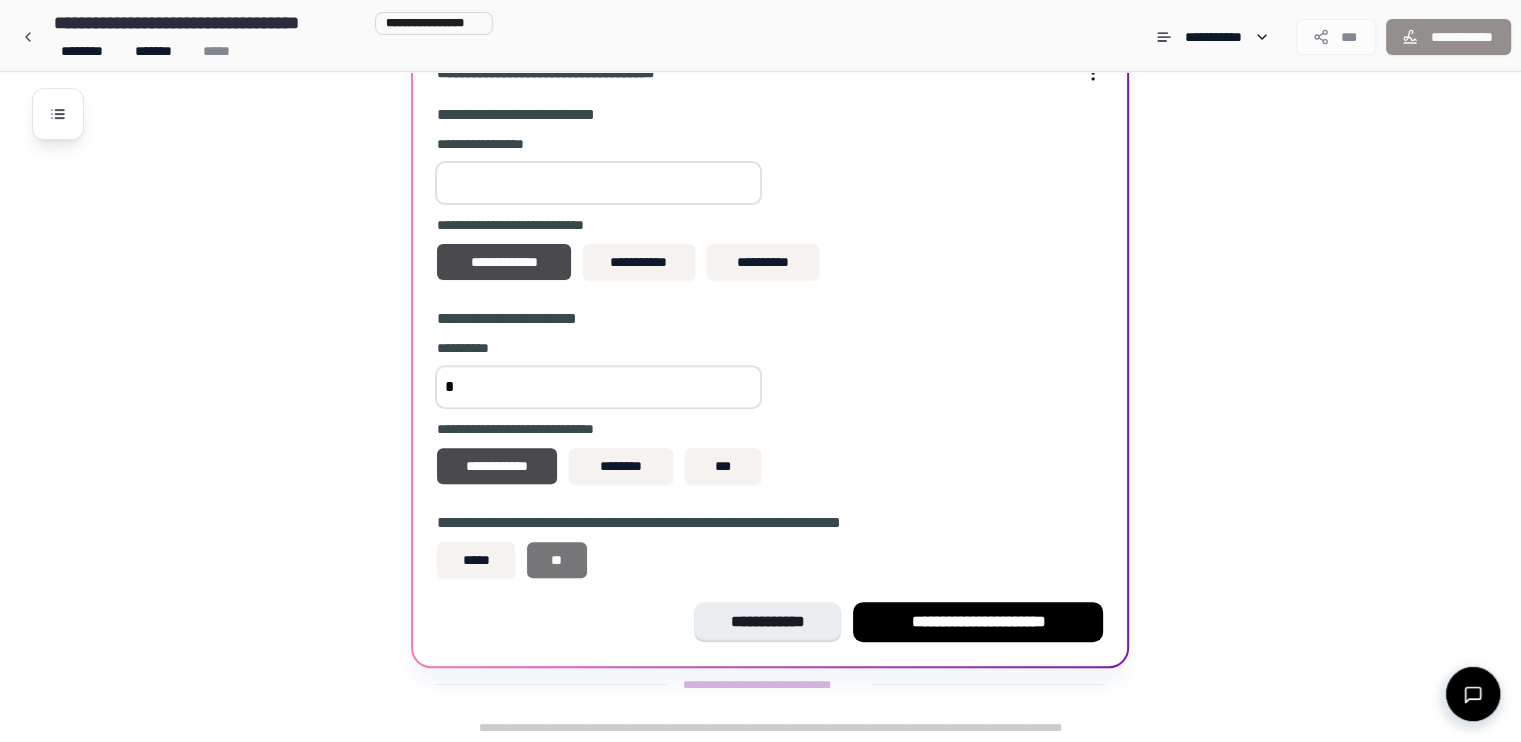 click on "**" at bounding box center (557, 560) 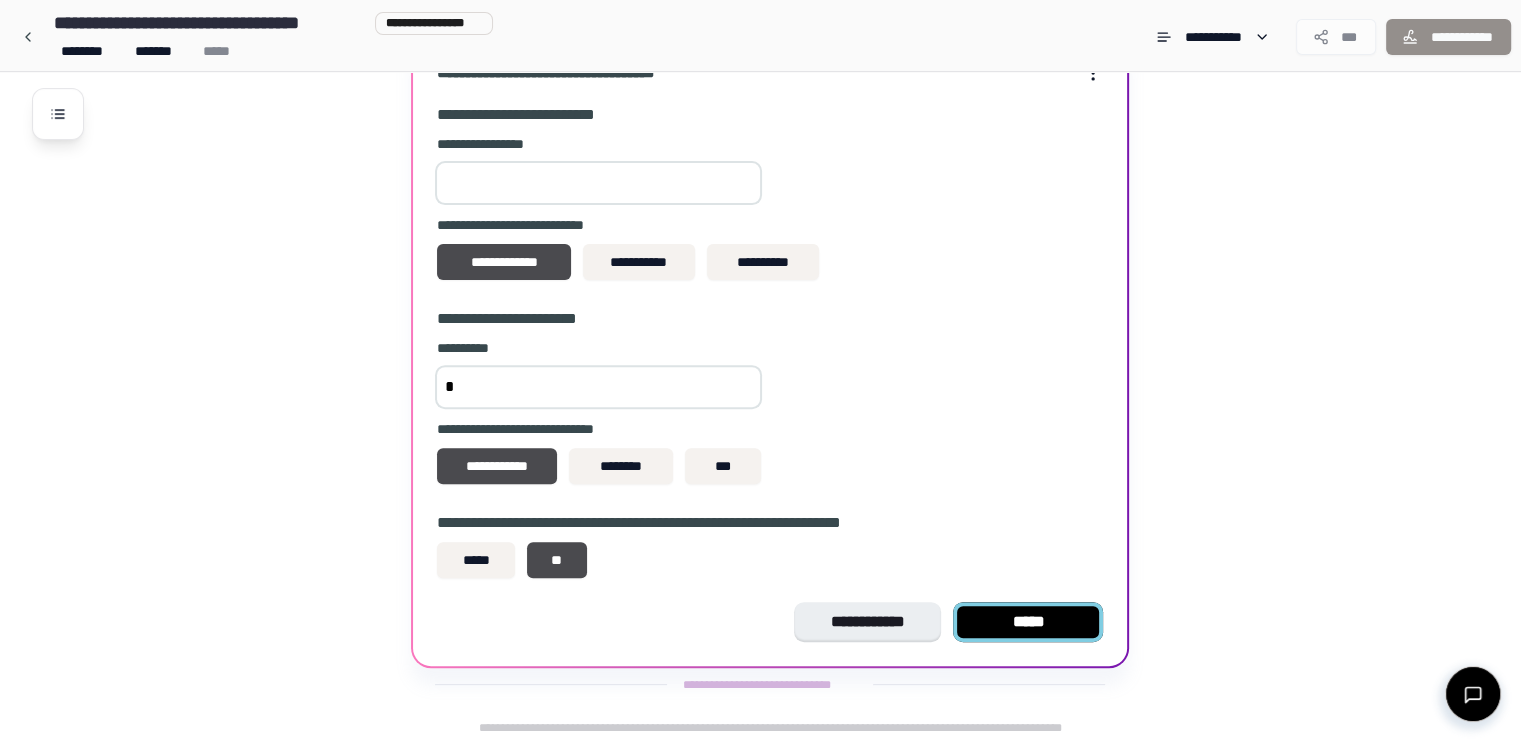 click on "*****" at bounding box center (1028, 622) 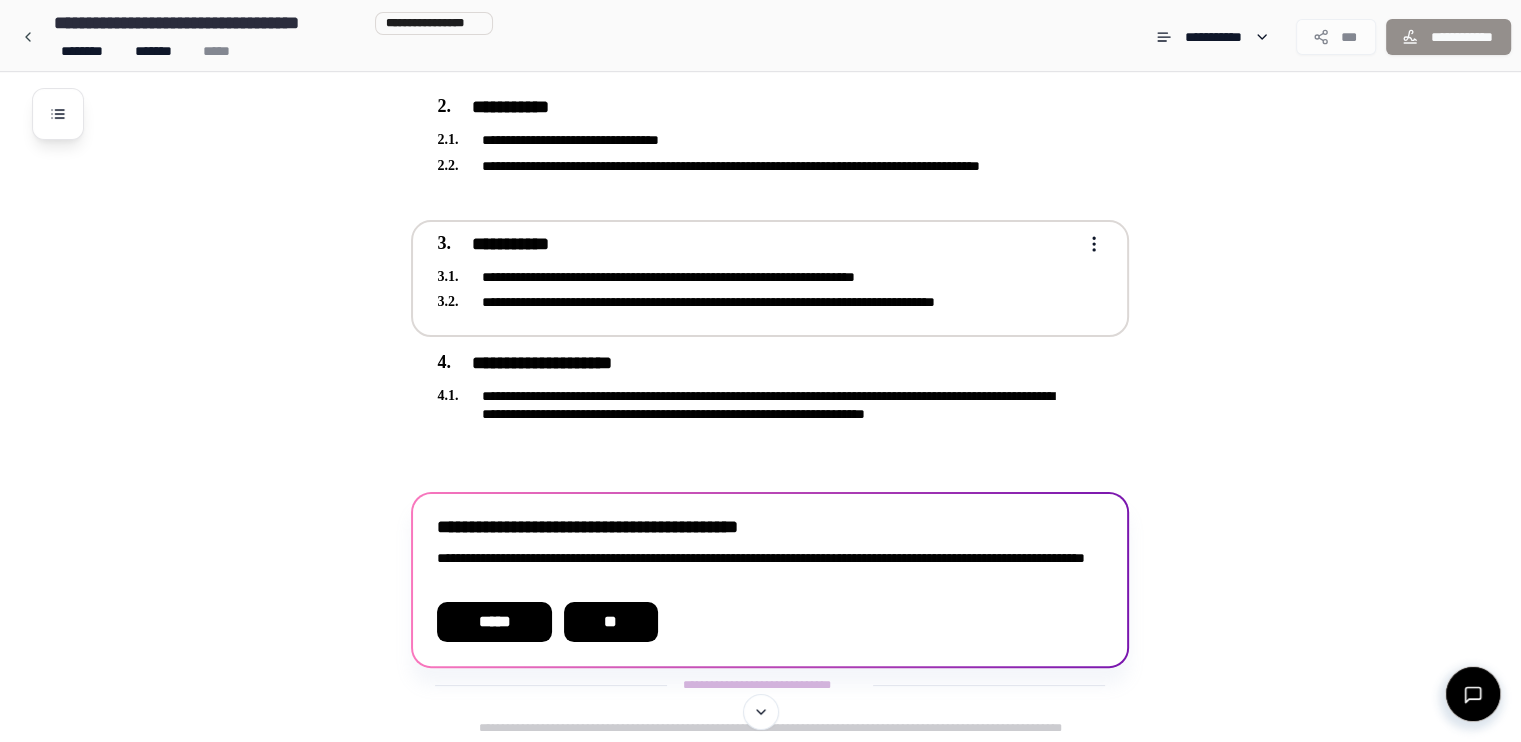 scroll, scrollTop: 292, scrollLeft: 0, axis: vertical 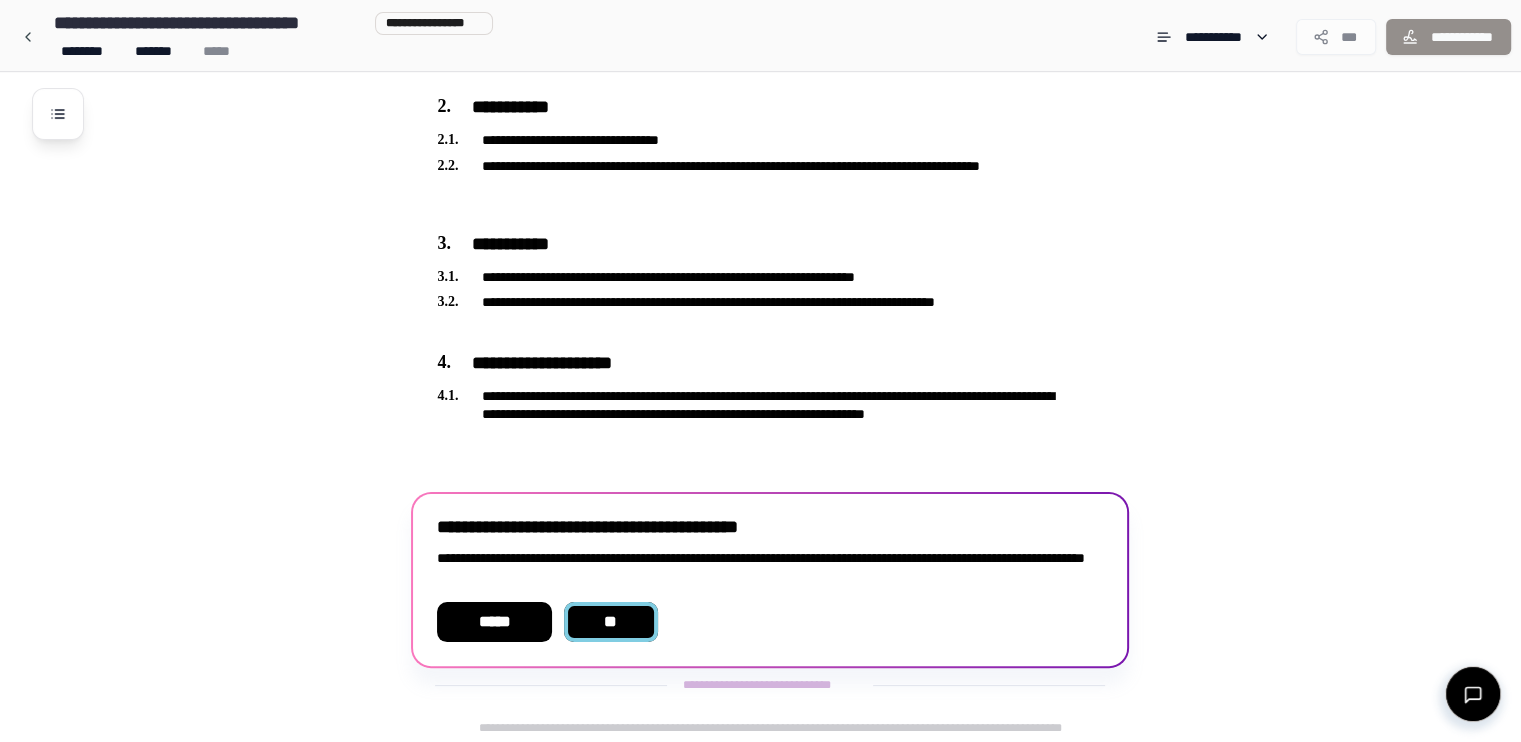 click on "**" at bounding box center [610, 622] 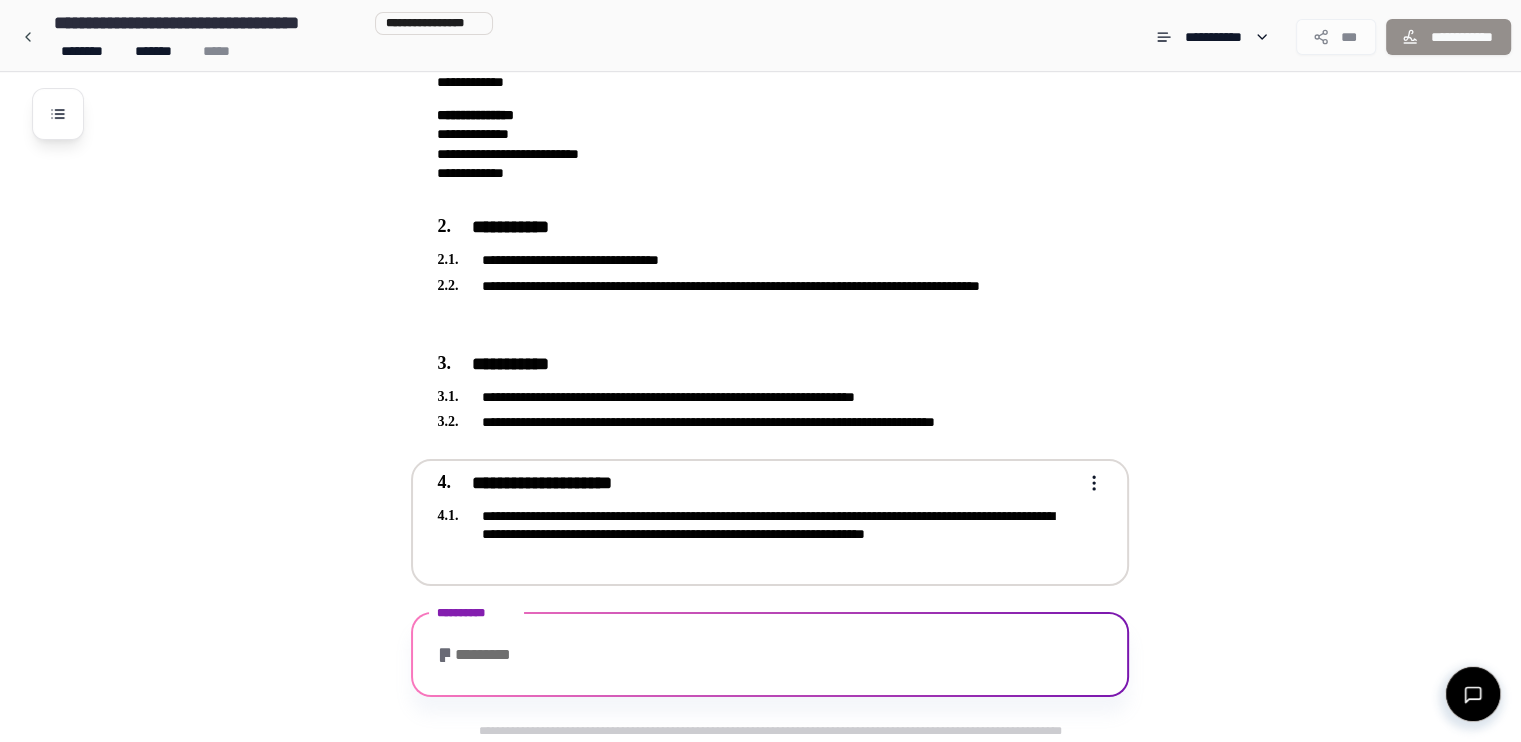 scroll, scrollTop: 292, scrollLeft: 0, axis: vertical 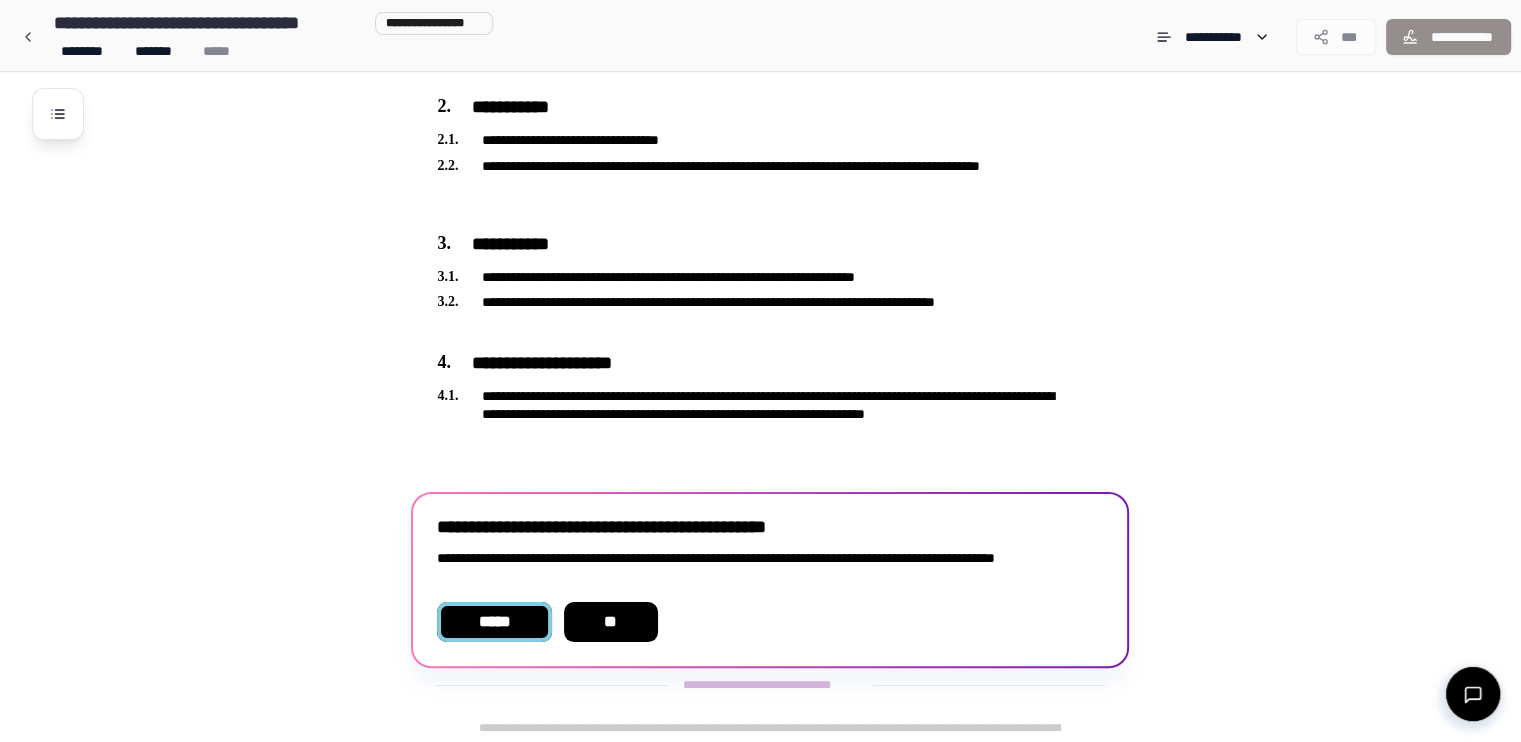 click on "*****" at bounding box center (494, 622) 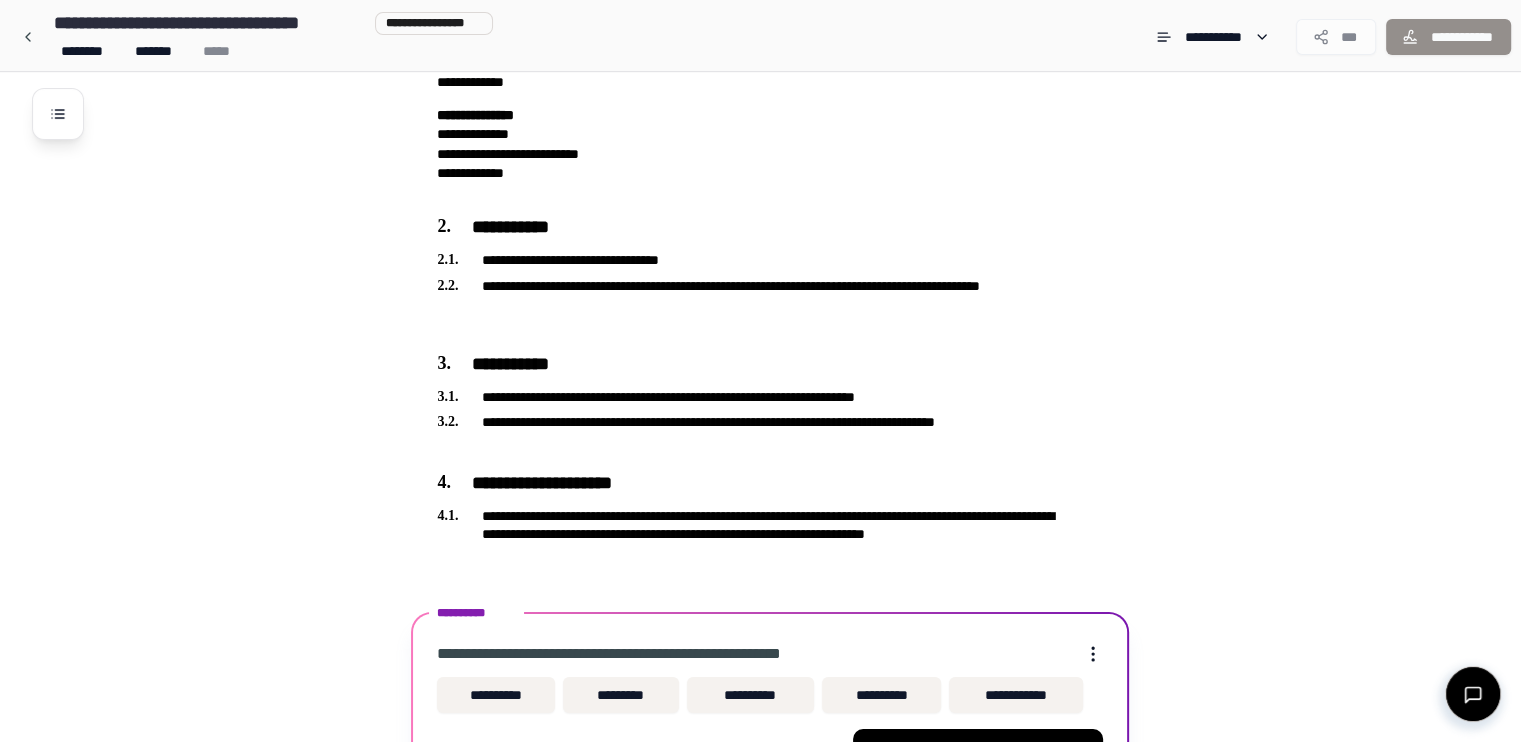 scroll, scrollTop: 299, scrollLeft: 0, axis: vertical 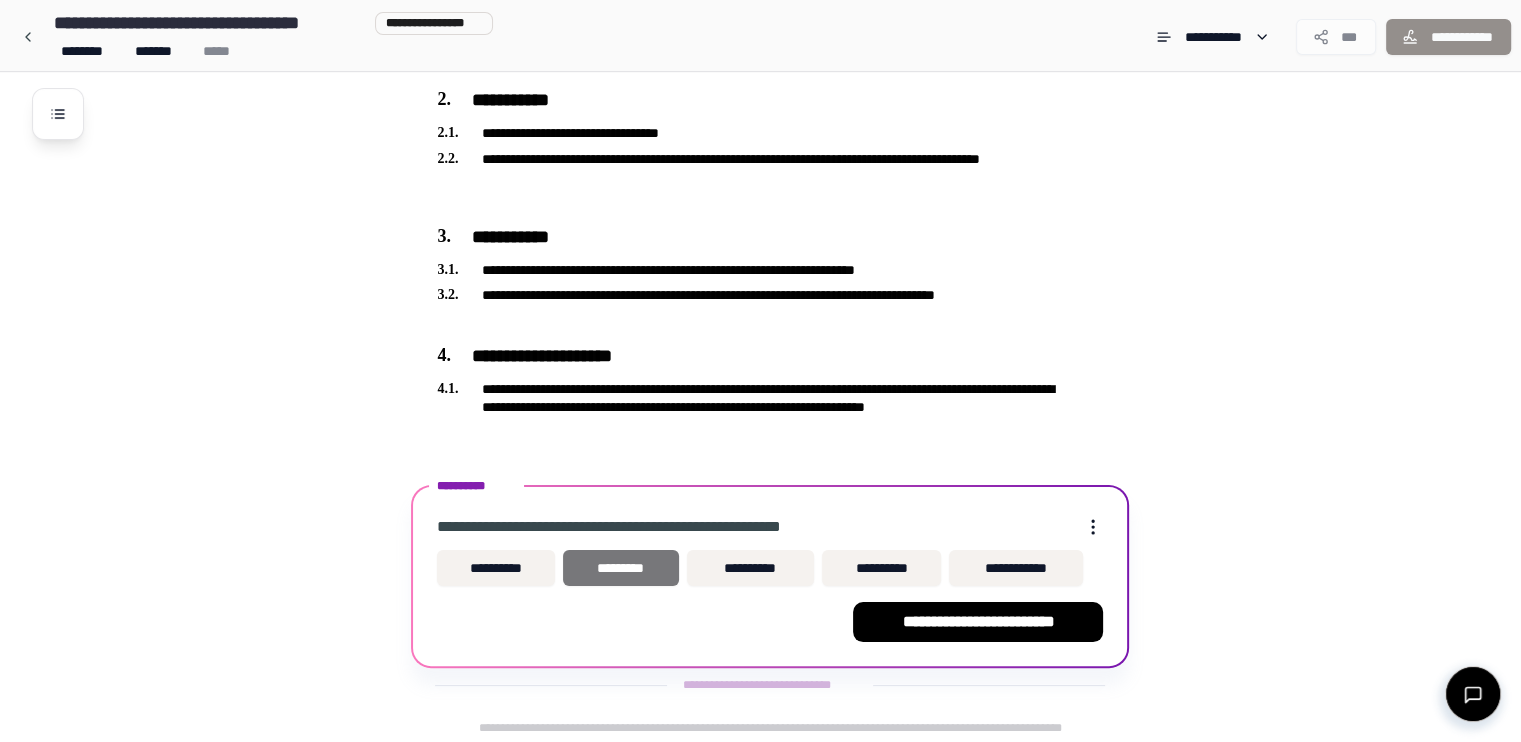 click on "*********" at bounding box center [620, 568] 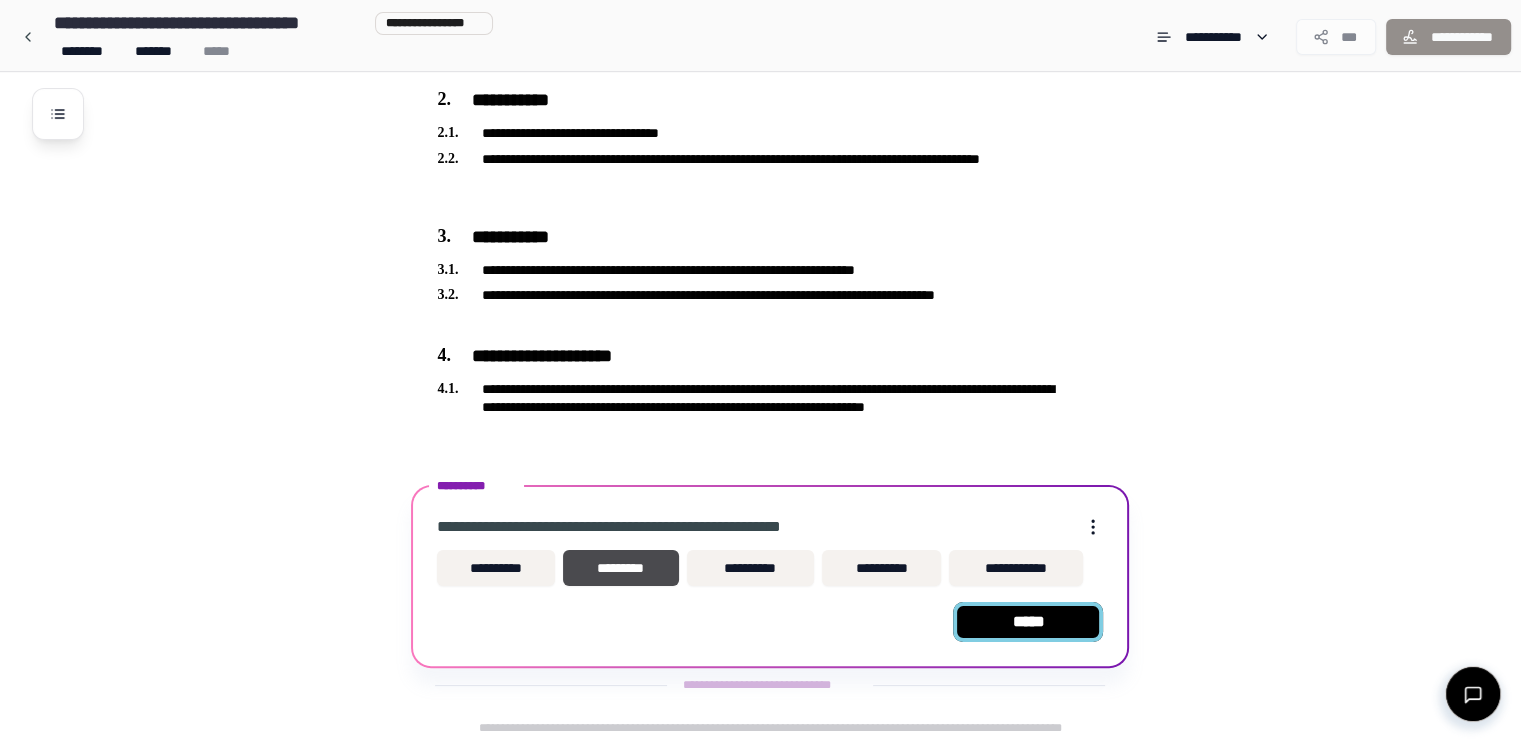 click on "*****" at bounding box center [1028, 622] 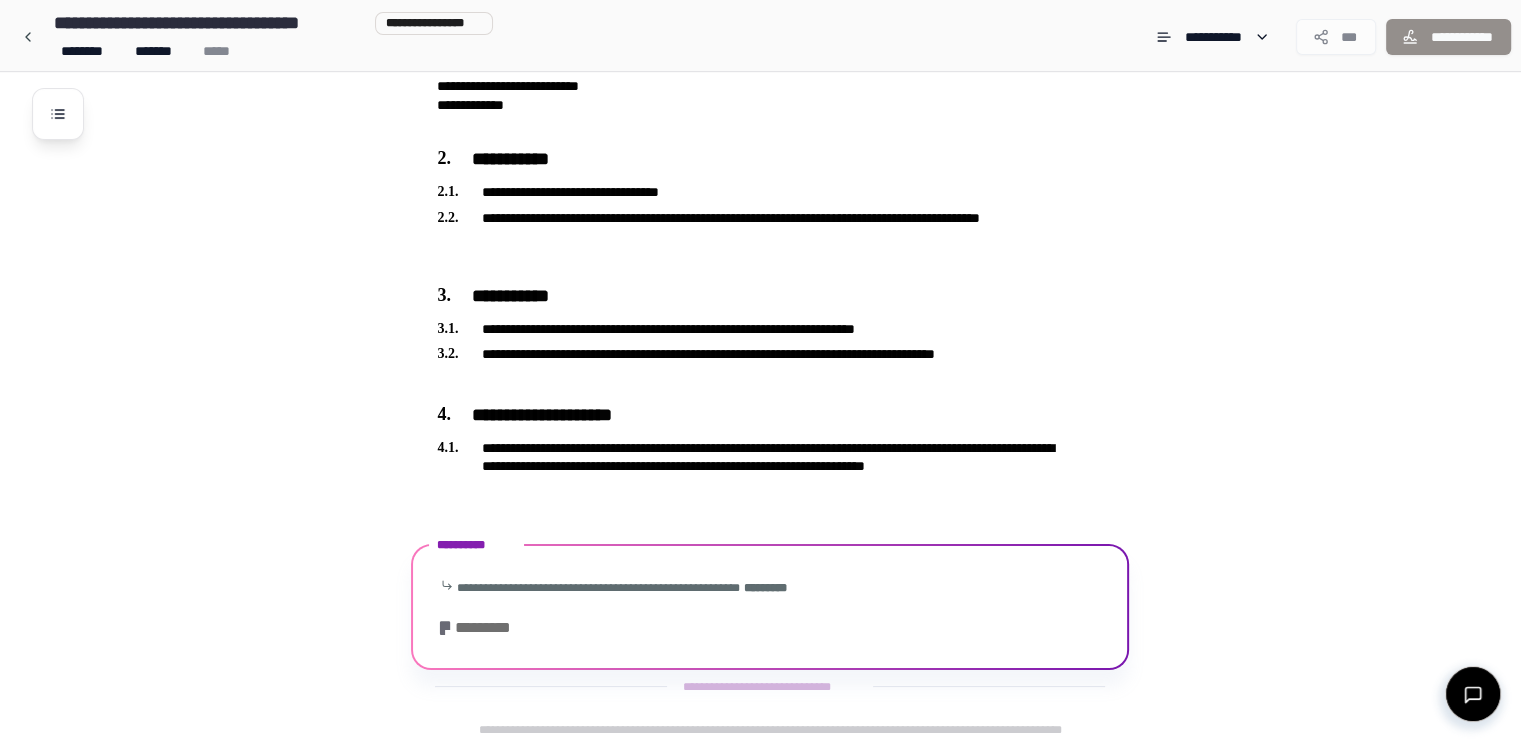 scroll, scrollTop: 482, scrollLeft: 0, axis: vertical 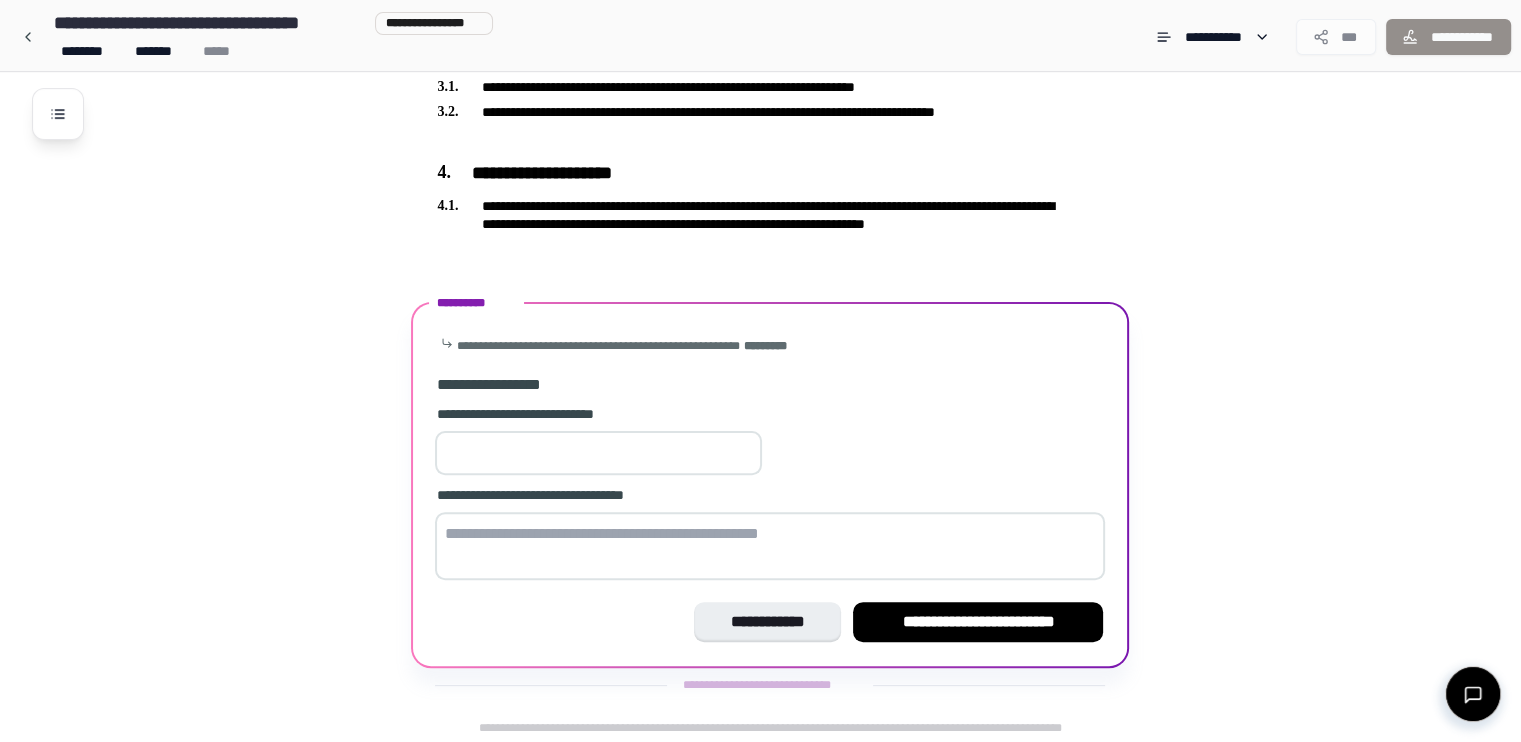 click at bounding box center (598, 453) 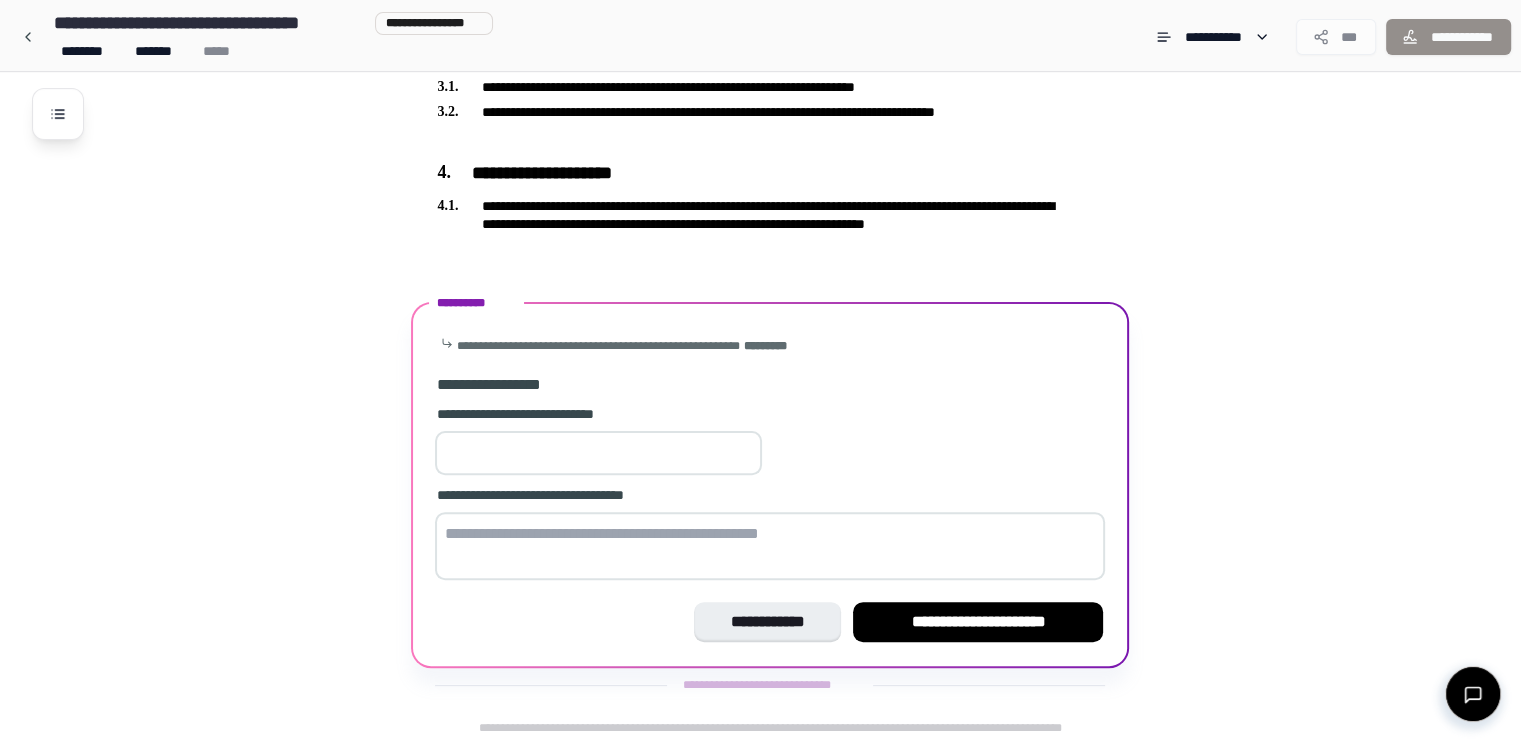 type on "**" 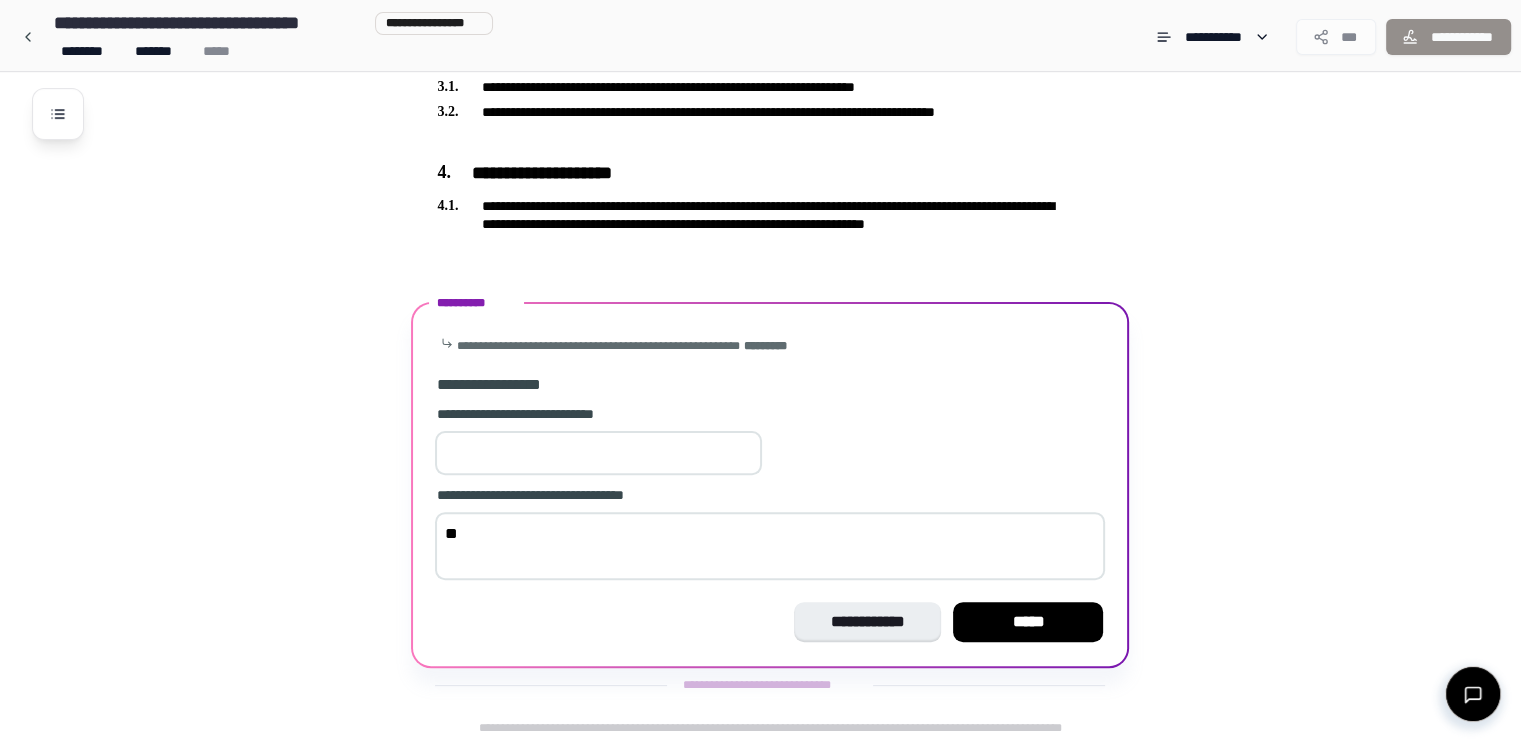 type on "*" 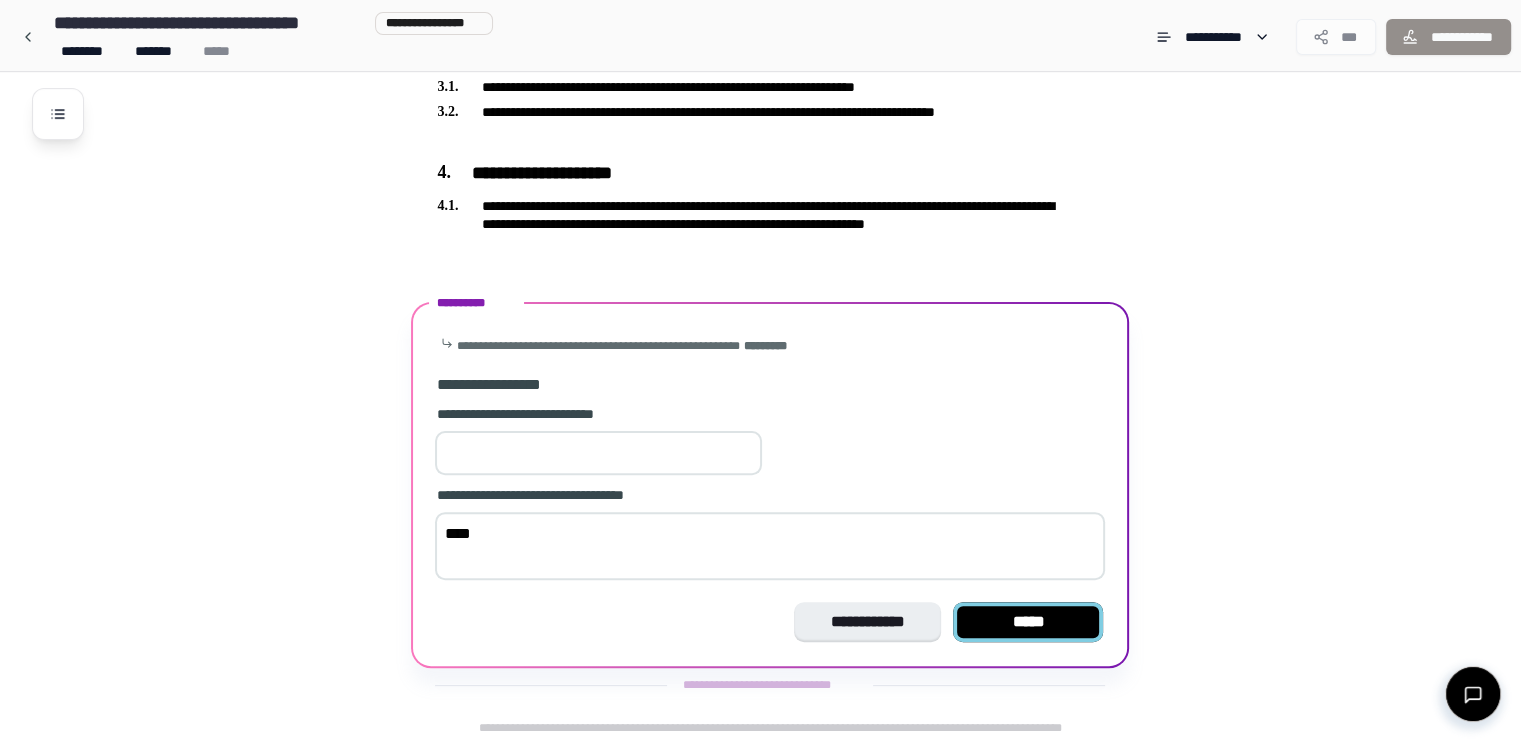 type on "****" 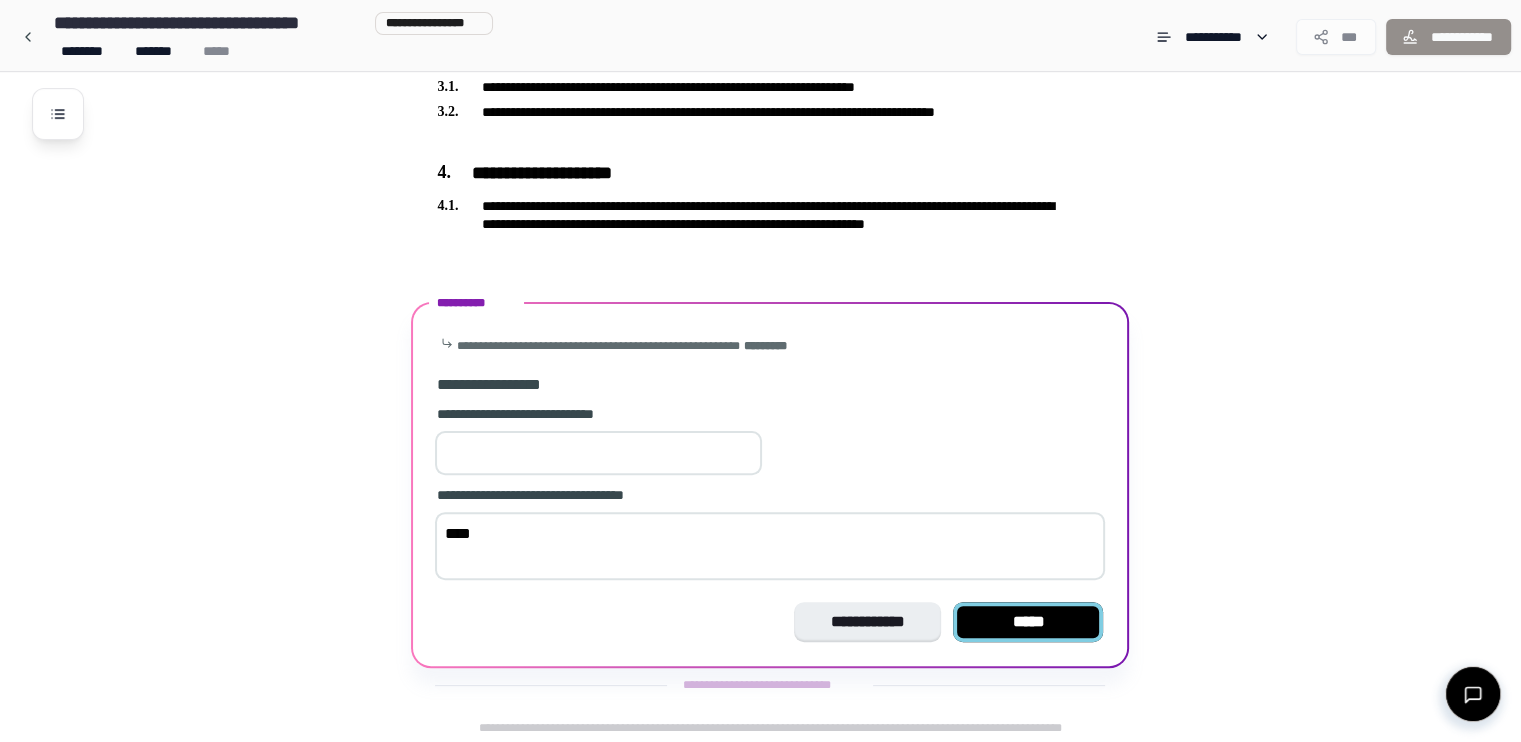 click on "*****" at bounding box center (1028, 622) 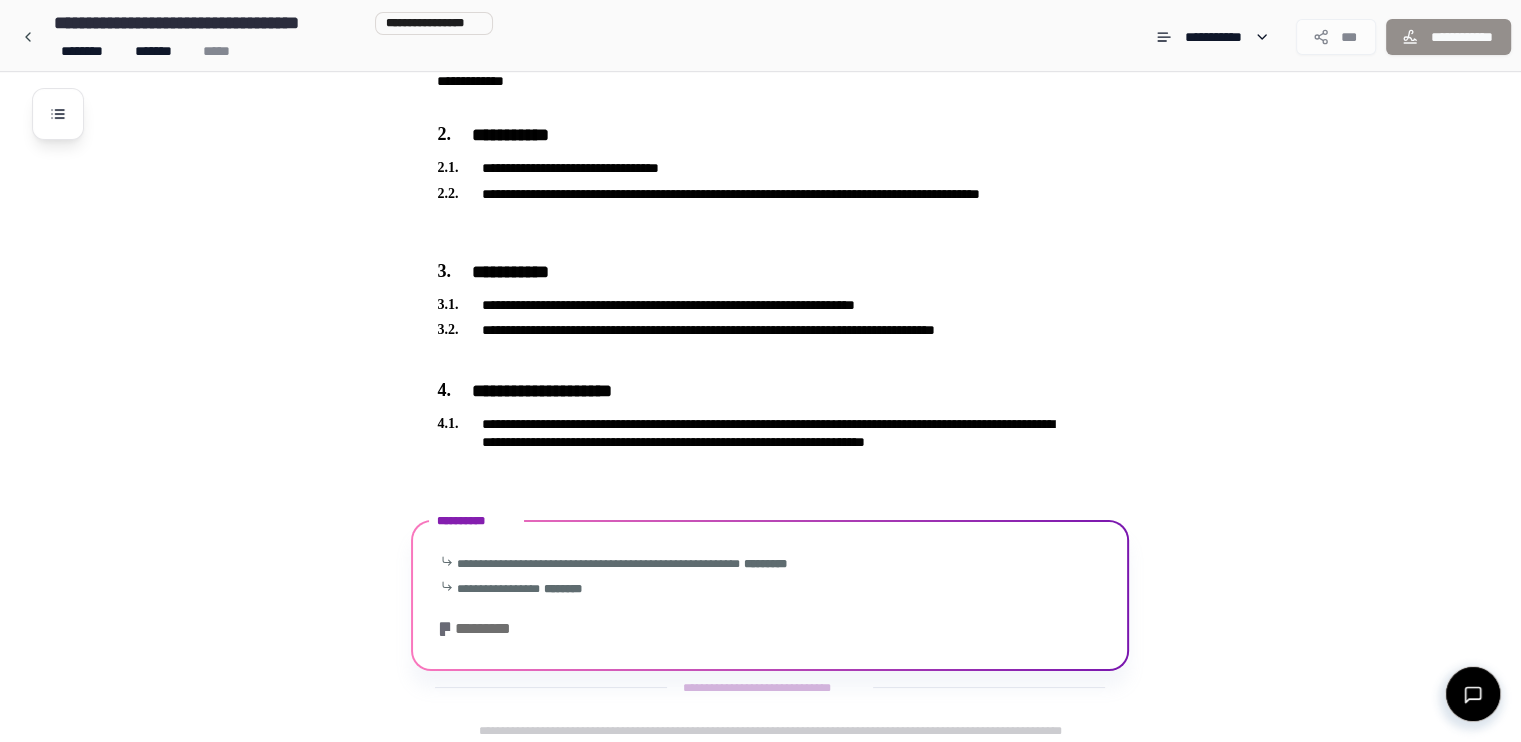scroll, scrollTop: 364, scrollLeft: 0, axis: vertical 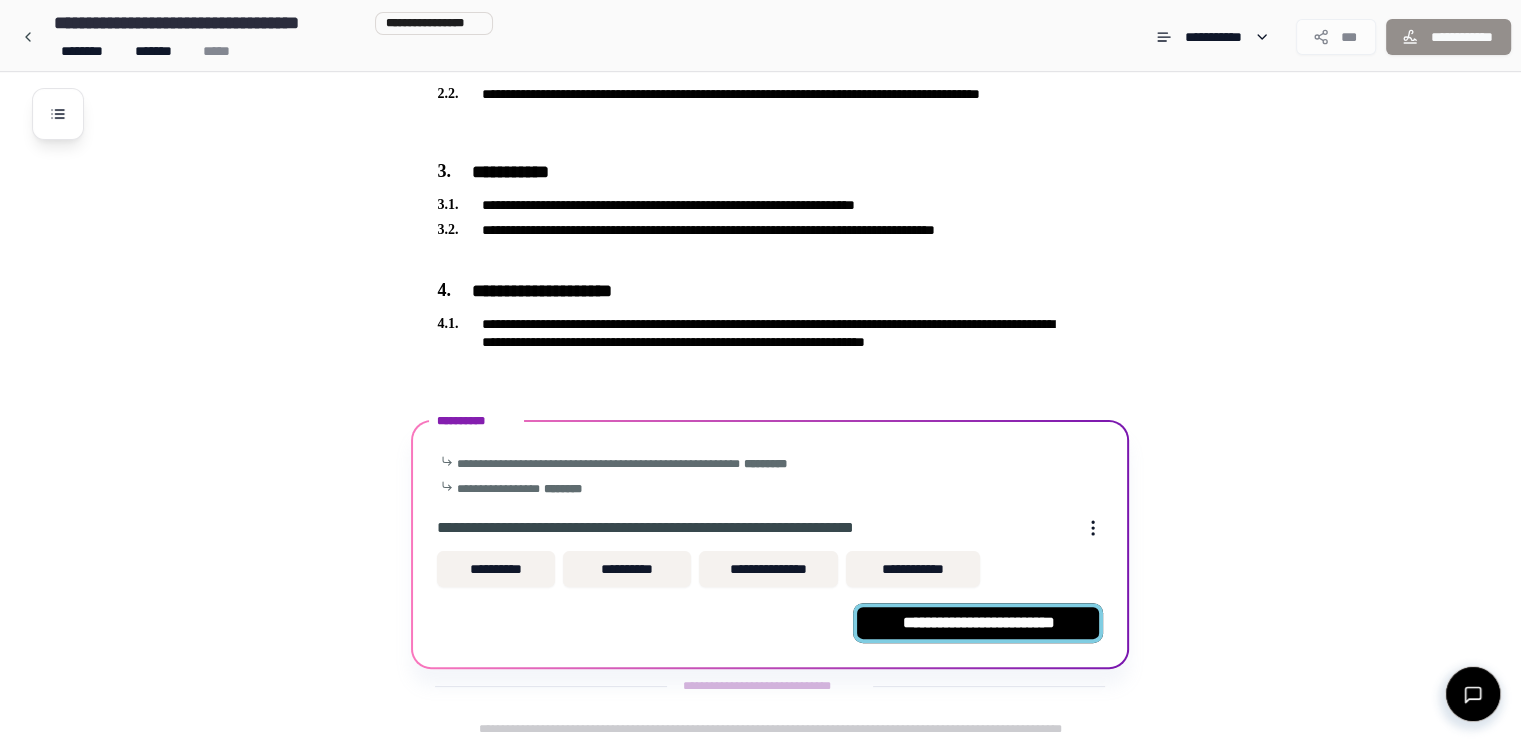 click on "**********" at bounding box center (978, 623) 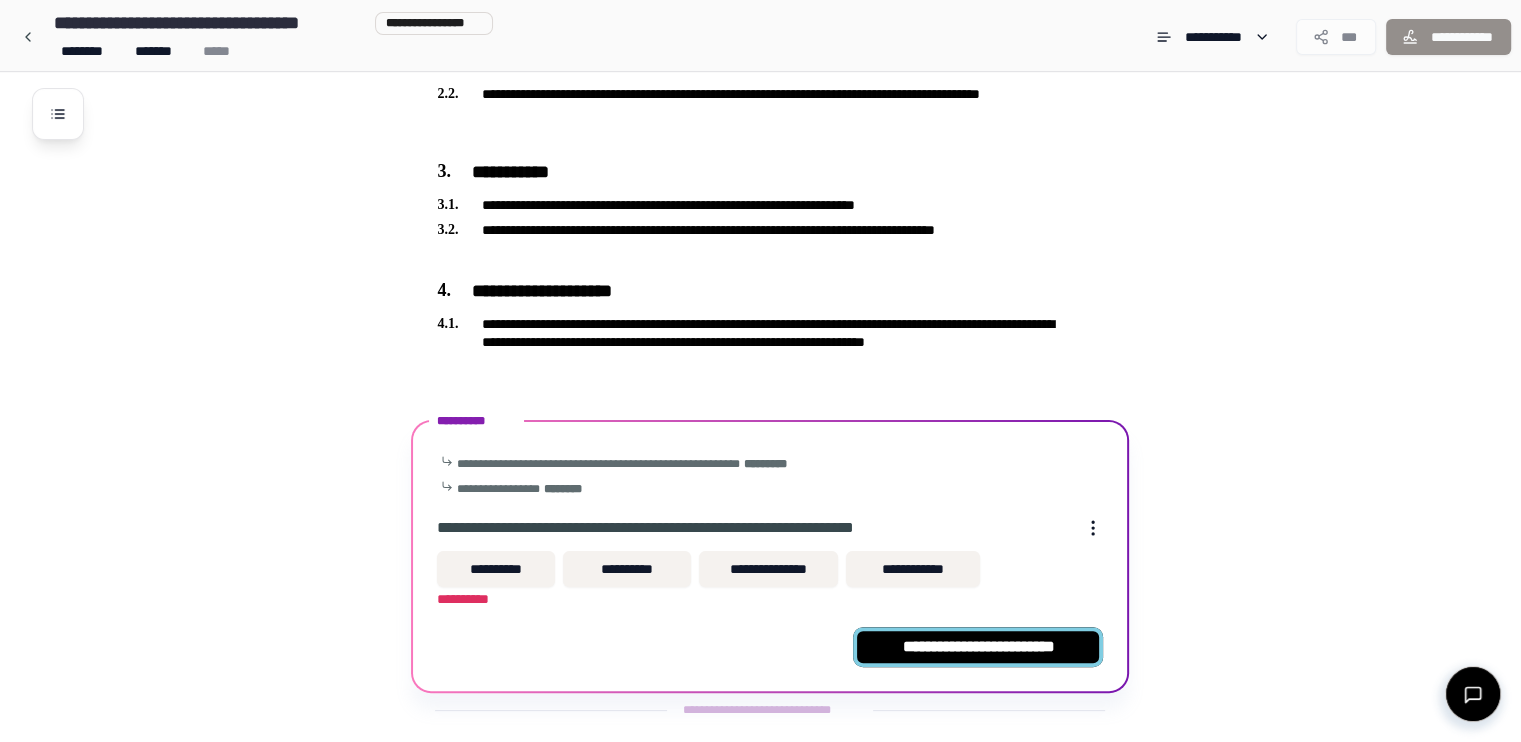 scroll, scrollTop: 388, scrollLeft: 0, axis: vertical 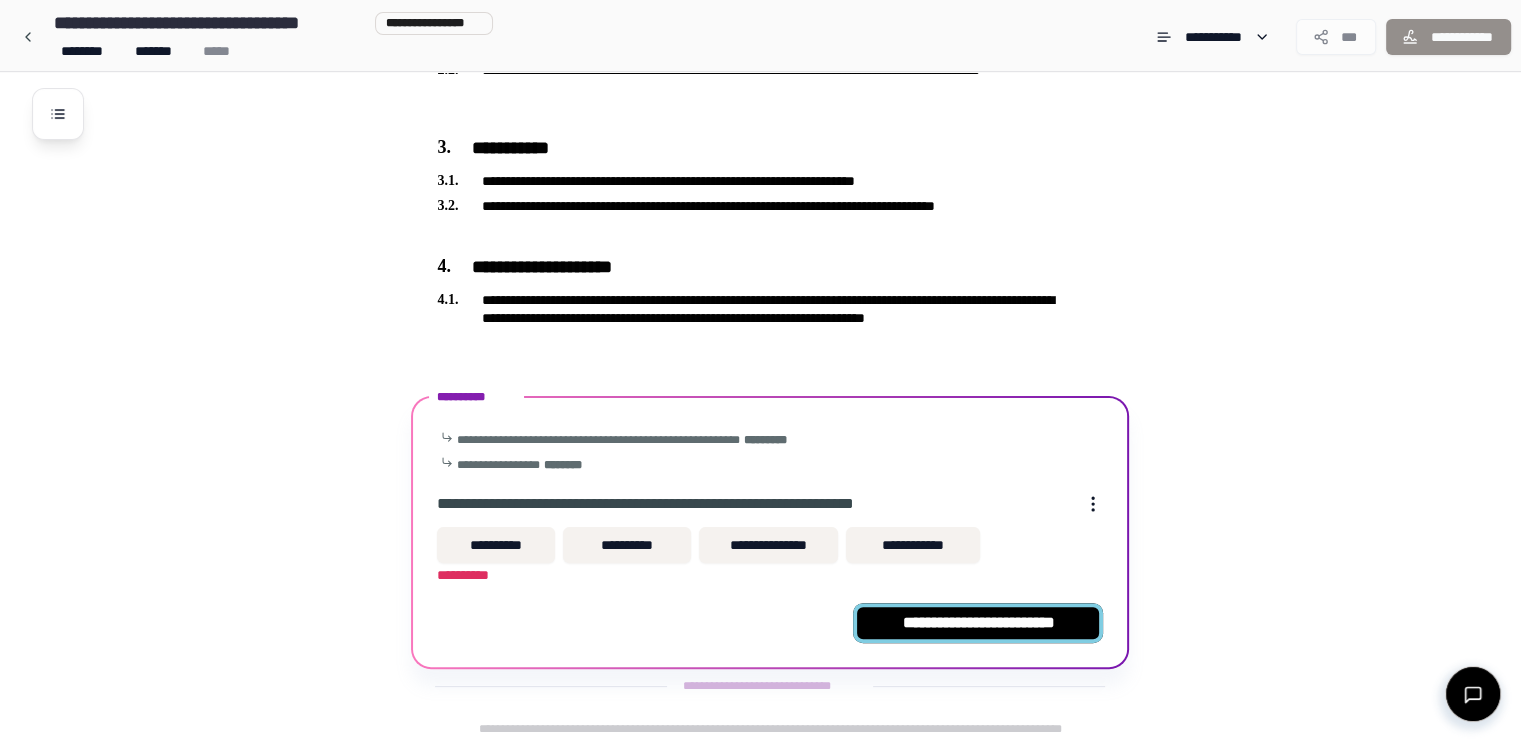 click on "**********" at bounding box center (978, 623) 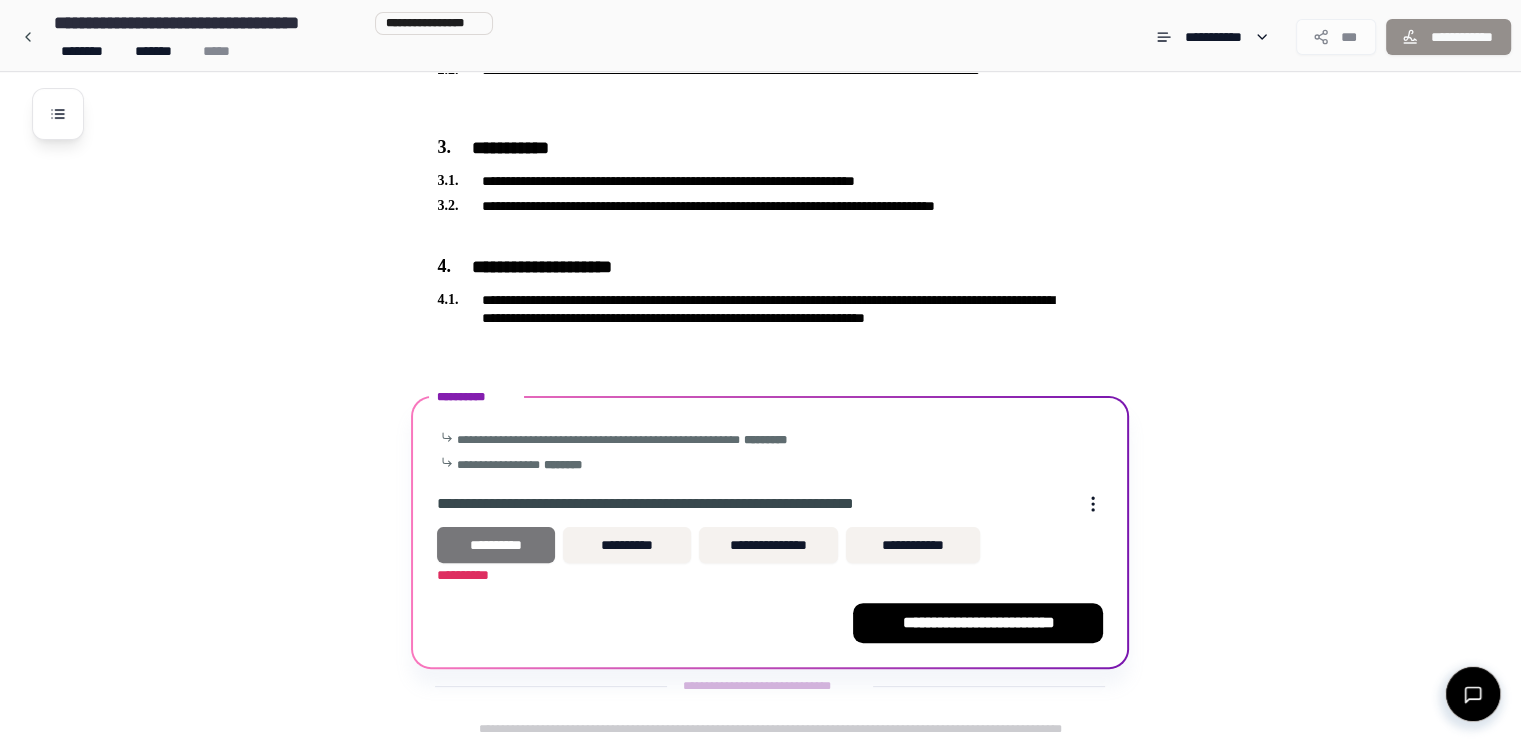 click on "**********" at bounding box center (496, 545) 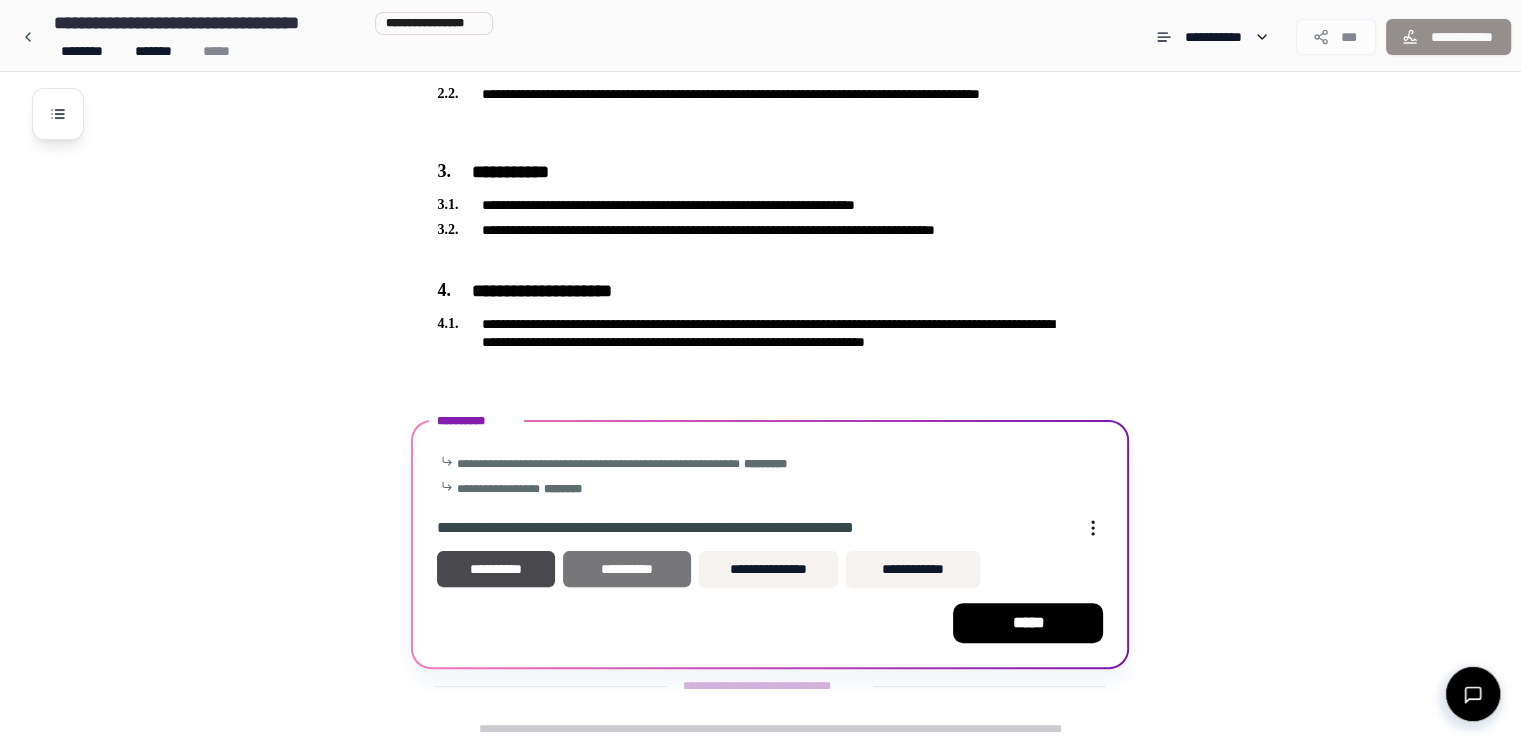 click on "**********" at bounding box center [626, 569] 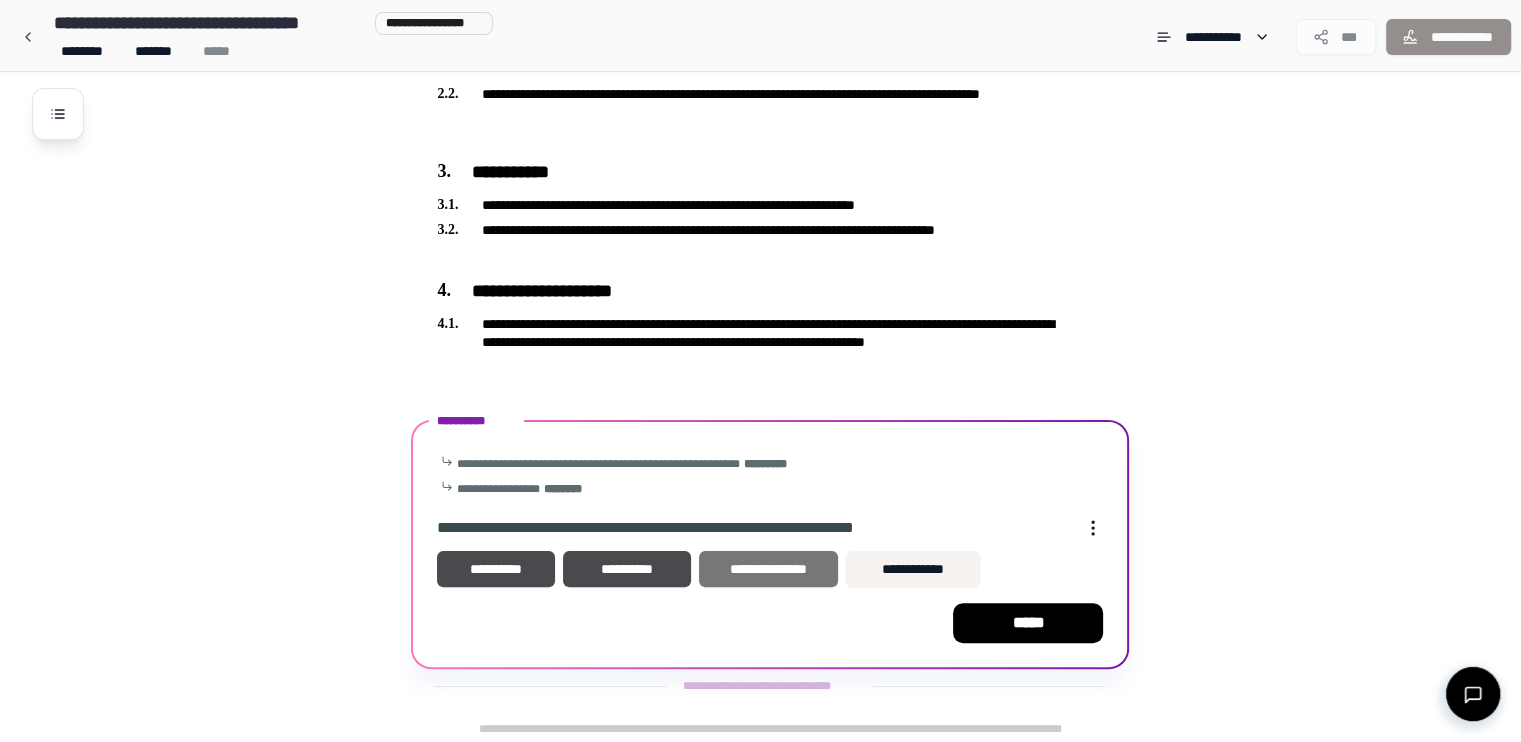 click on "**********" at bounding box center (768, 569) 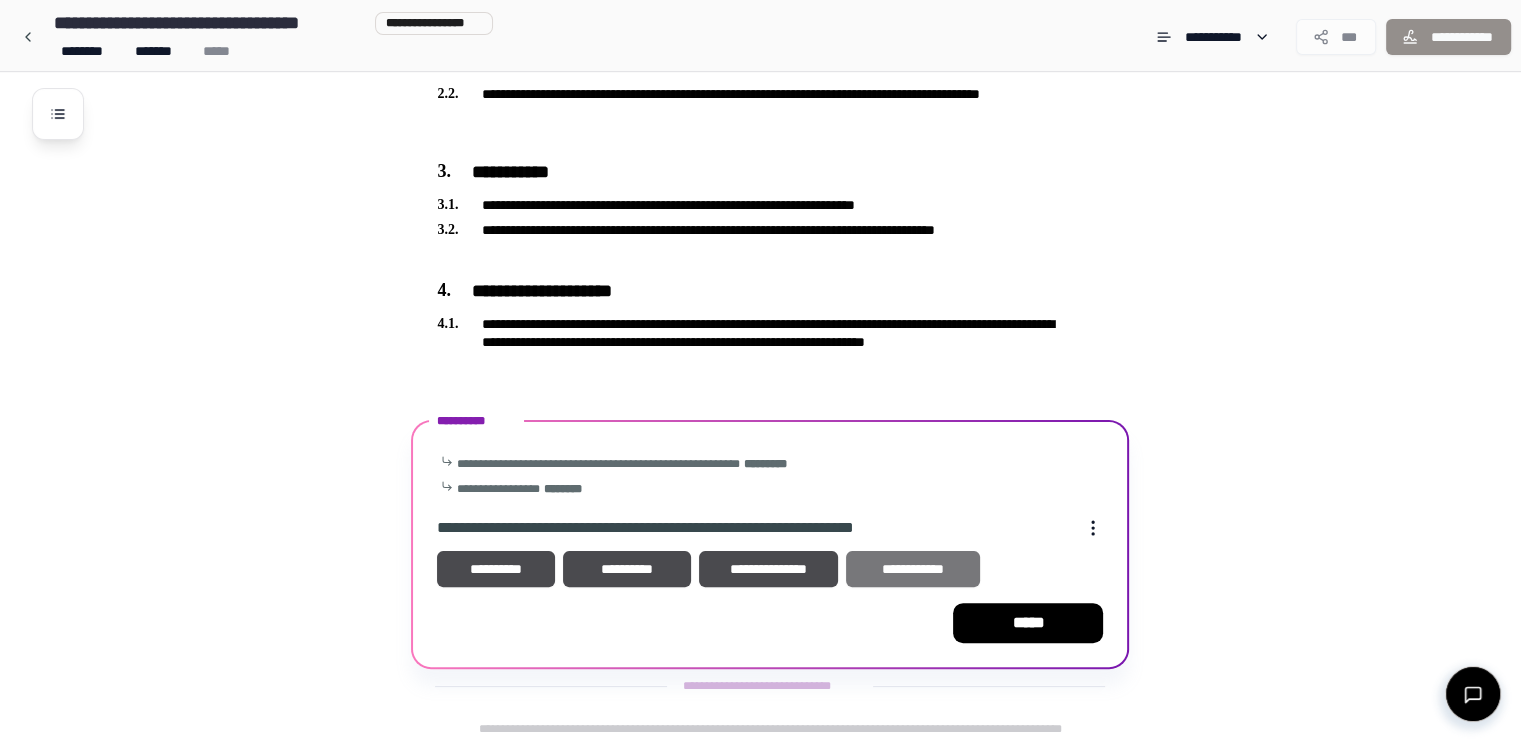 click on "**********" at bounding box center (913, 569) 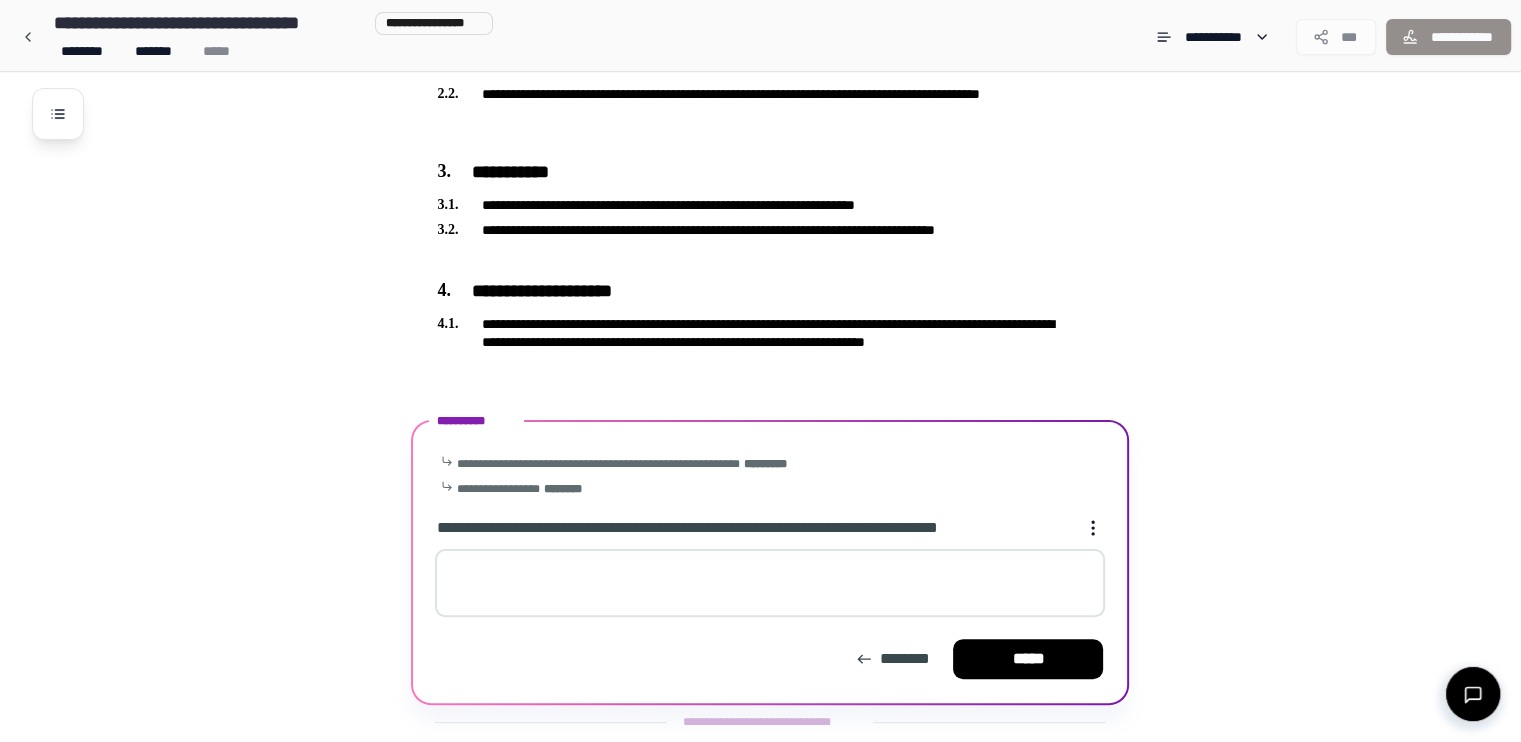 scroll, scrollTop: 400, scrollLeft: 0, axis: vertical 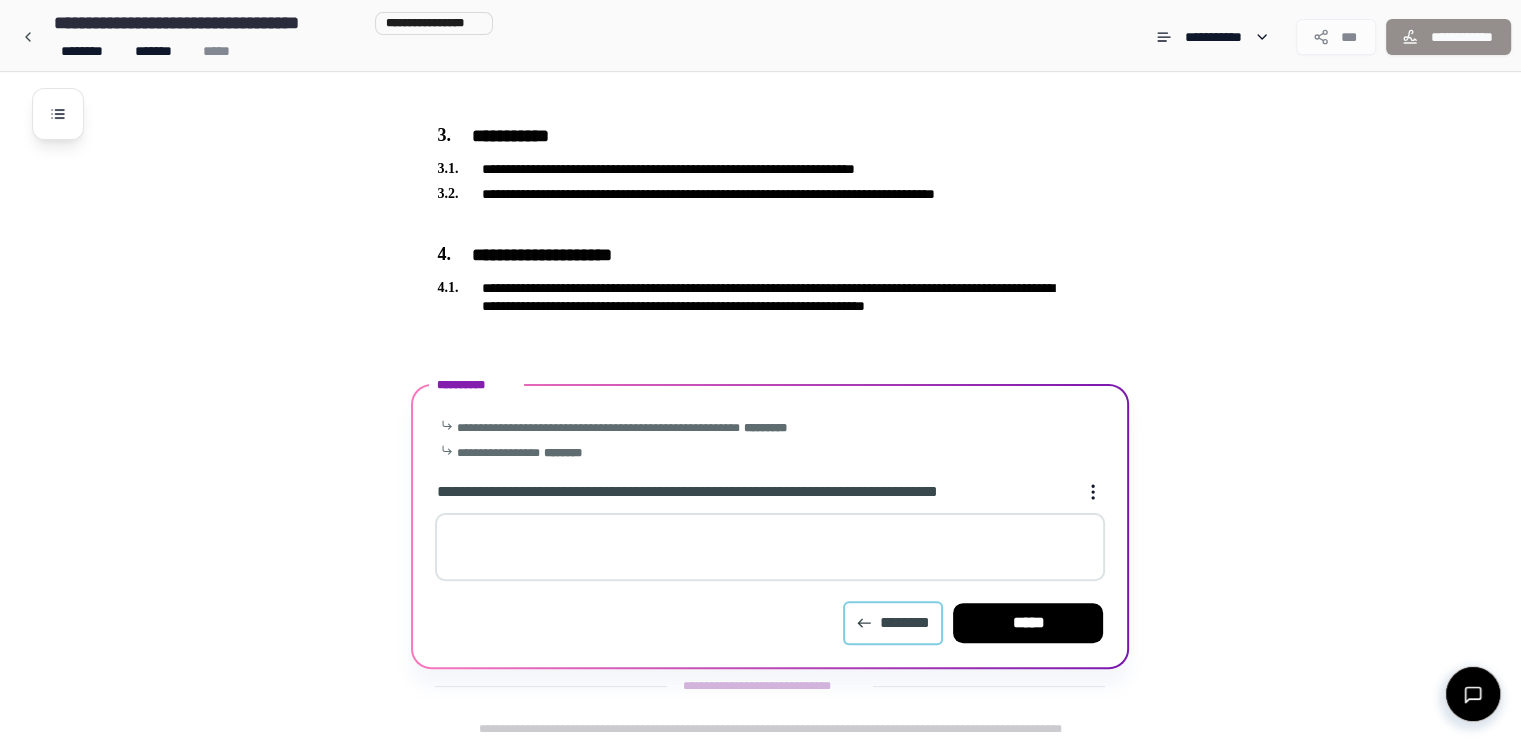 click on "********" at bounding box center (893, 623) 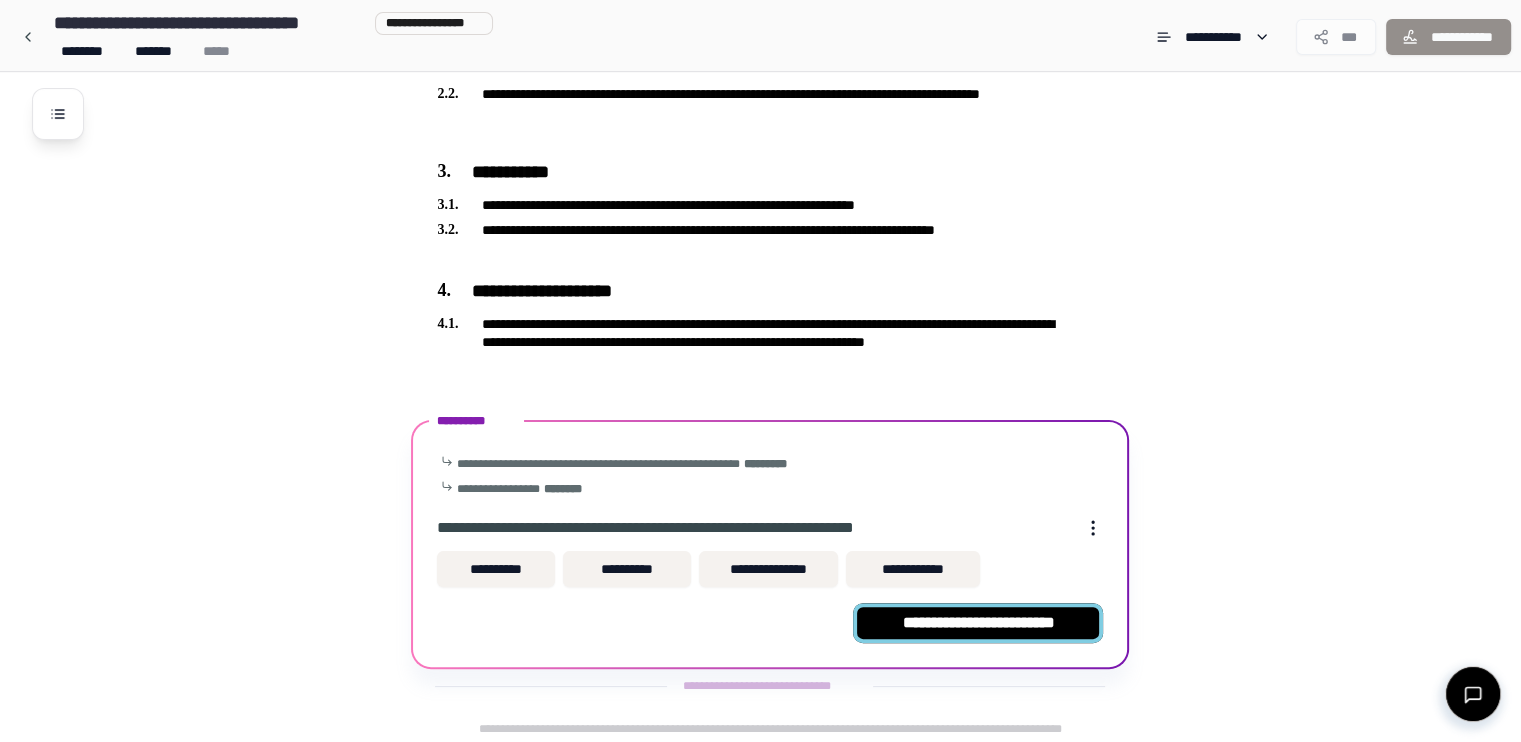 click on "**********" at bounding box center (978, 623) 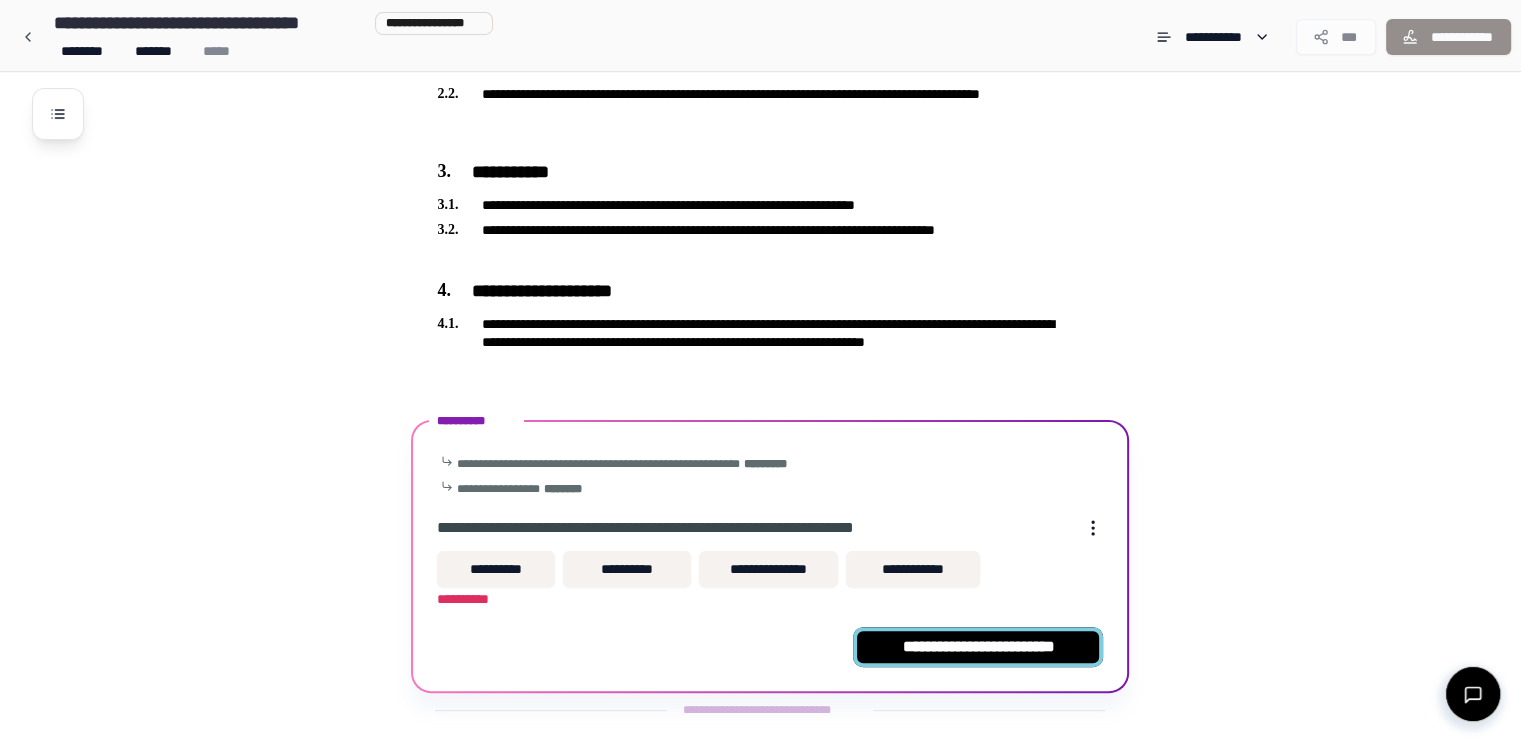 scroll, scrollTop: 388, scrollLeft: 0, axis: vertical 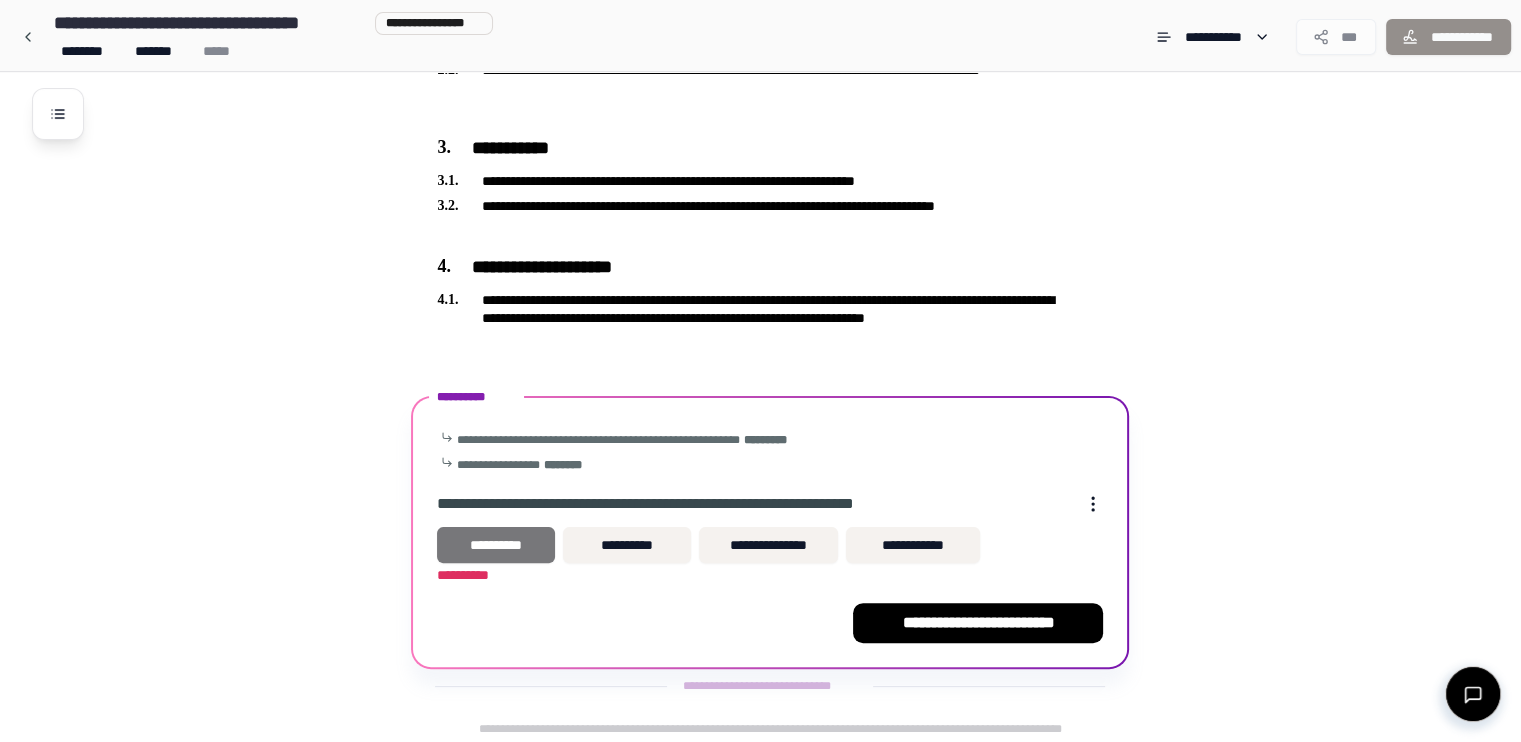 click on "**********" at bounding box center (496, 545) 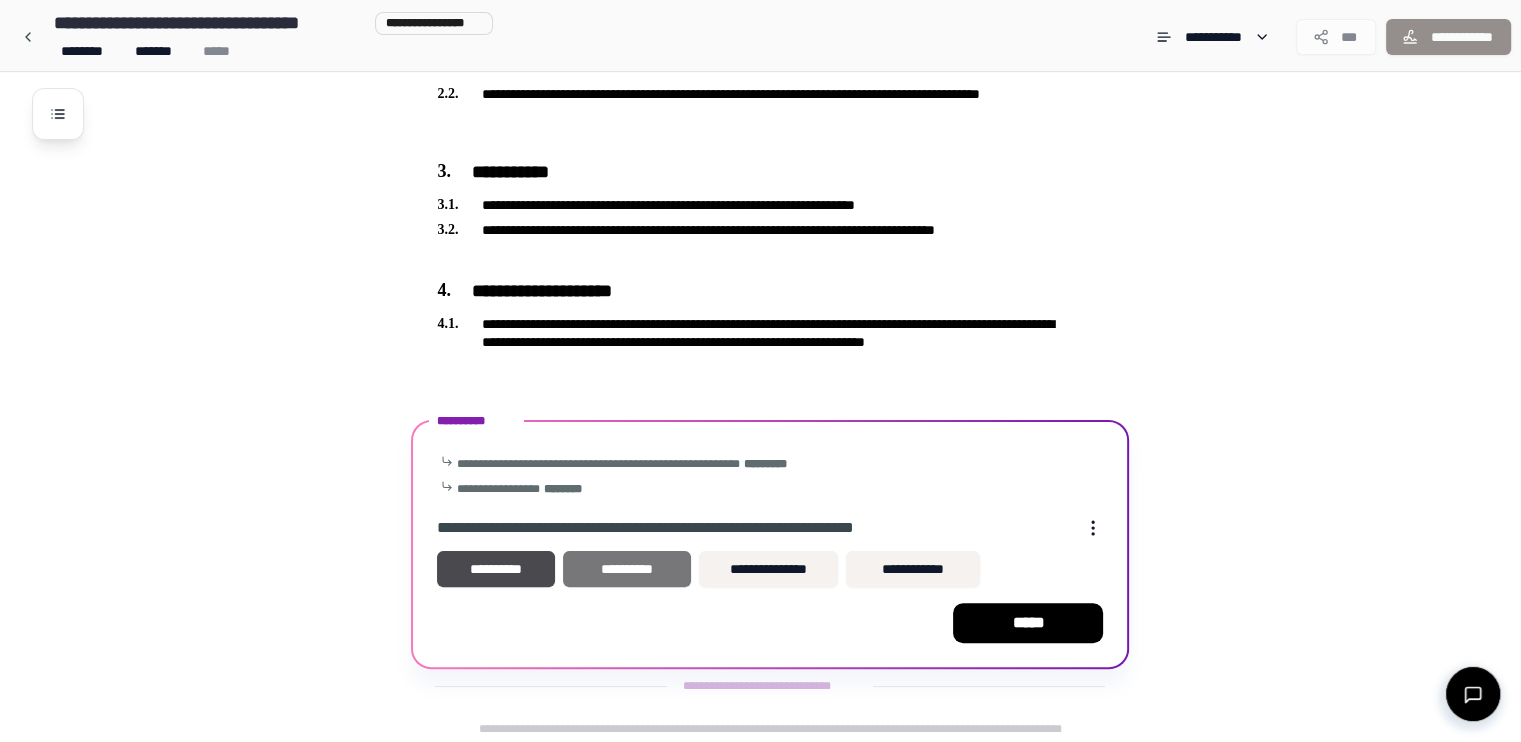 click on "**********" at bounding box center (626, 569) 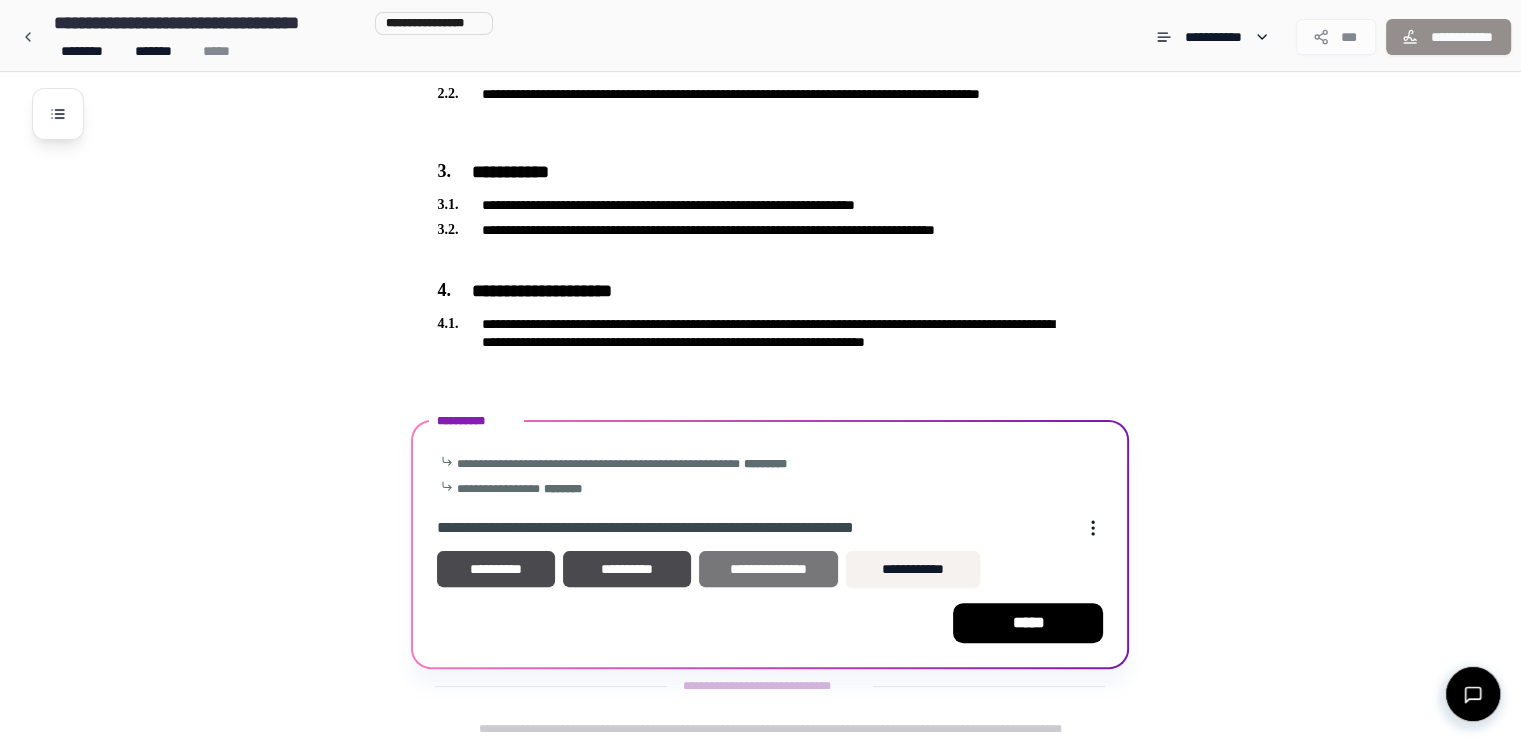 click on "**********" at bounding box center (768, 569) 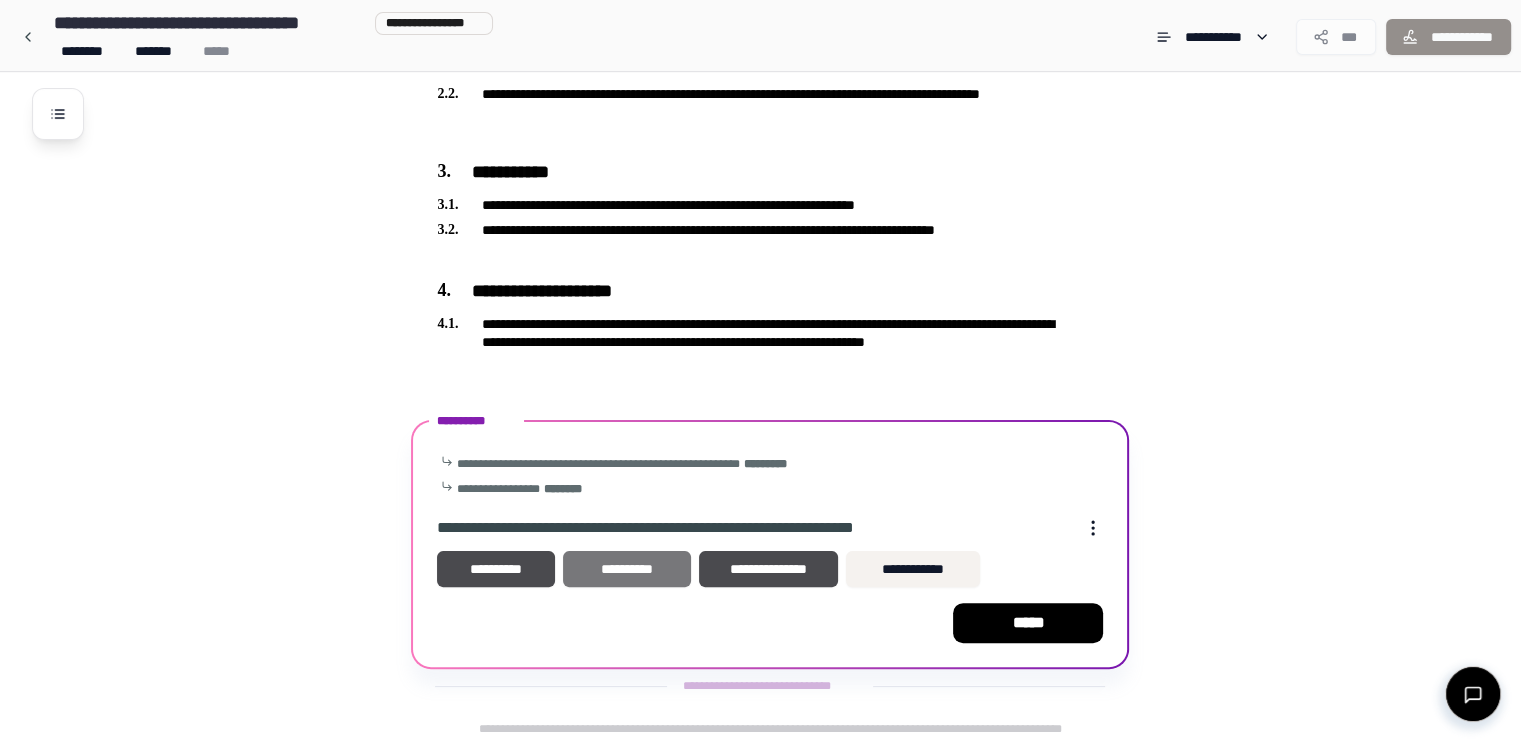click on "**********" at bounding box center (626, 569) 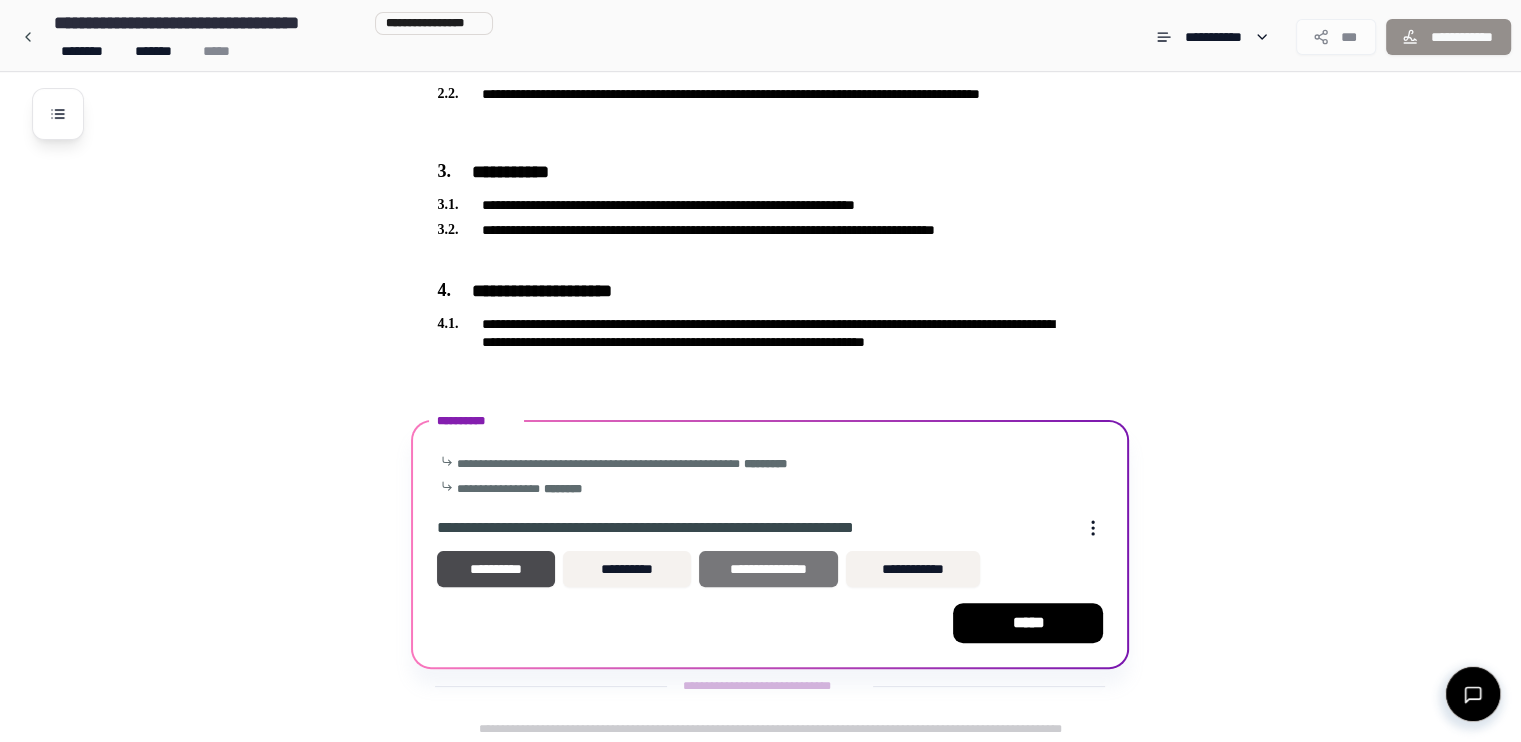 click on "**********" at bounding box center [768, 569] 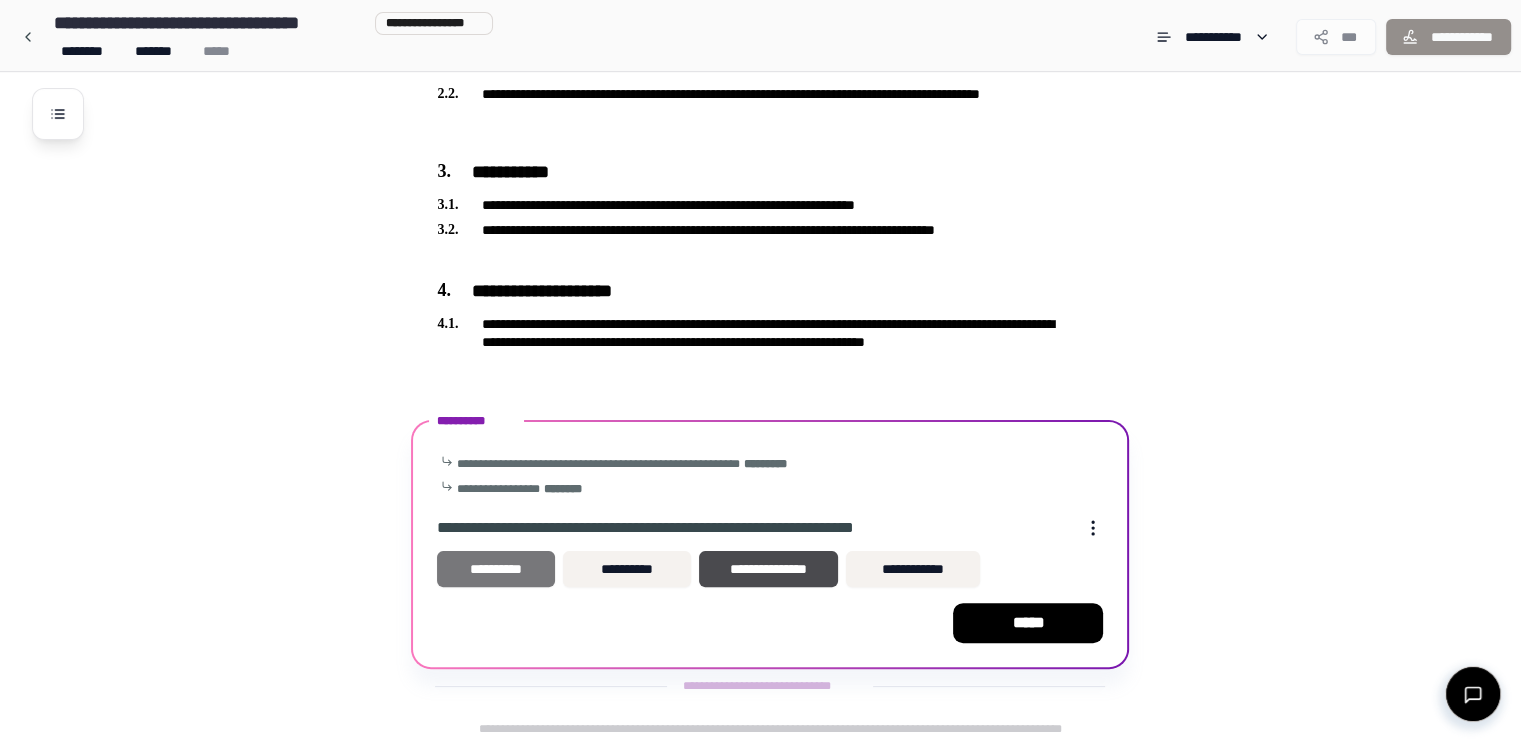 click on "**********" at bounding box center [496, 569] 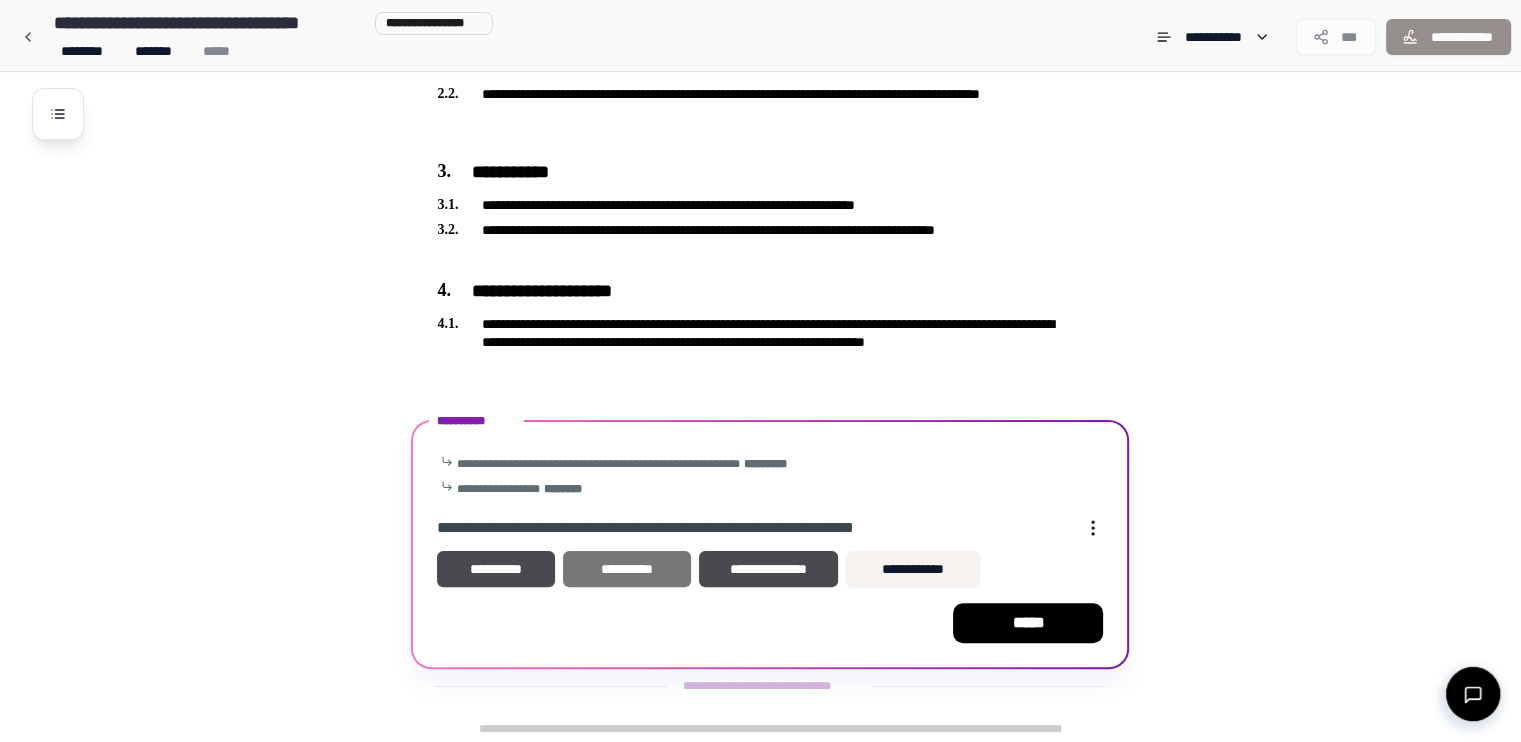 click on "**********" at bounding box center [626, 569] 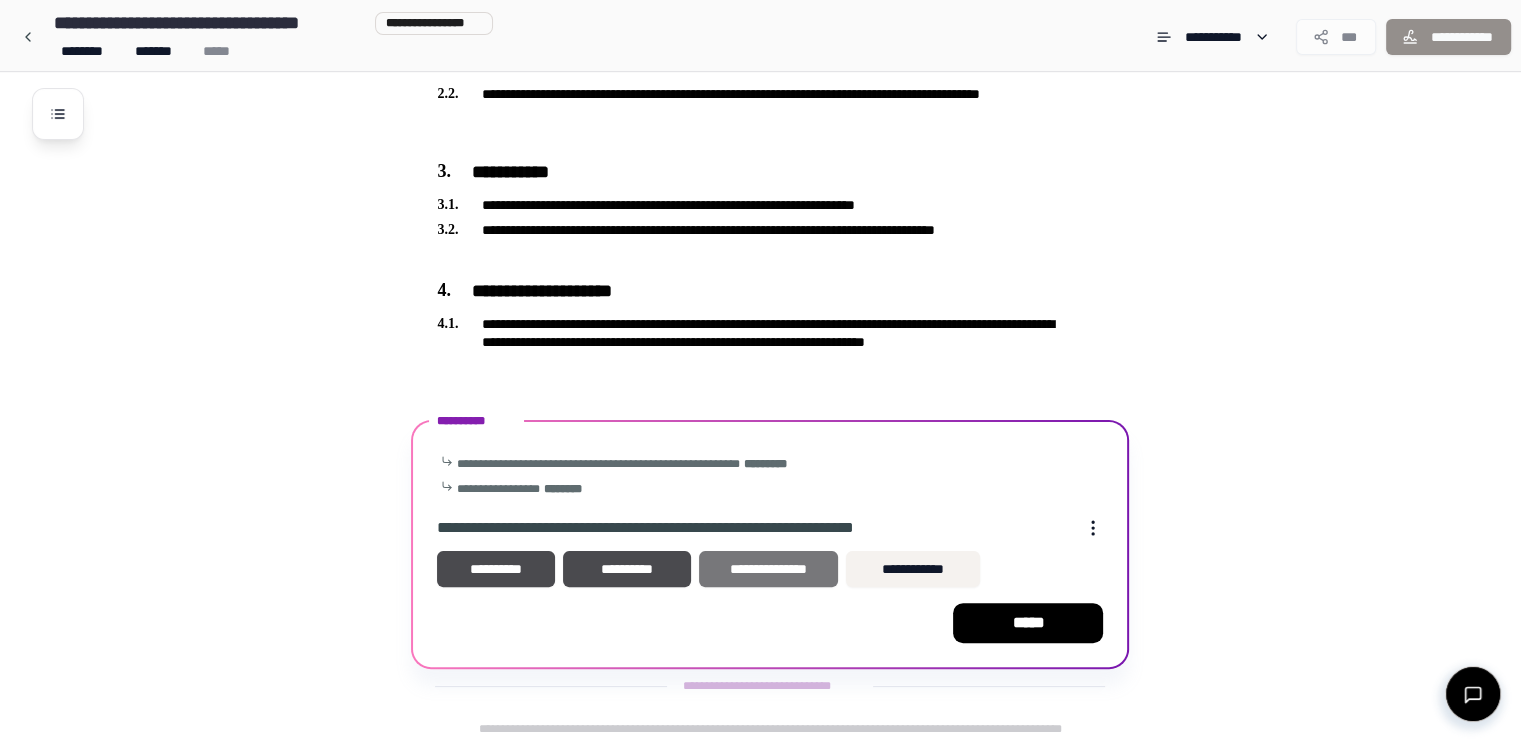 click on "**********" at bounding box center (768, 569) 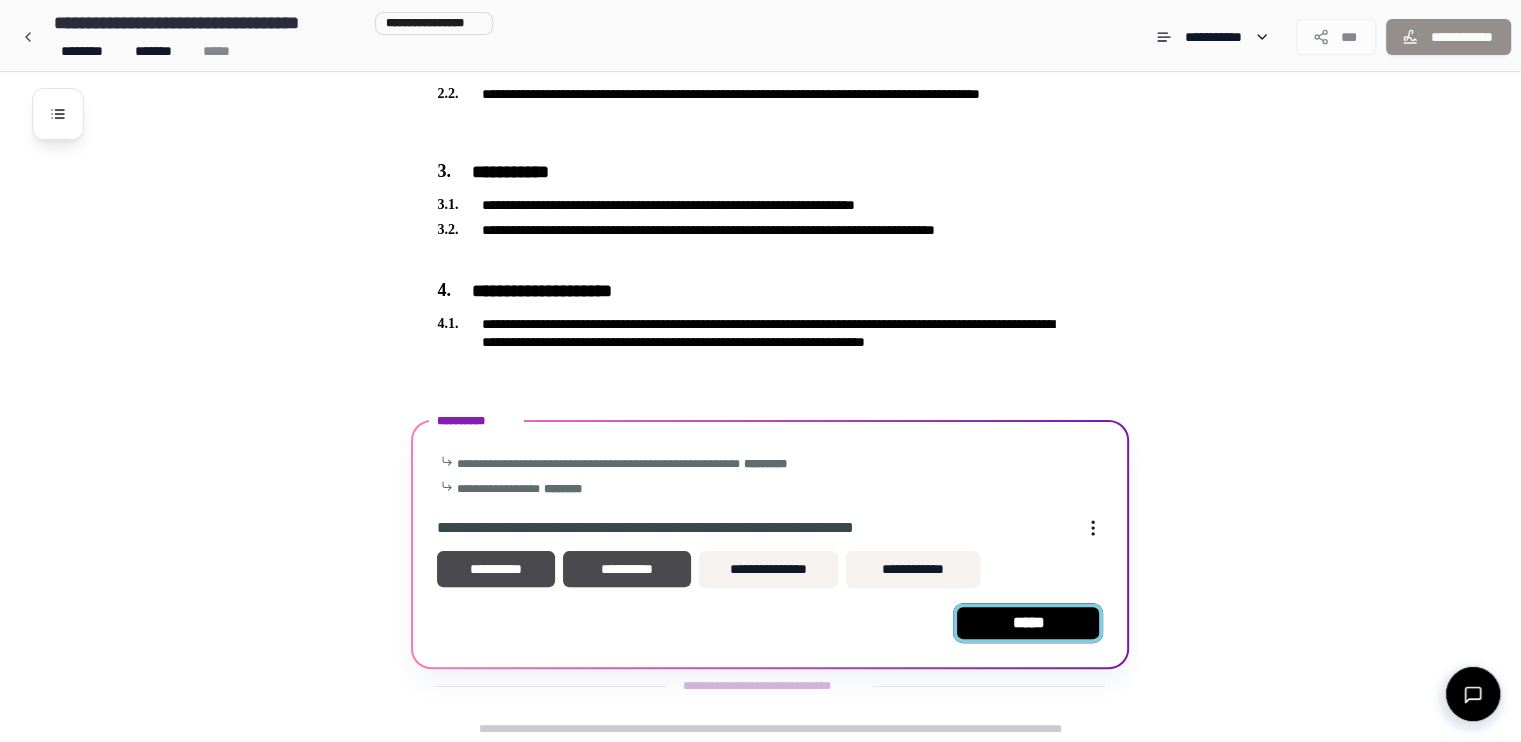 click on "*****" at bounding box center (1028, 623) 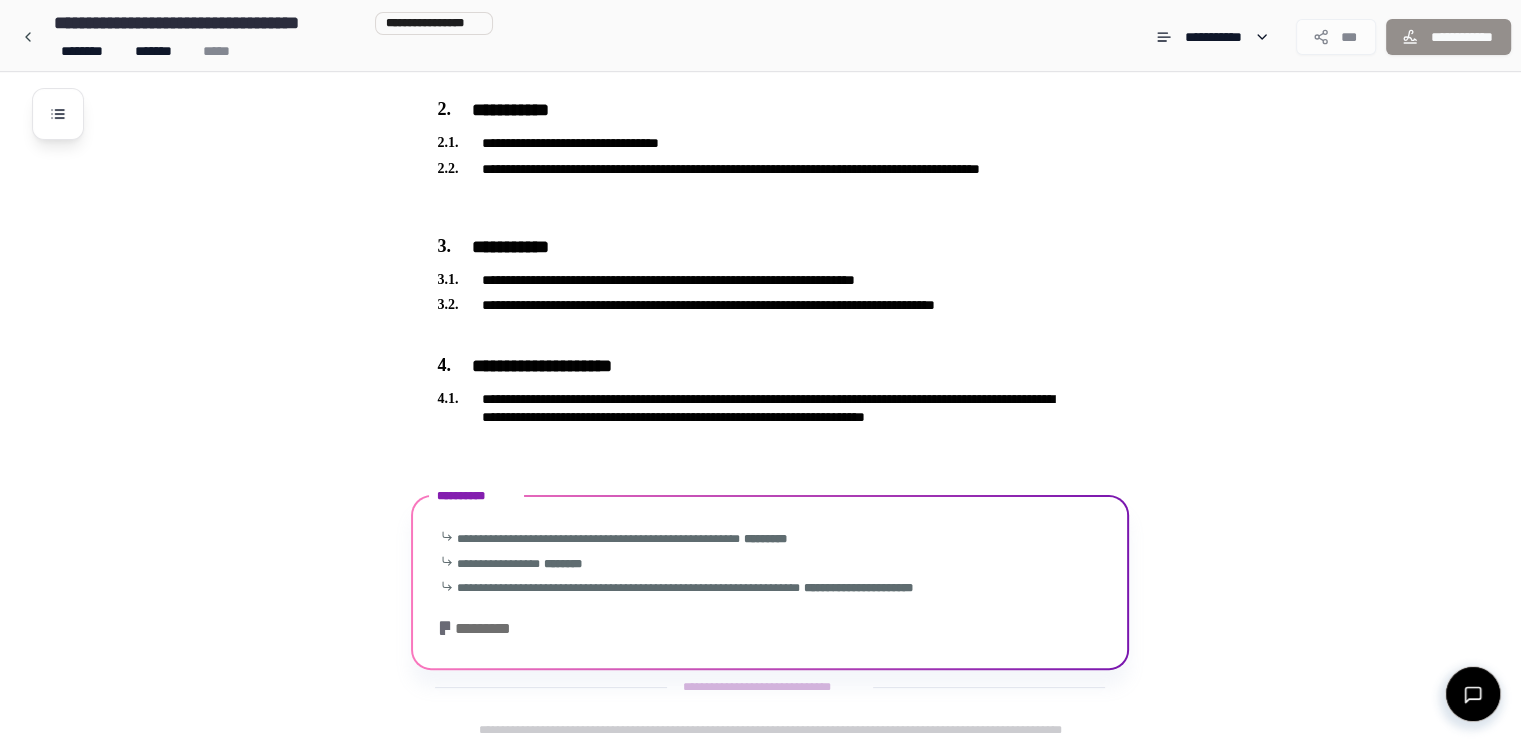 scroll, scrollTop: 586, scrollLeft: 0, axis: vertical 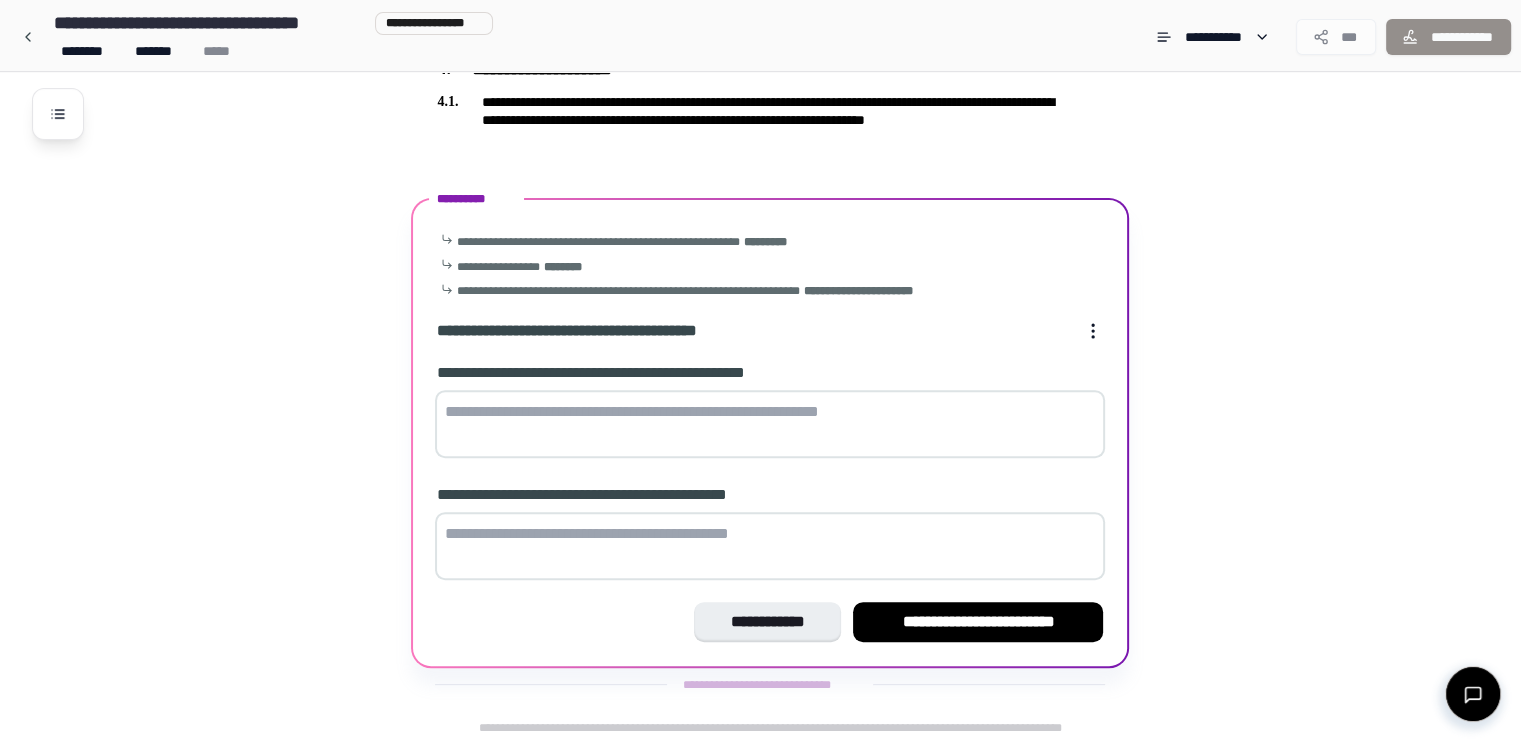 click at bounding box center (770, 424) 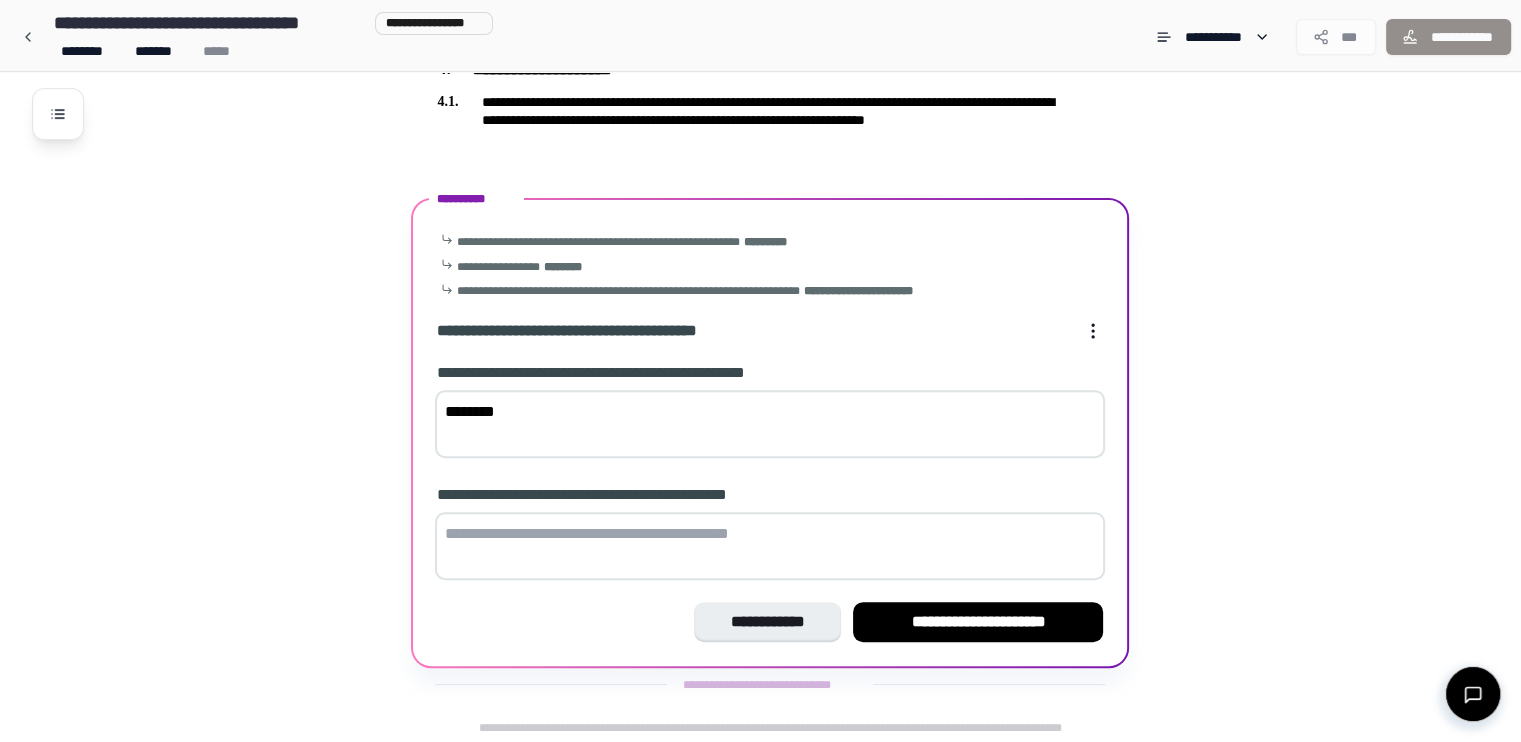 type on "********" 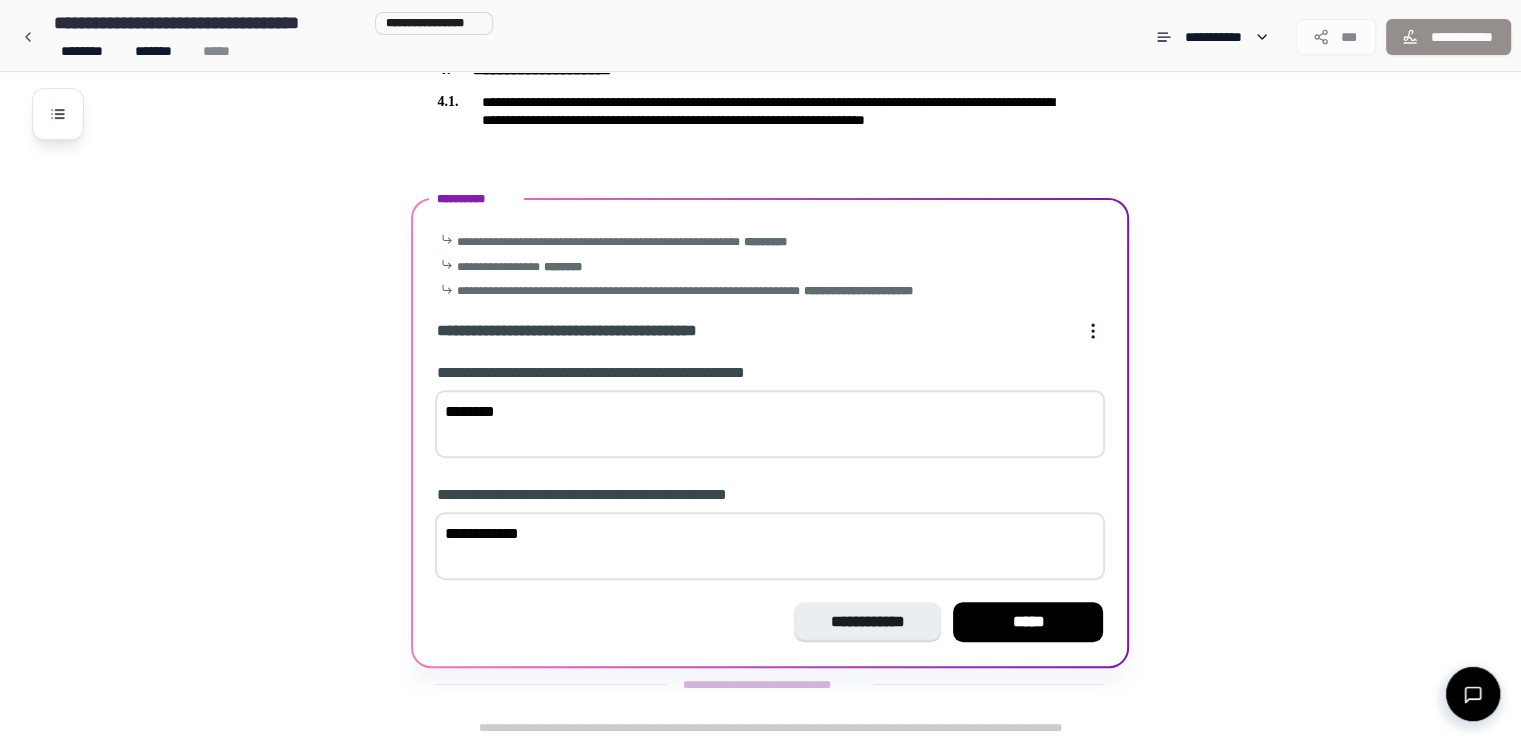 type on "**********" 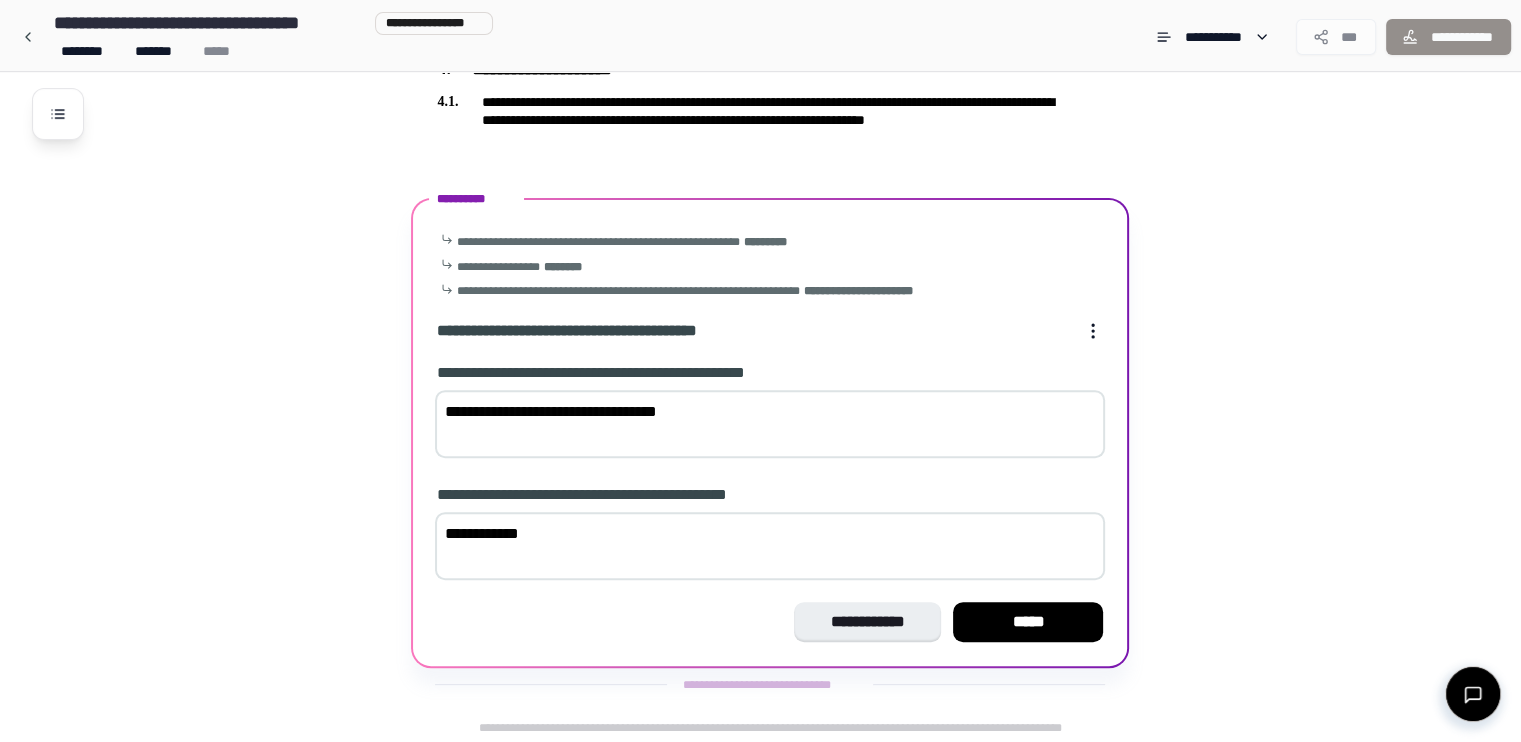 type on "**********" 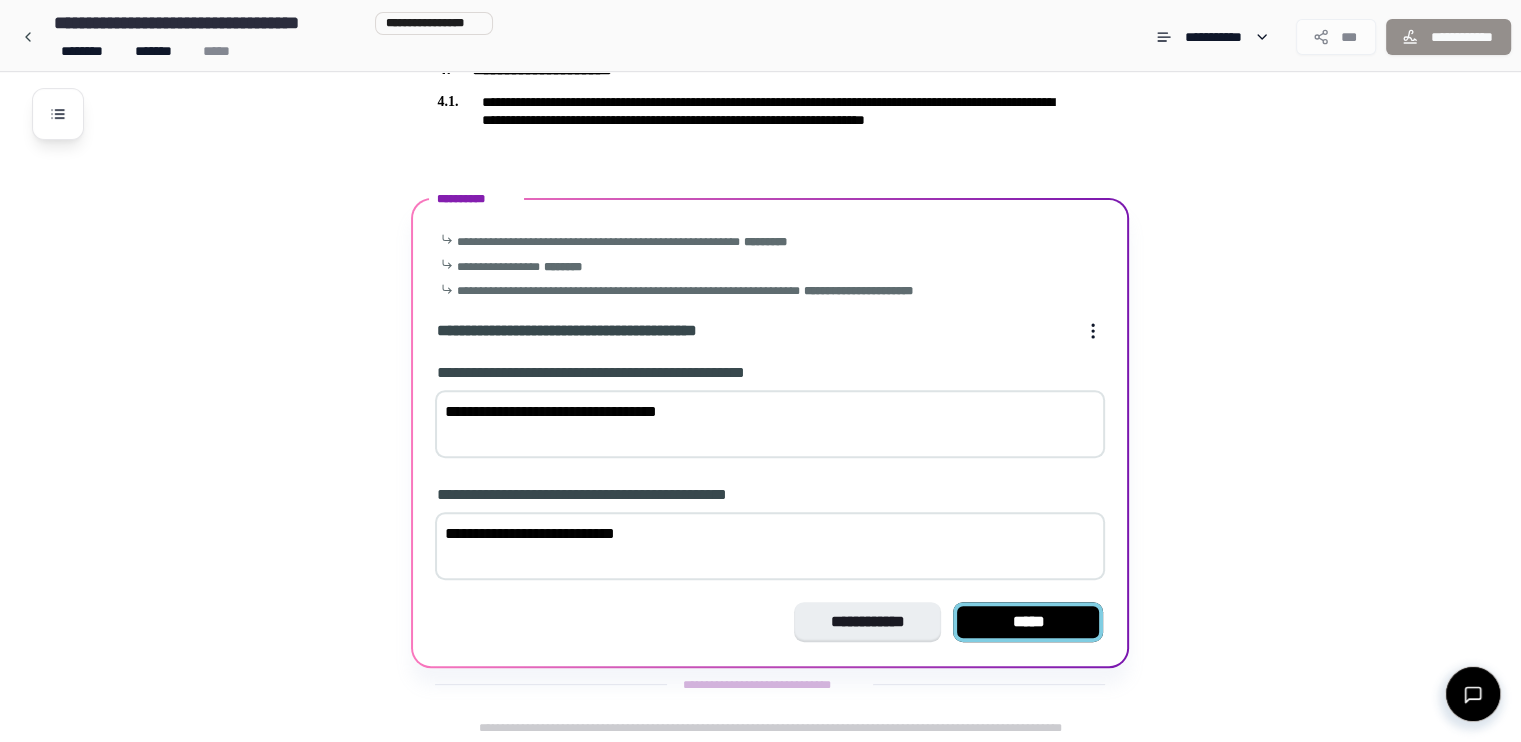 type on "**********" 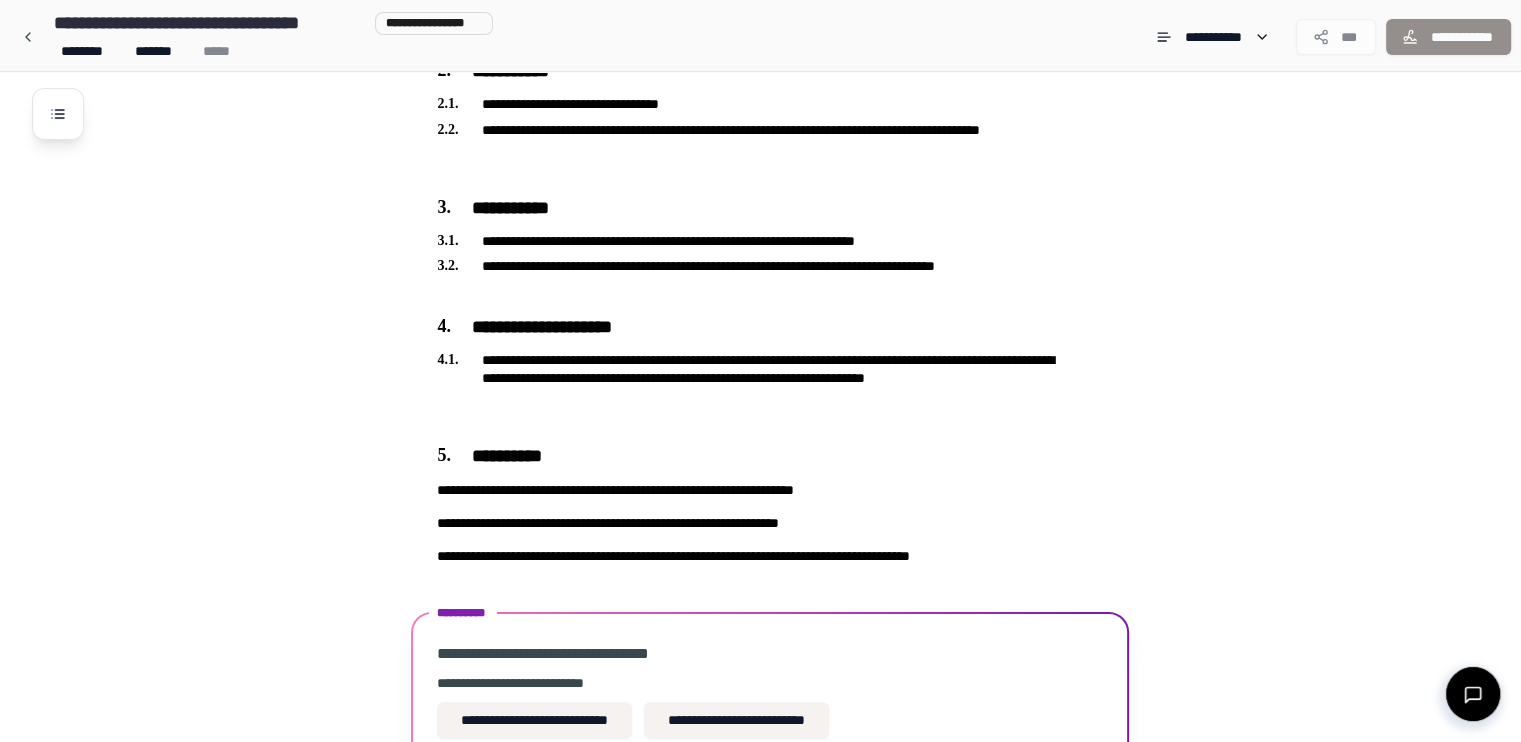 scroll, scrollTop: 564, scrollLeft: 0, axis: vertical 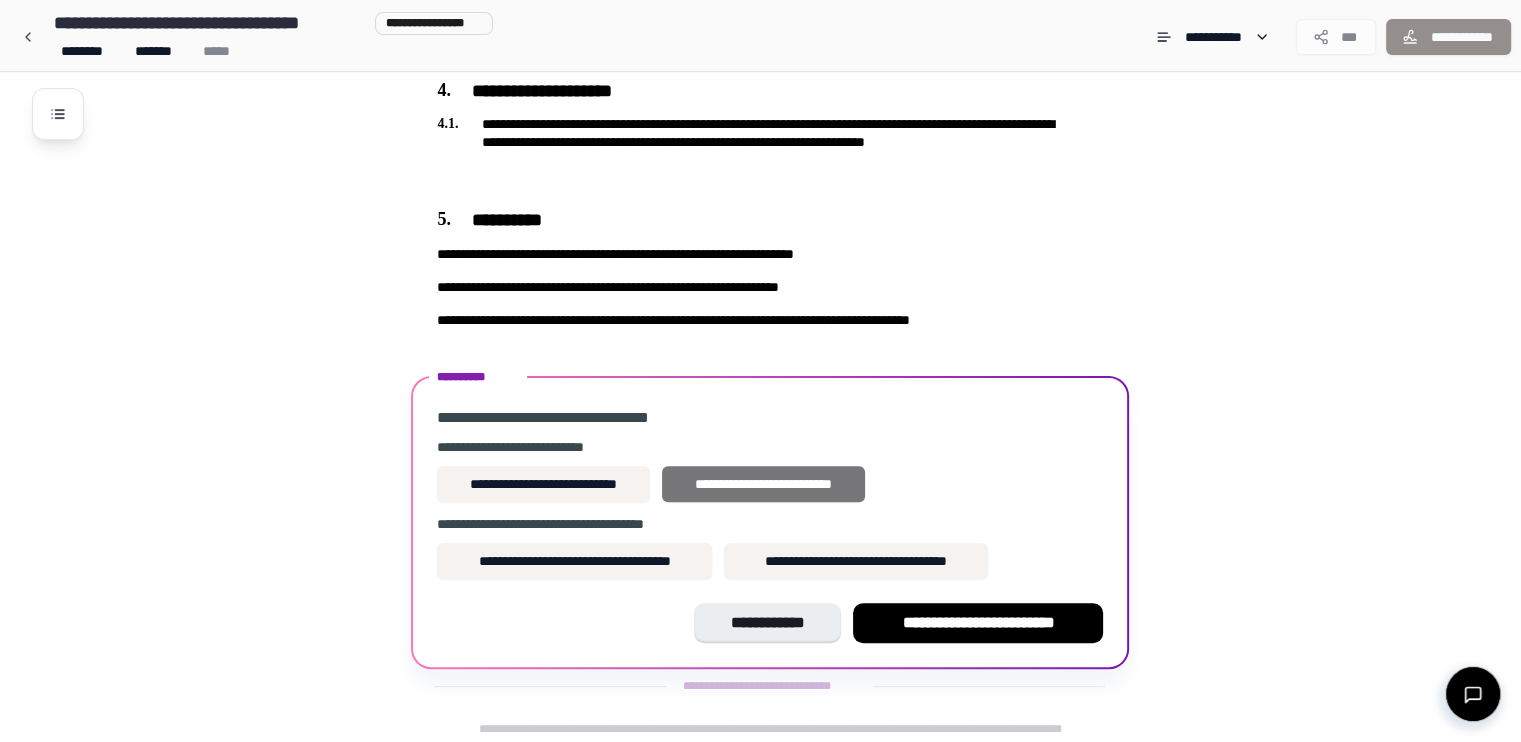 click on "**********" at bounding box center (763, 484) 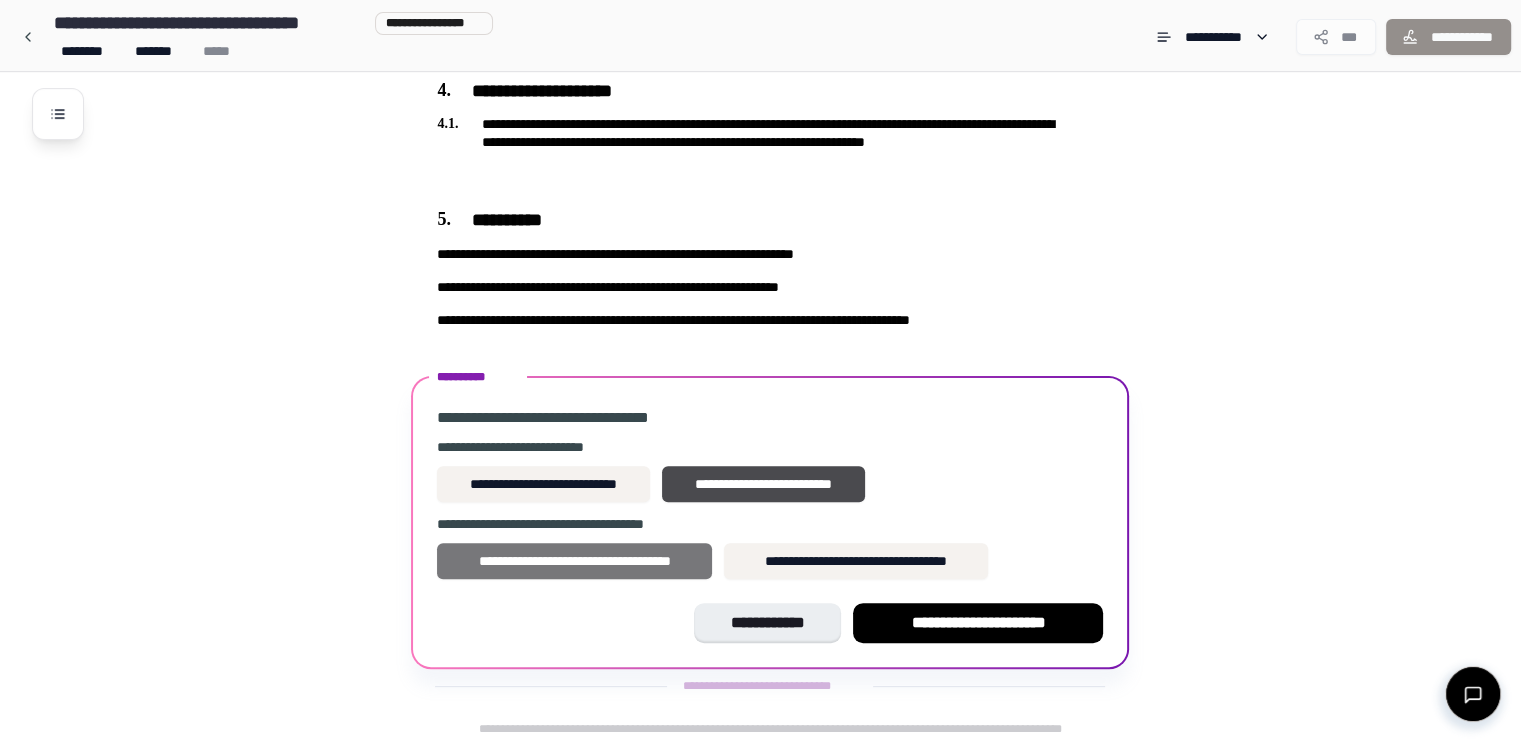 click on "**********" at bounding box center (574, 561) 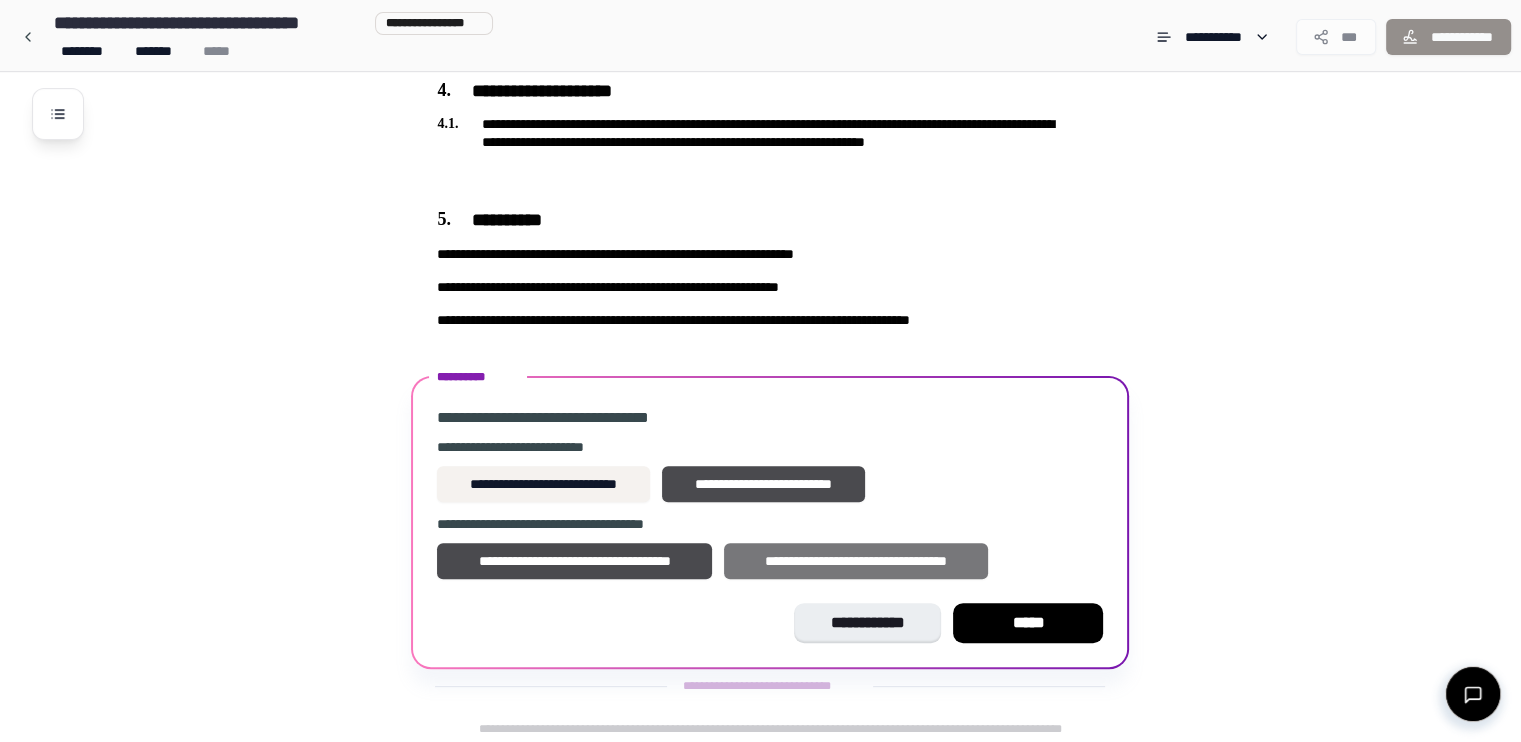 click on "**********" at bounding box center [856, 561] 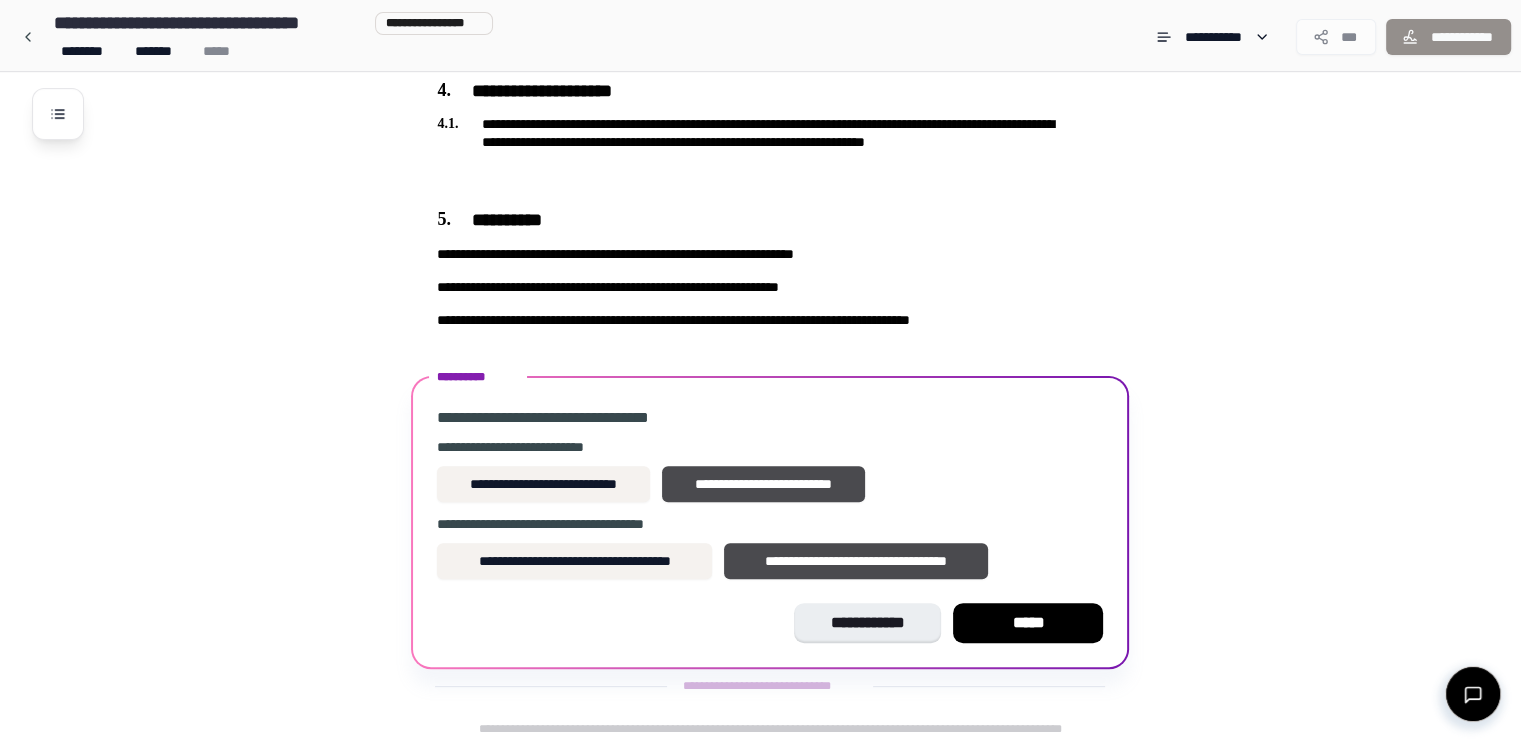 click on "*****" at bounding box center [1028, 623] 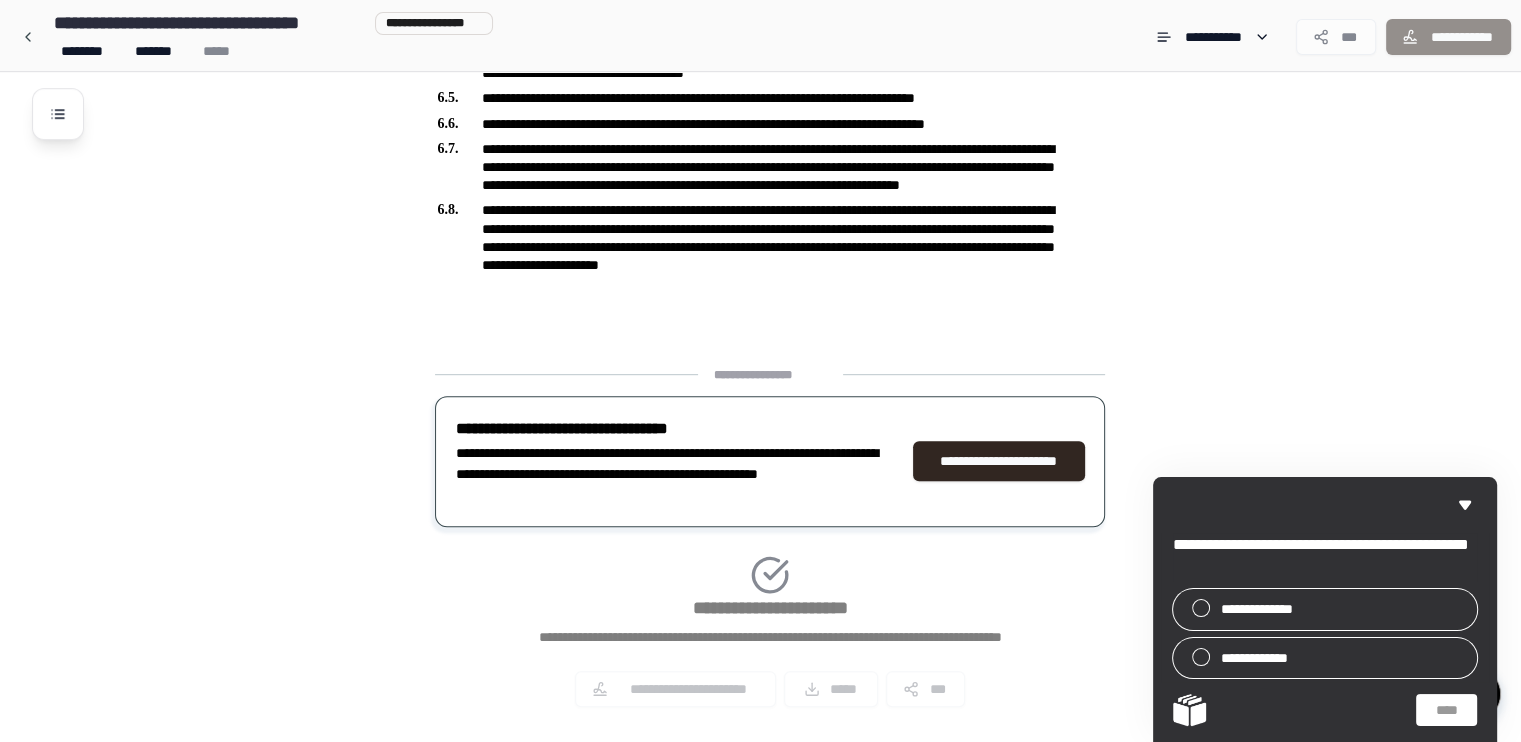 scroll, scrollTop: 1034, scrollLeft: 0, axis: vertical 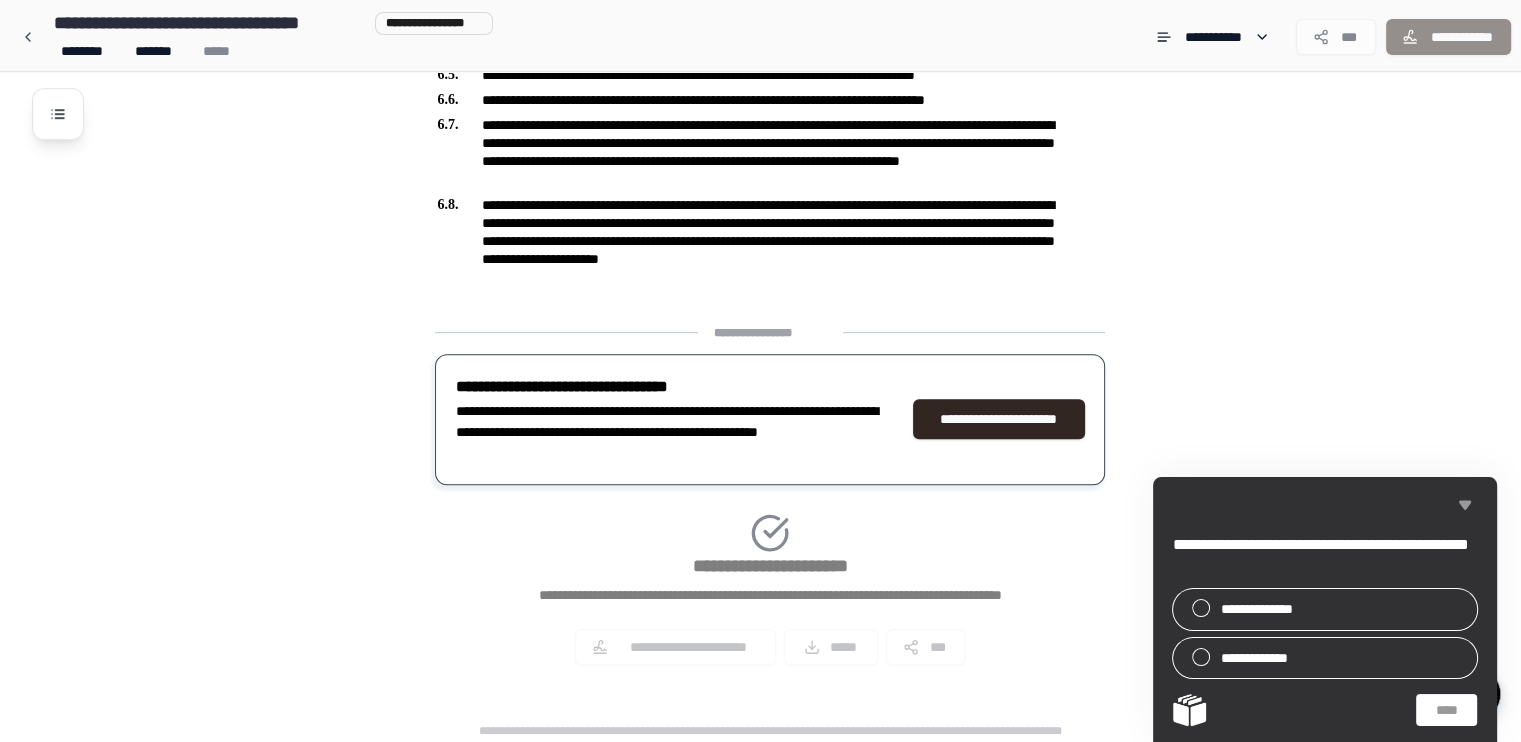 click 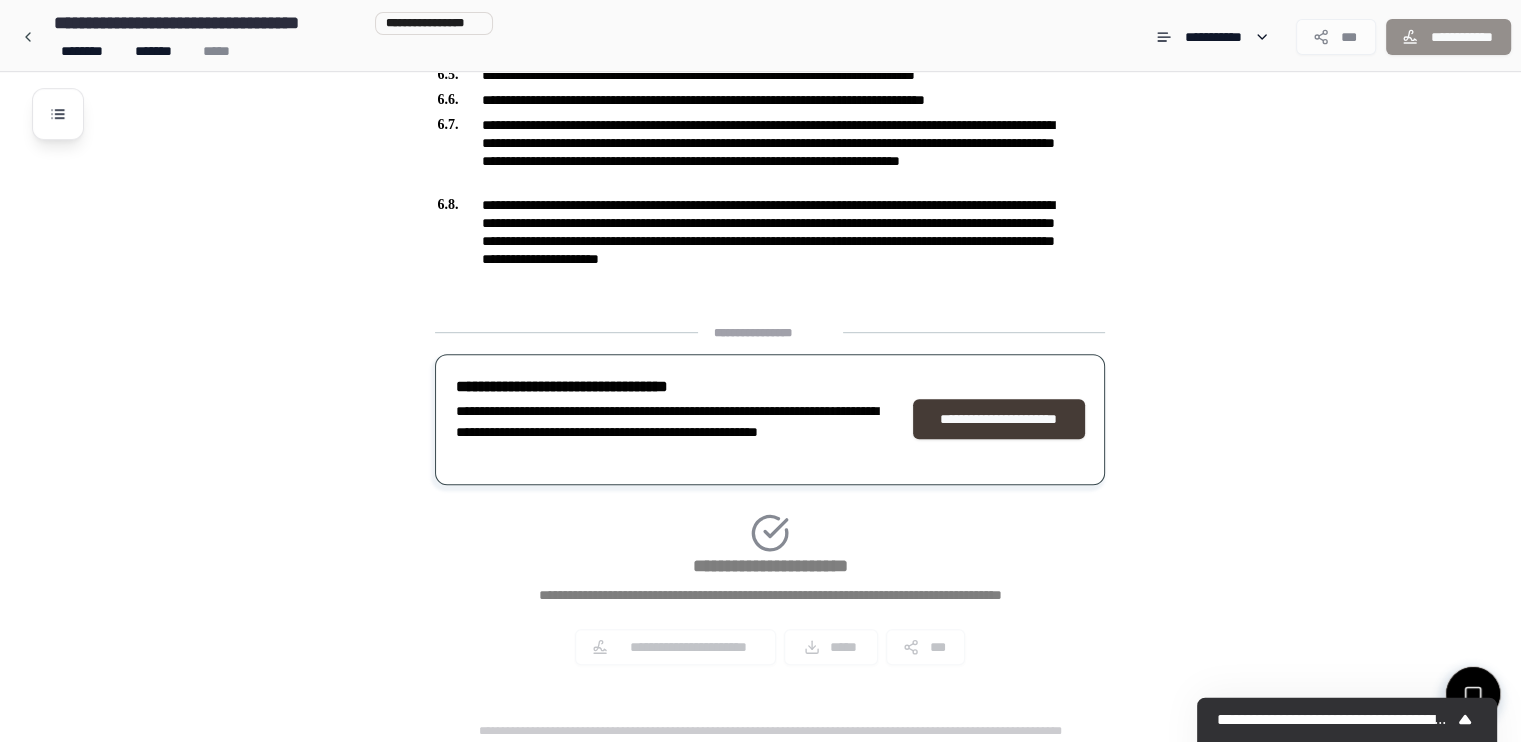 click on "**********" at bounding box center (999, 419) 